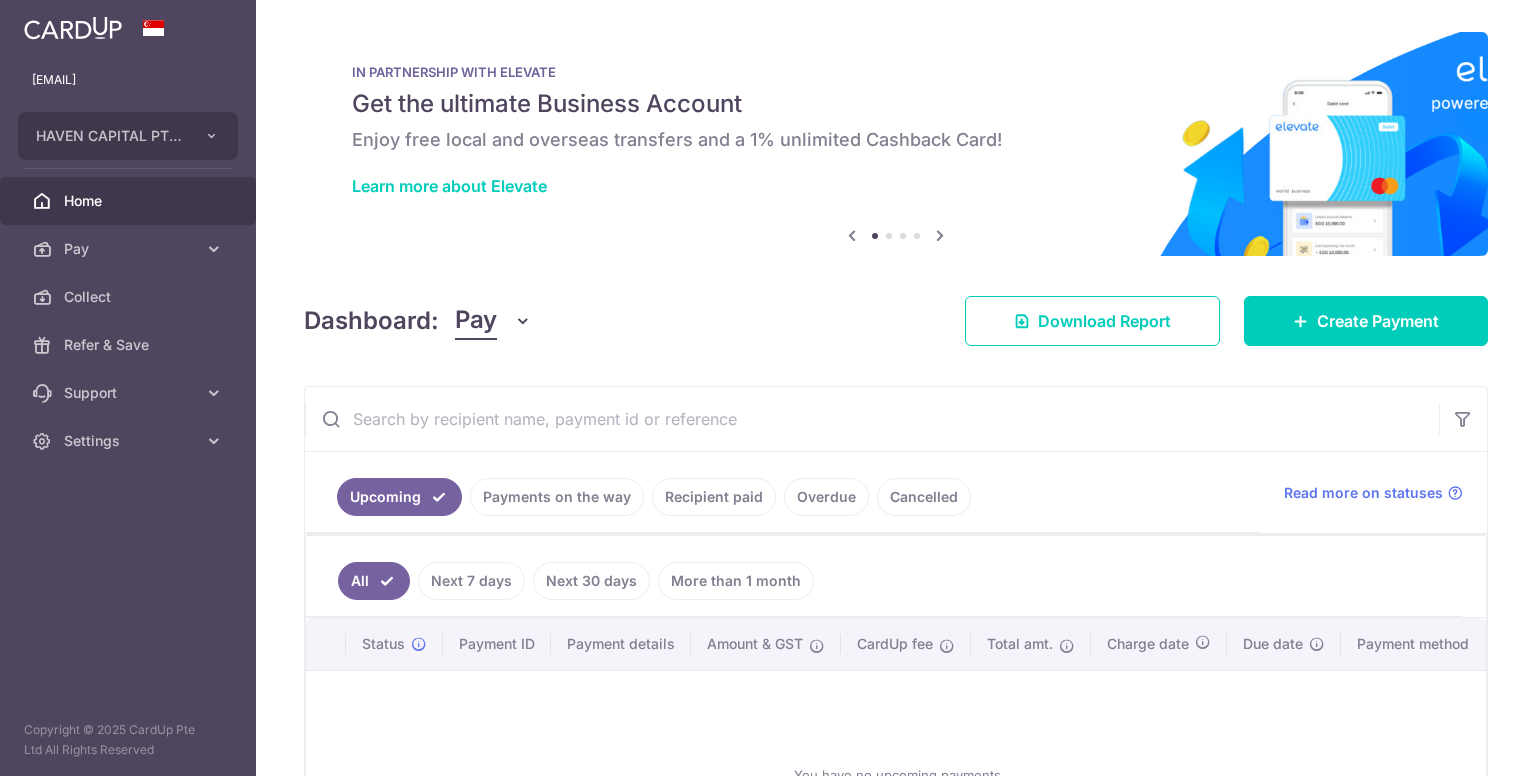 scroll, scrollTop: 0, scrollLeft: 0, axis: both 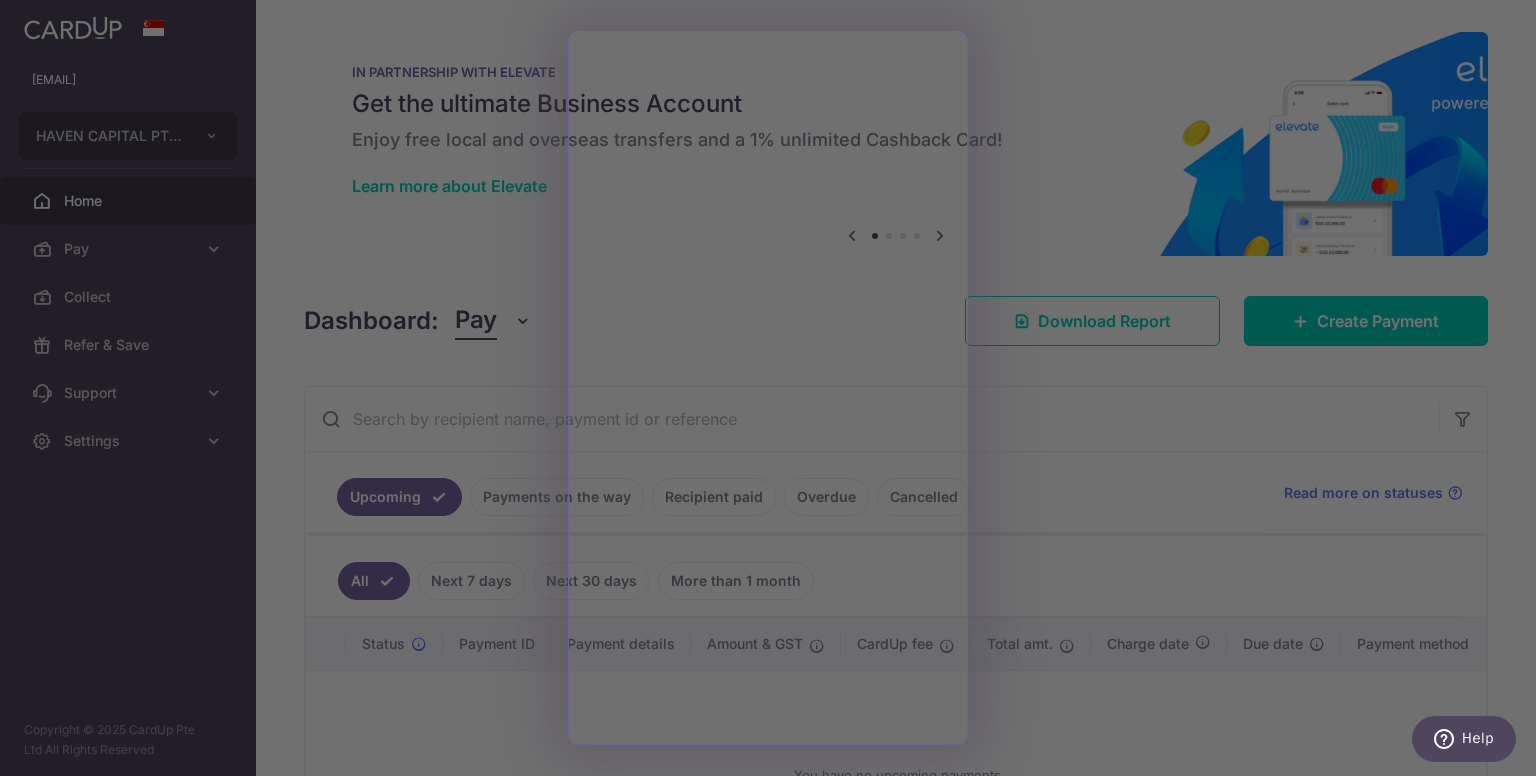 click at bounding box center (775, 392) 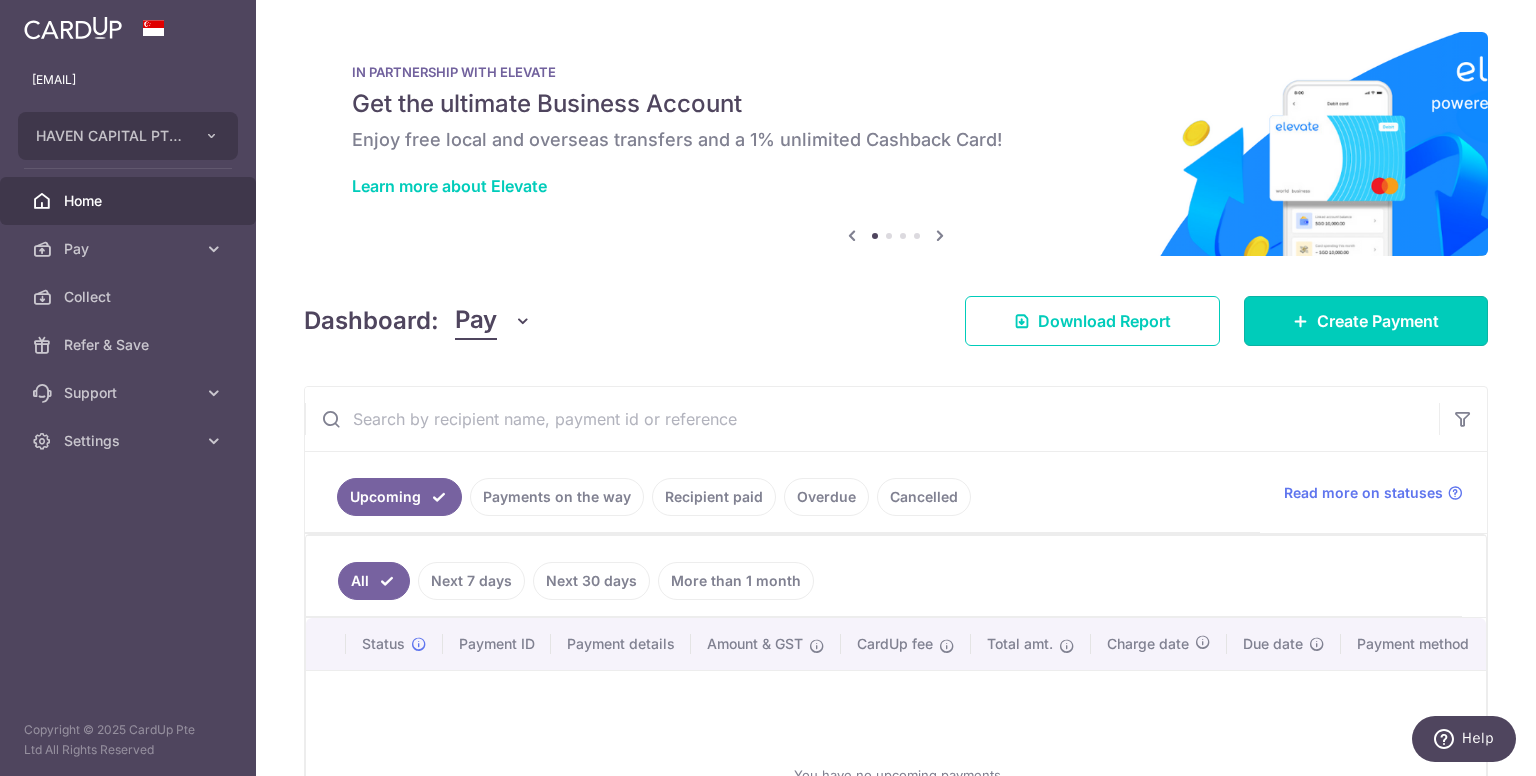 click on "Create Payment" at bounding box center (1378, 321) 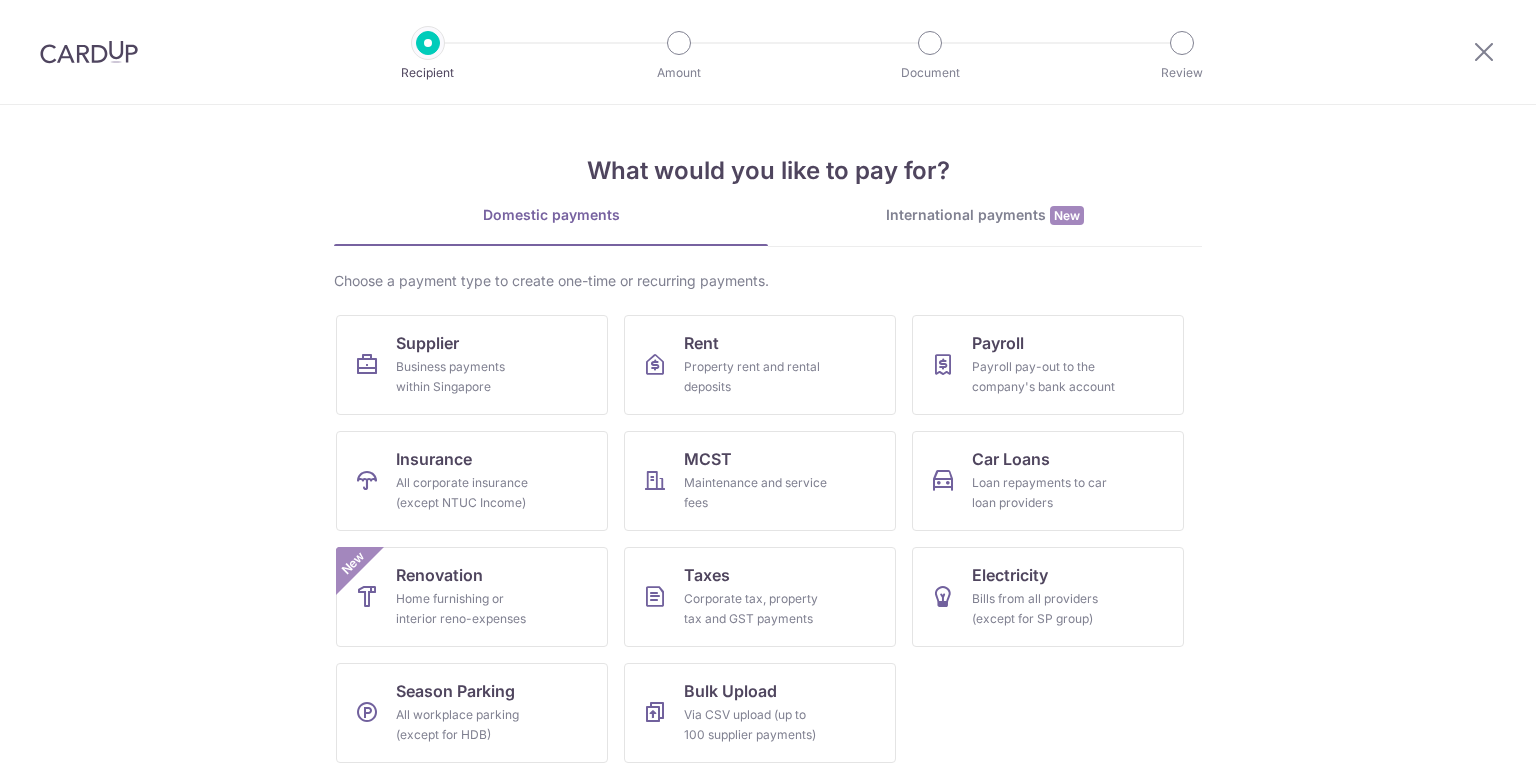 scroll, scrollTop: 0, scrollLeft: 0, axis: both 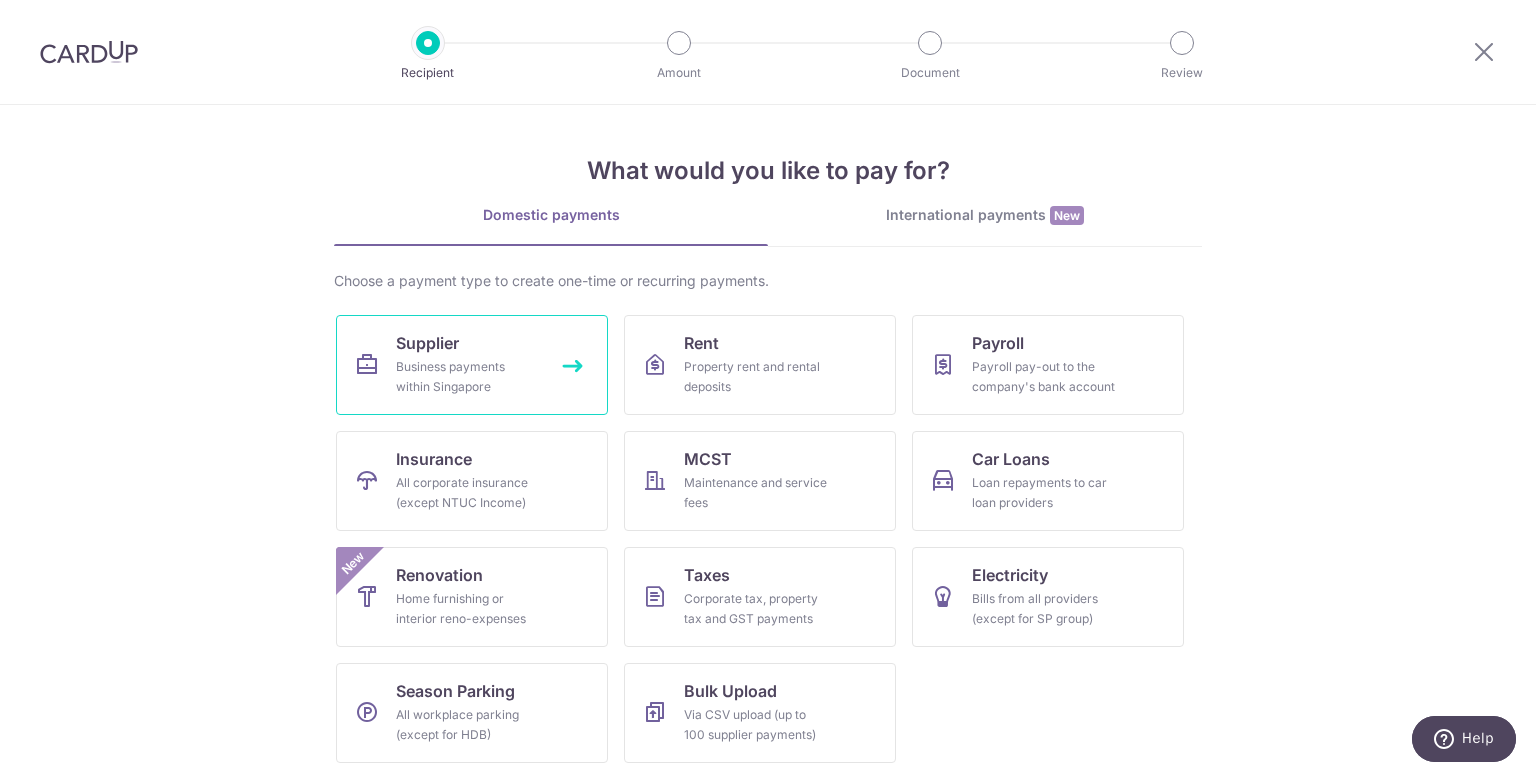 click on "Supplier" at bounding box center (427, 343) 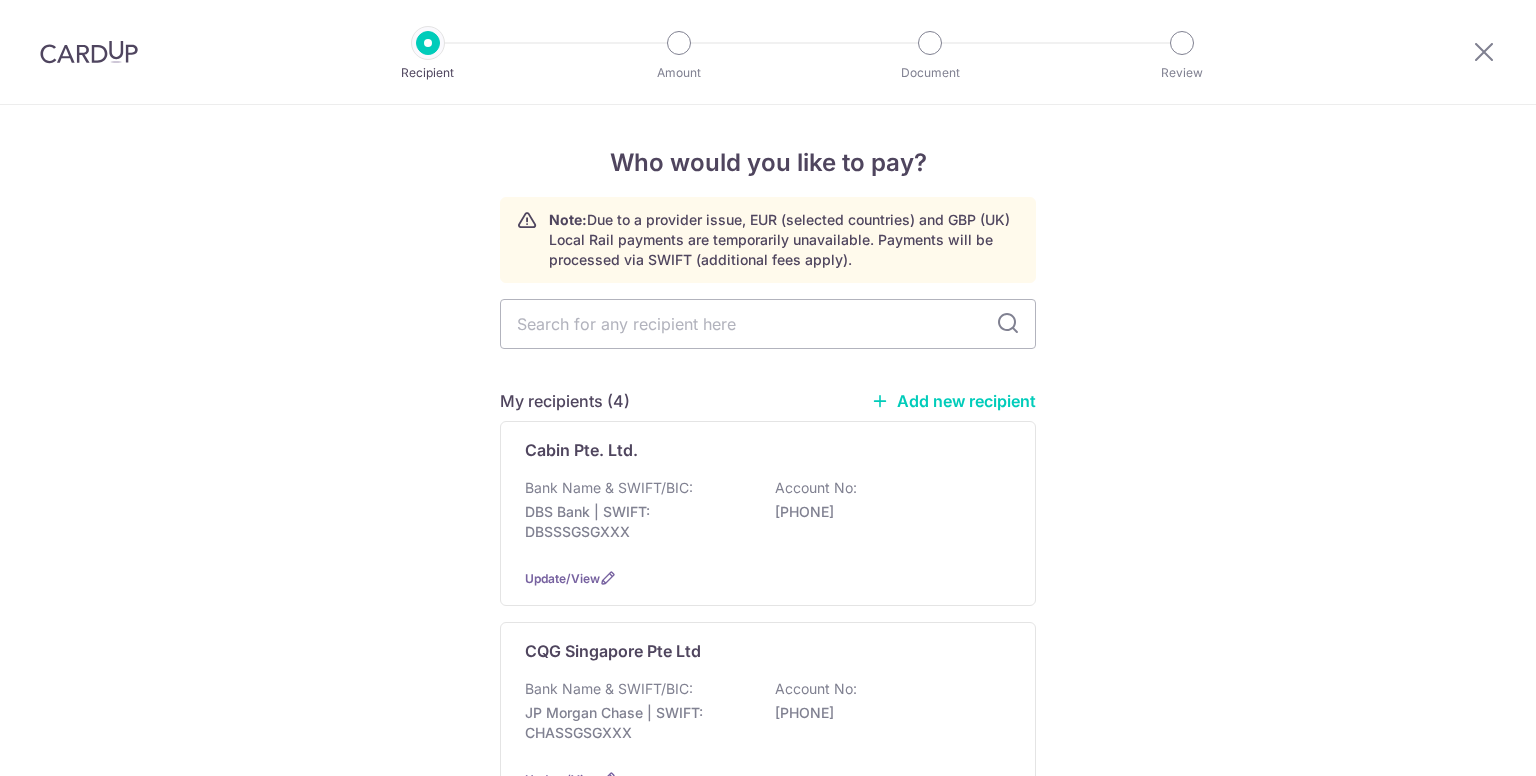 scroll, scrollTop: 0, scrollLeft: 0, axis: both 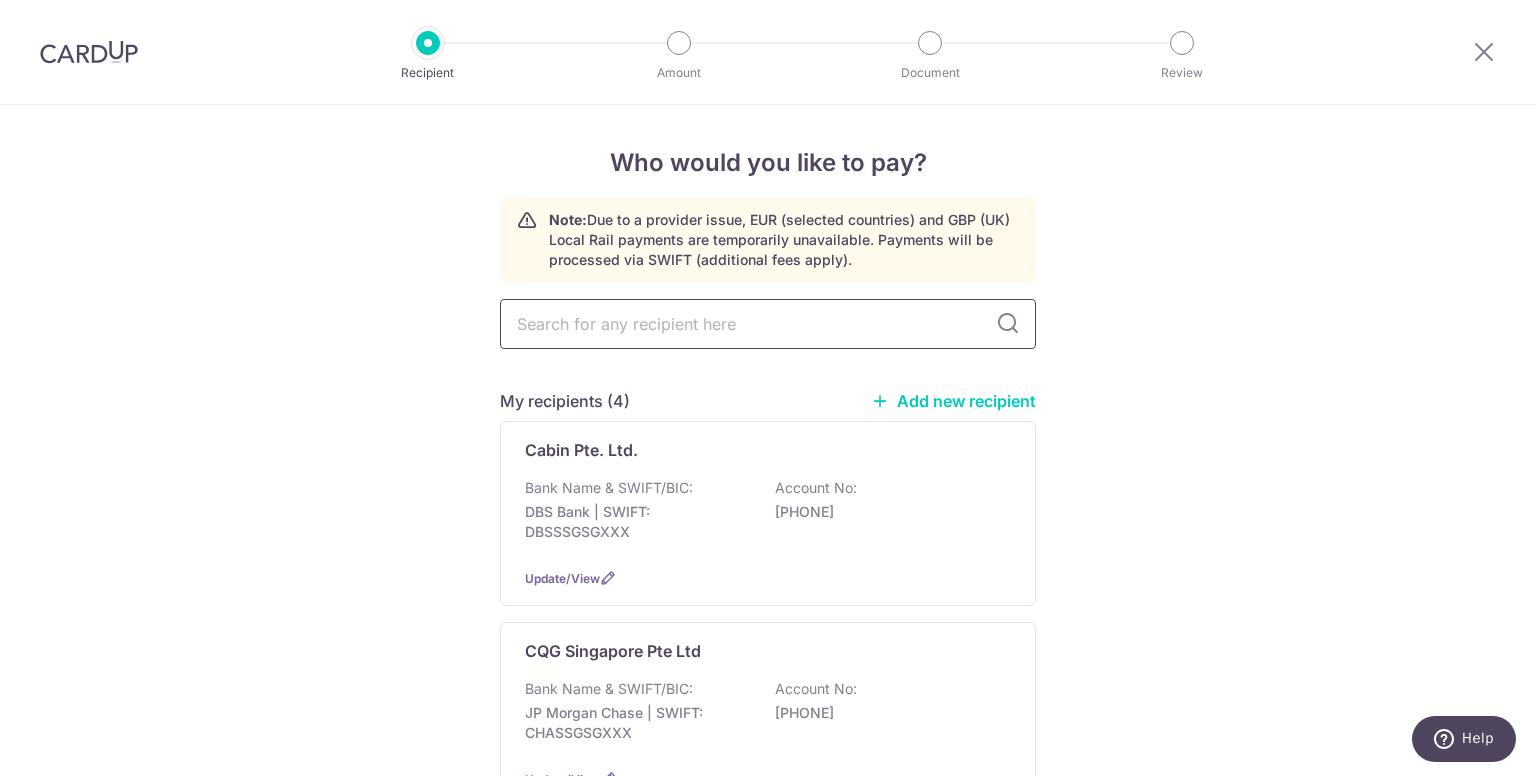 click at bounding box center (768, 324) 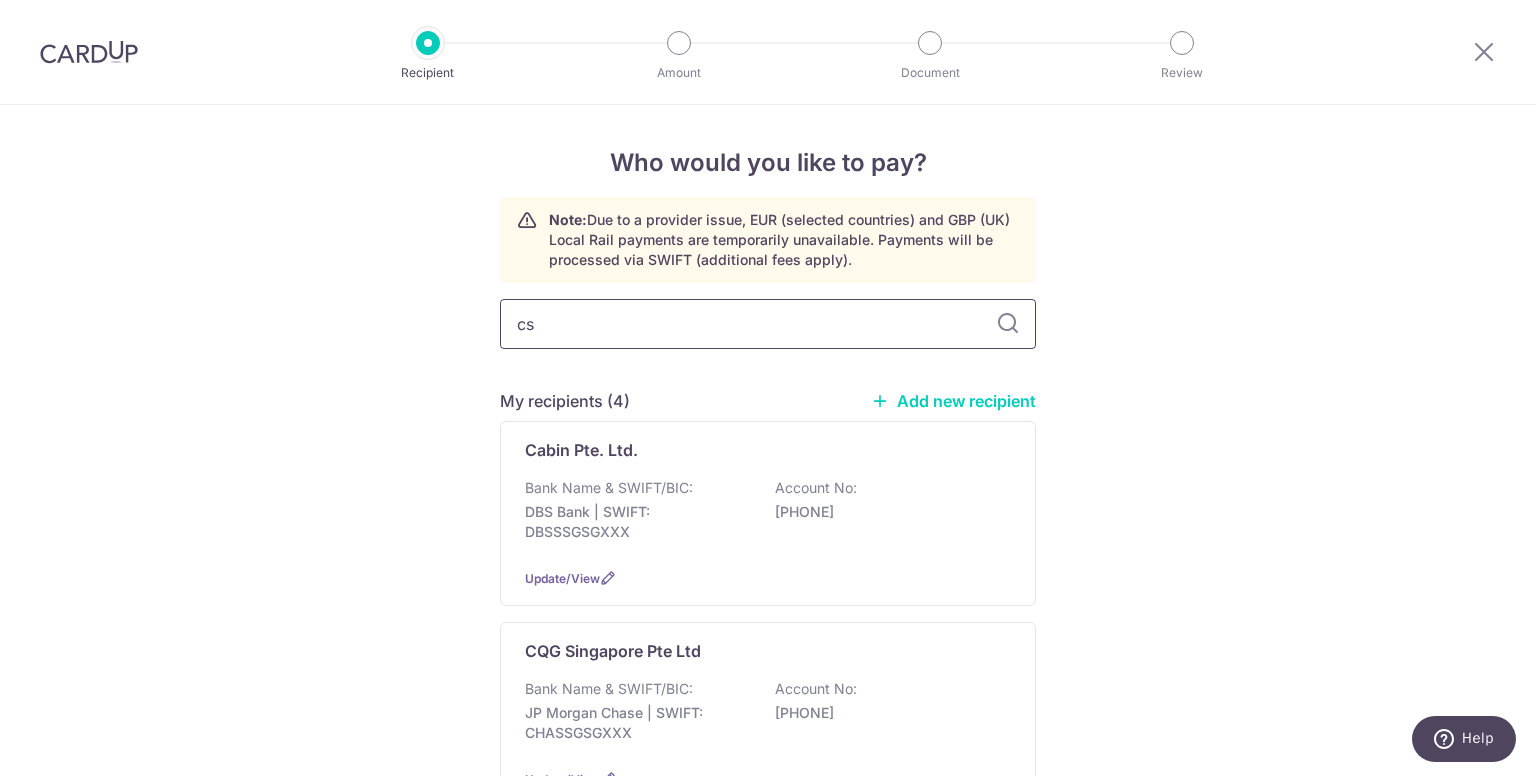 type on "cso" 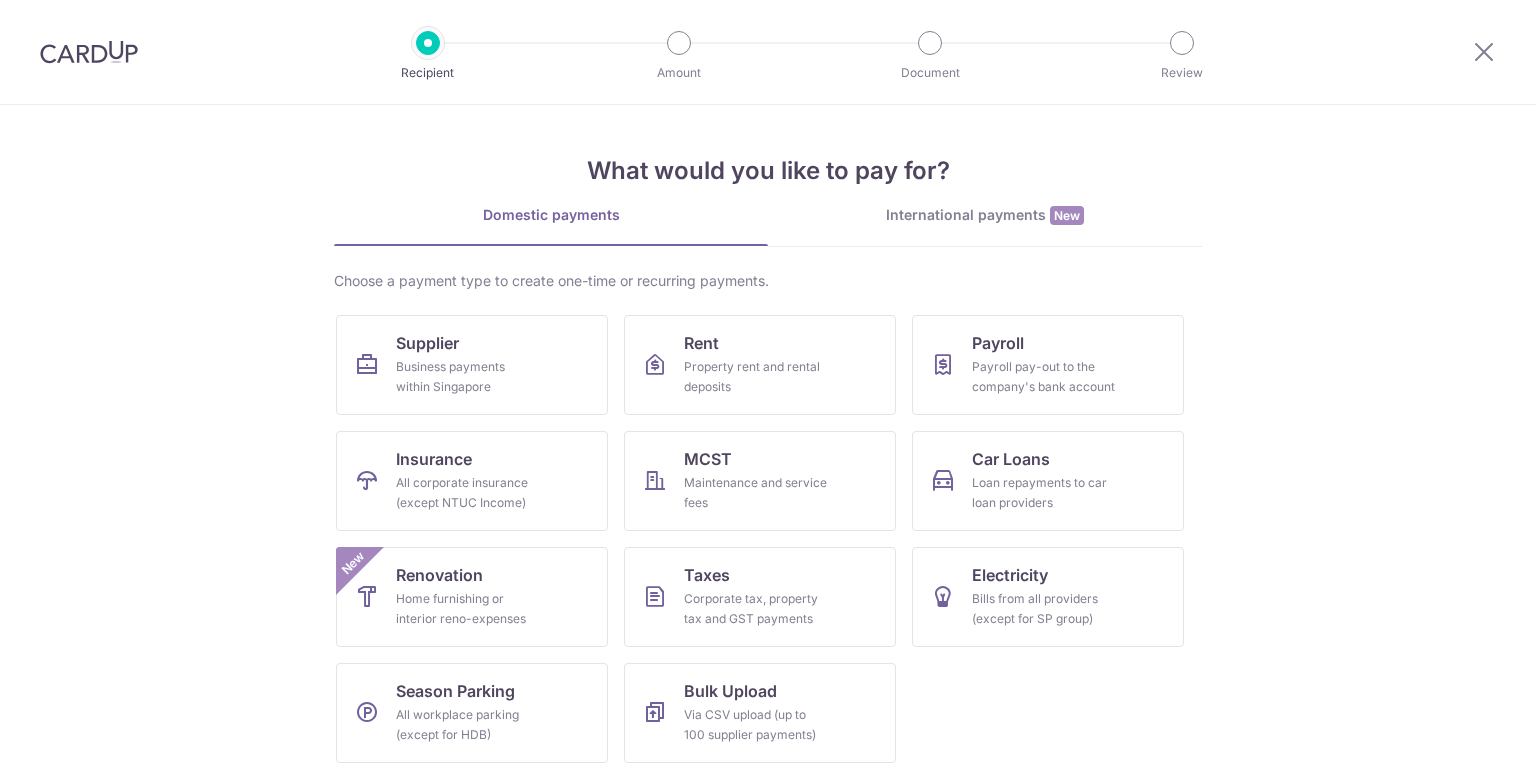 scroll, scrollTop: 0, scrollLeft: 0, axis: both 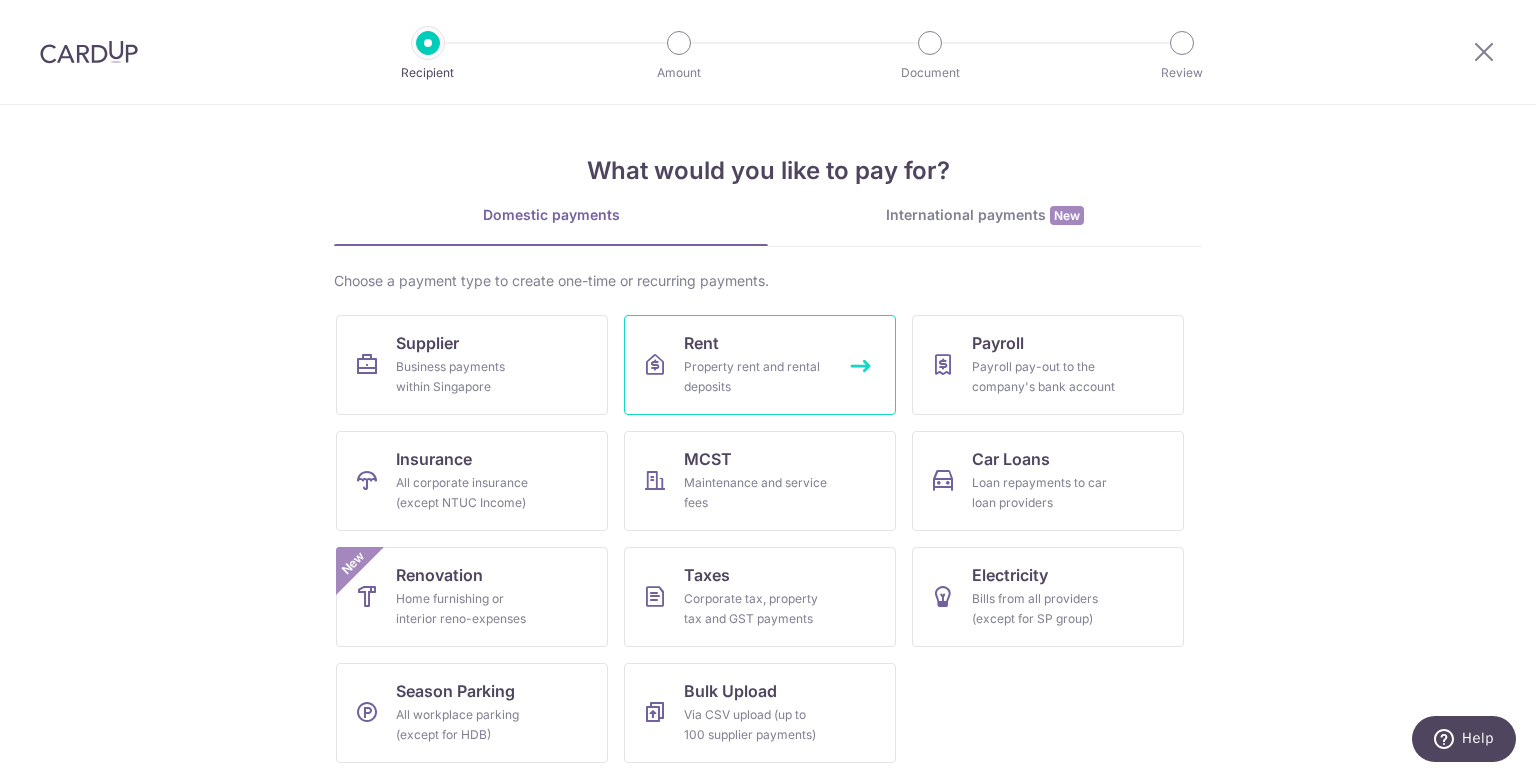 click on "Property rent and rental deposits" at bounding box center [756, 377] 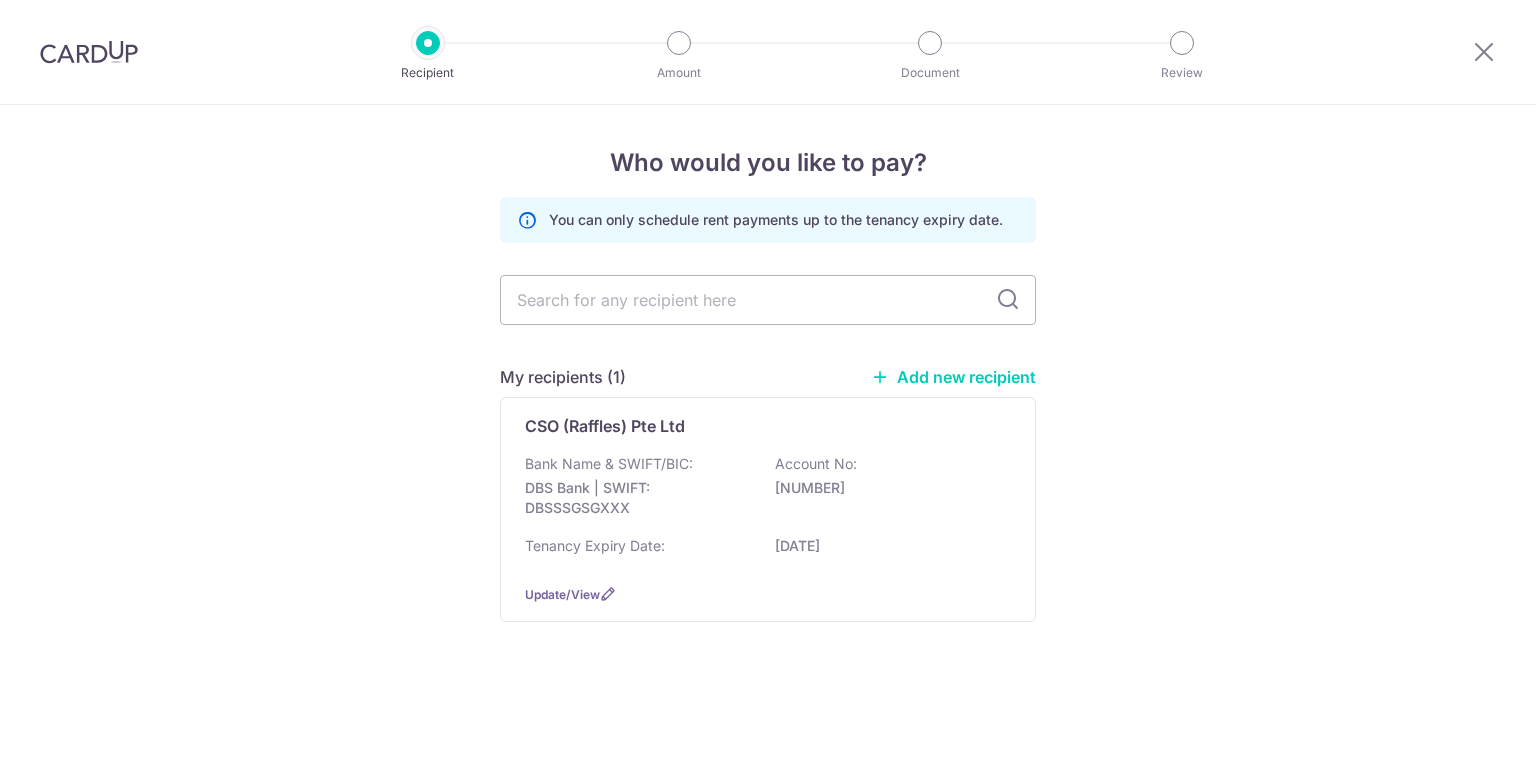 scroll, scrollTop: 0, scrollLeft: 0, axis: both 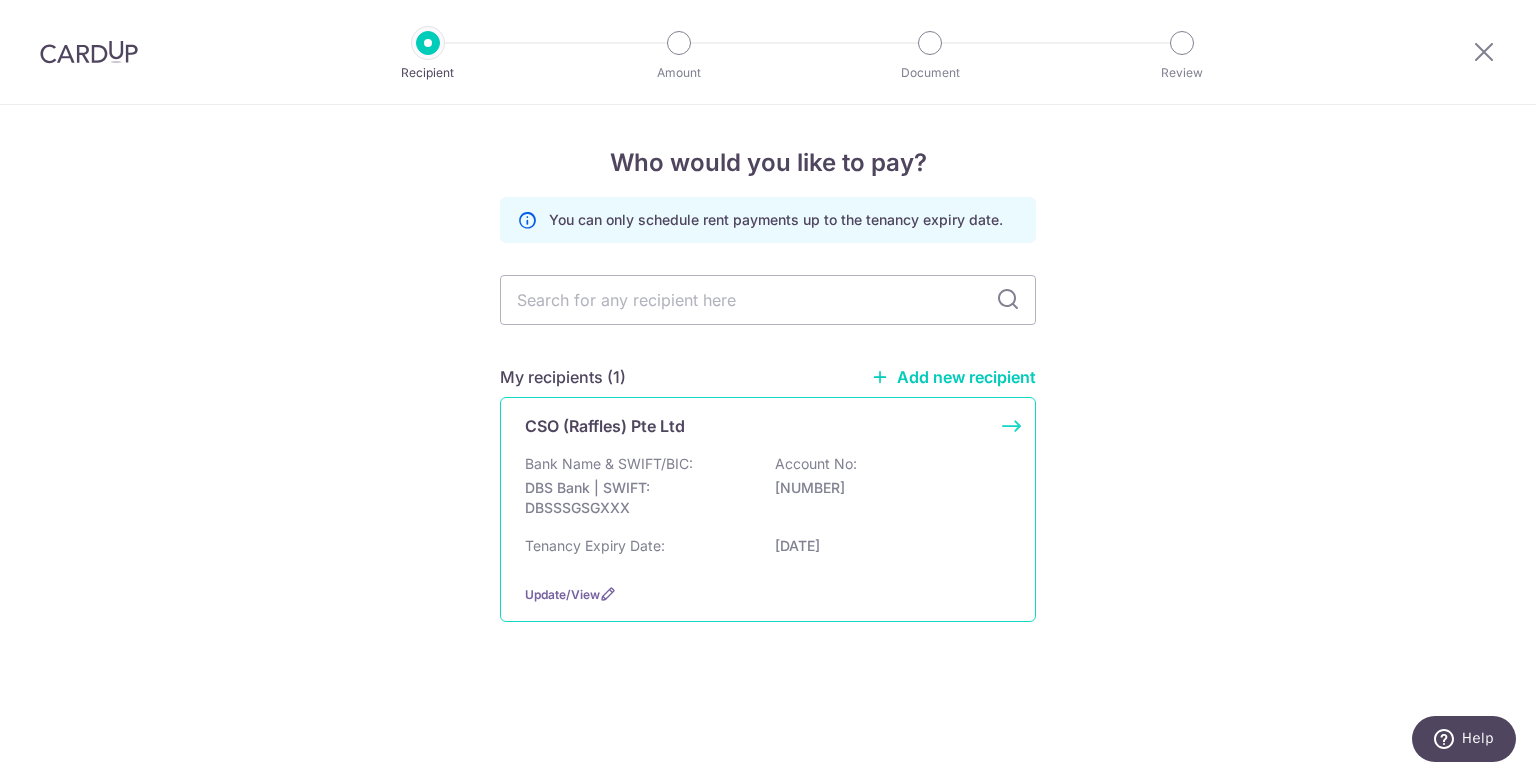 click on "CSO (Raffles) Pte Ltd" at bounding box center (605, 426) 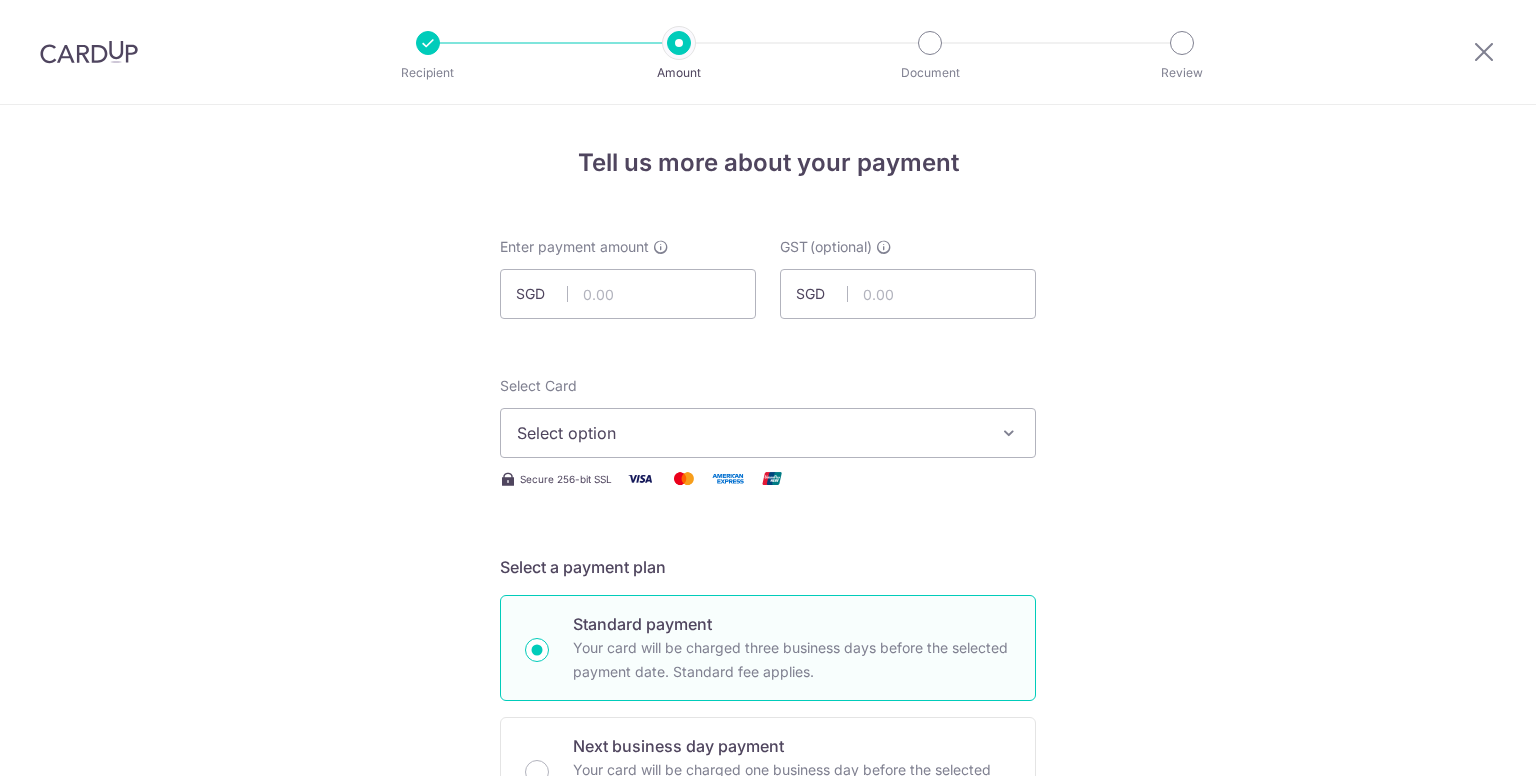 scroll, scrollTop: 0, scrollLeft: 0, axis: both 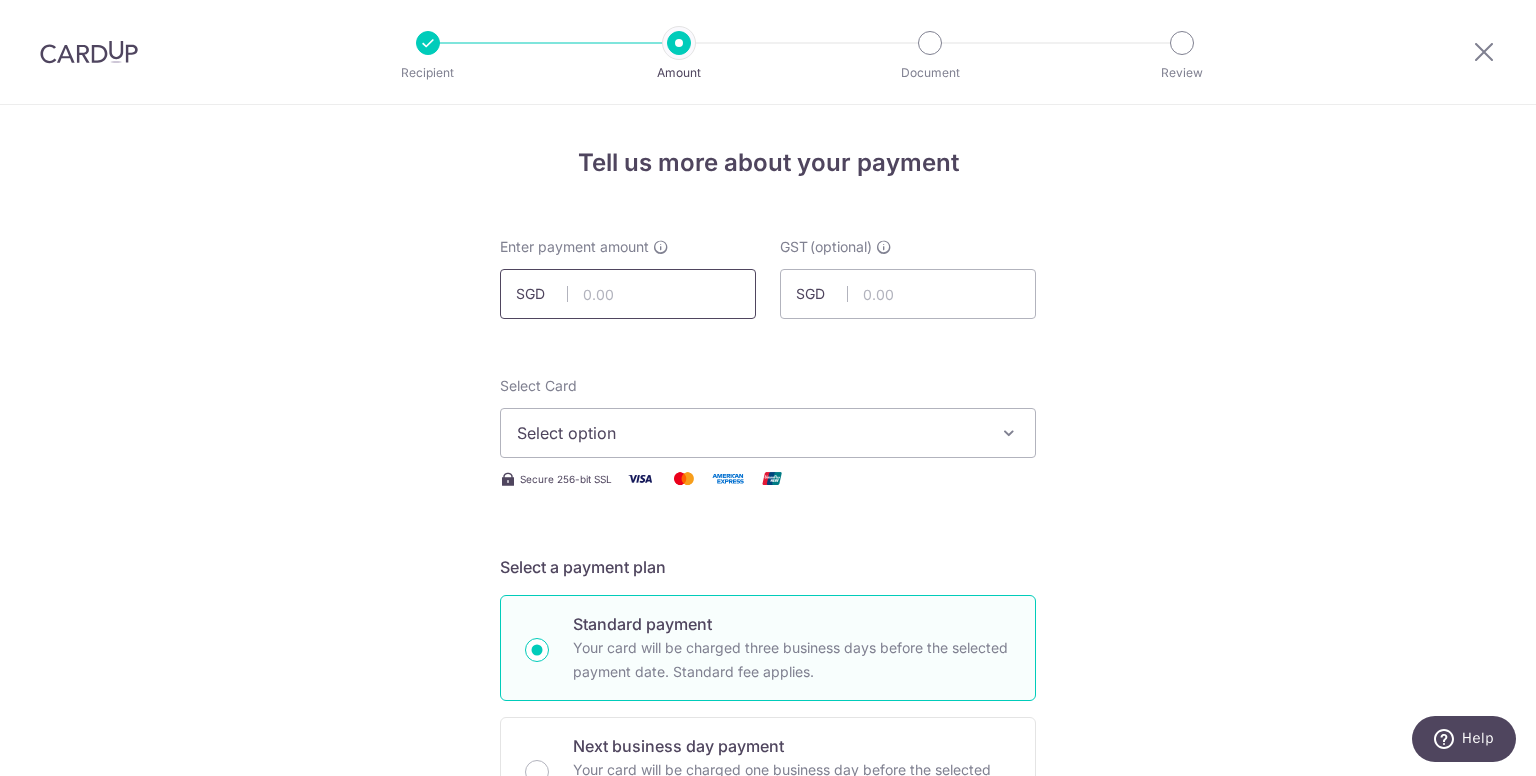click at bounding box center (628, 294) 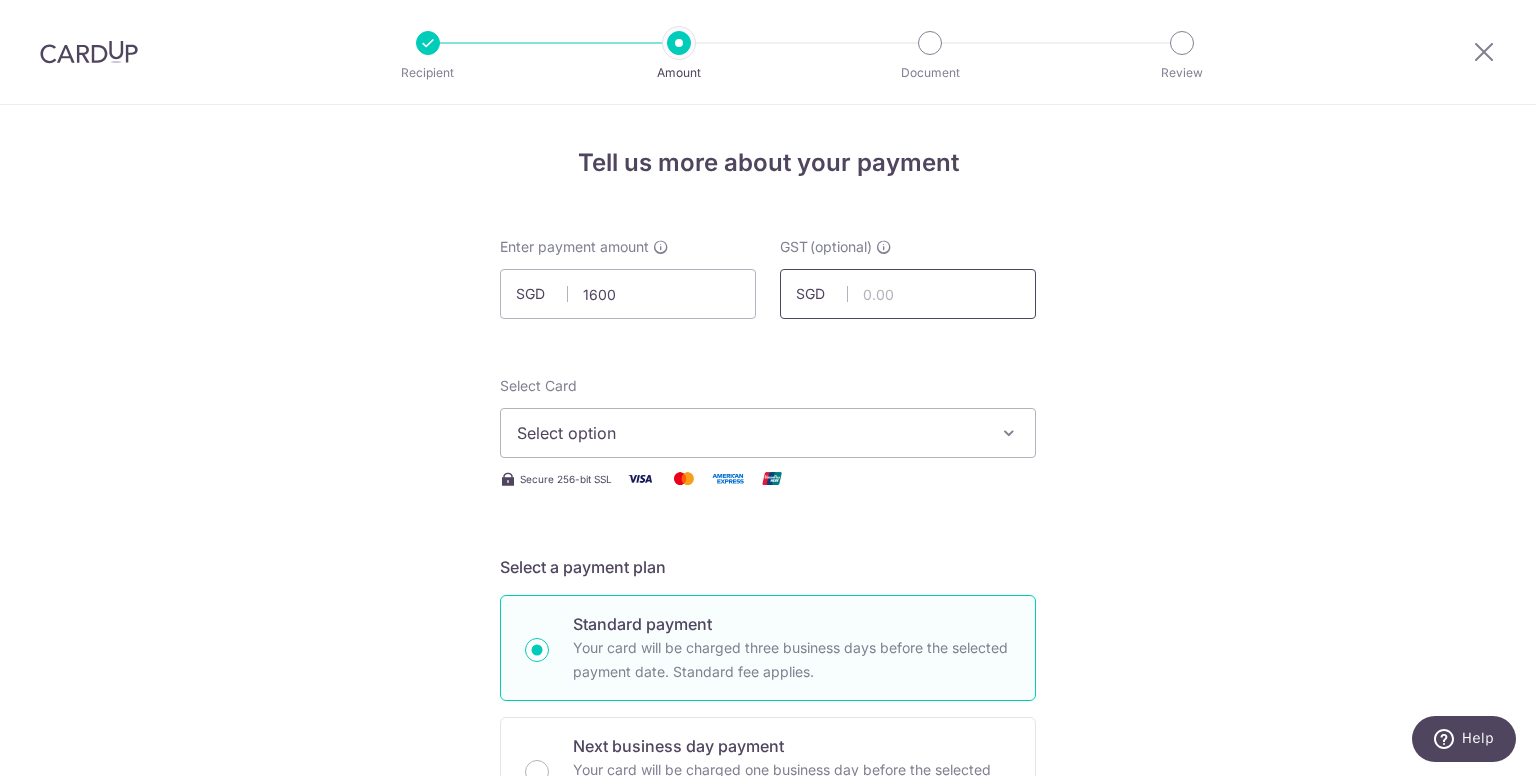 type on "1,600.00" 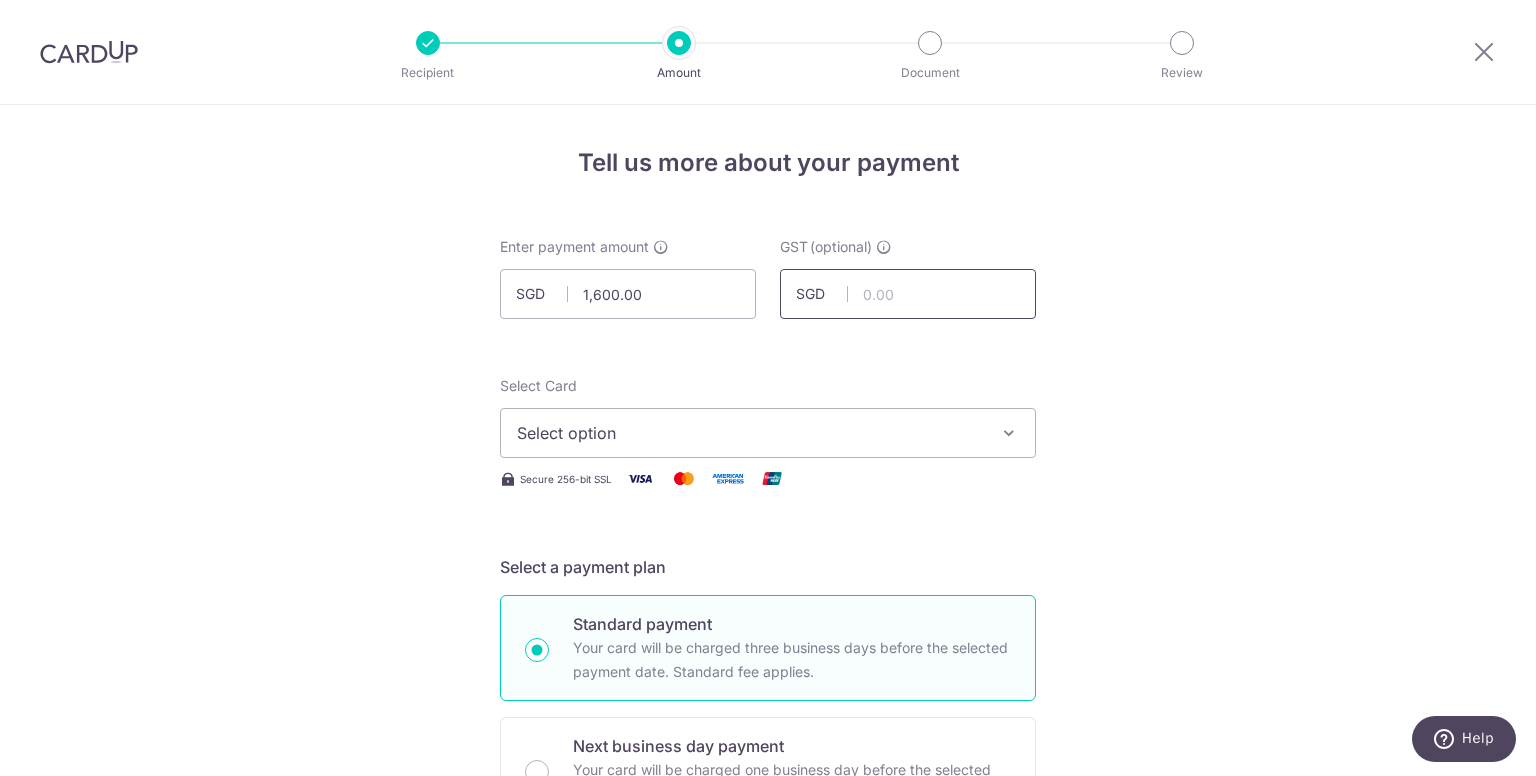 click at bounding box center (908, 294) 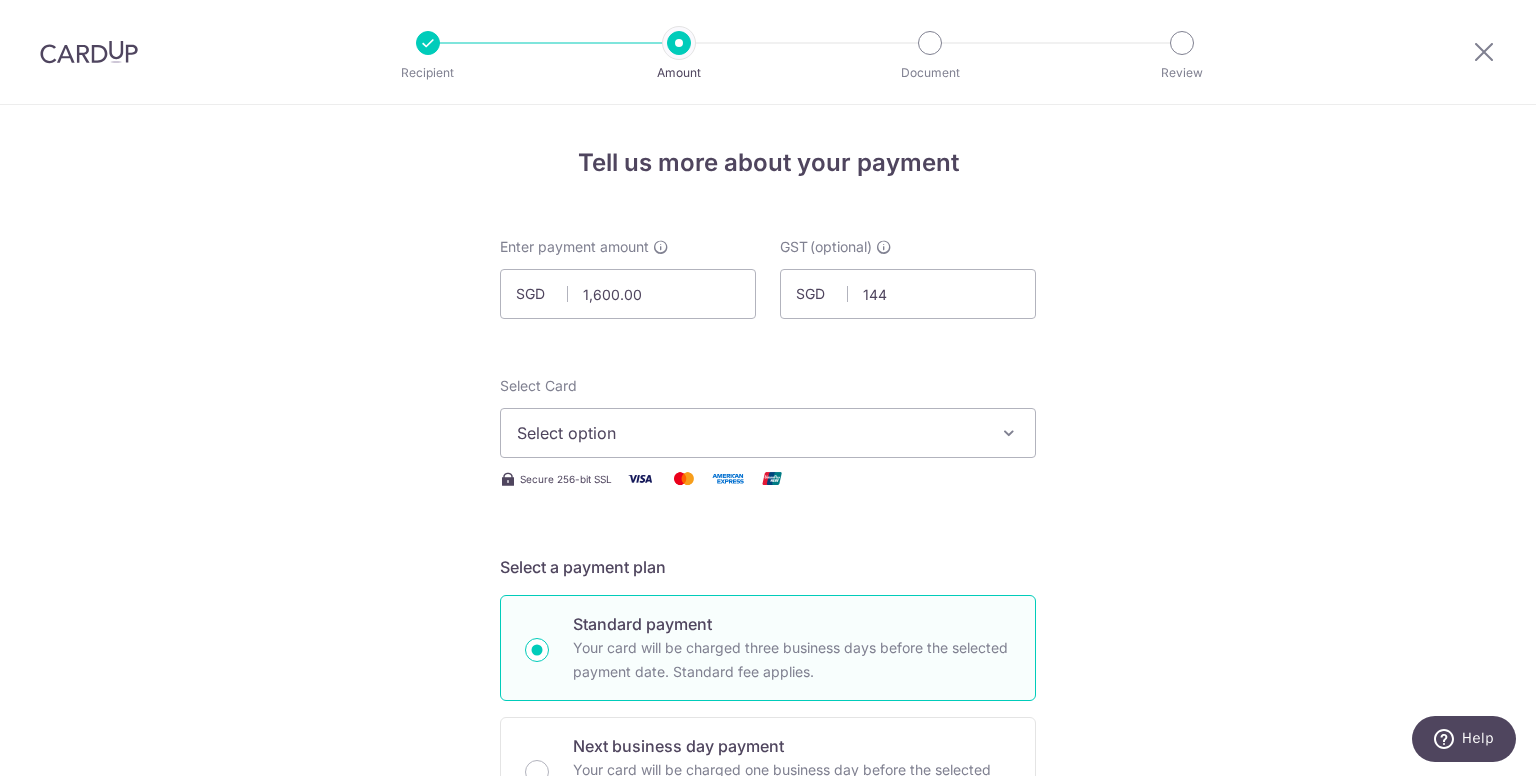 type on "144.00" 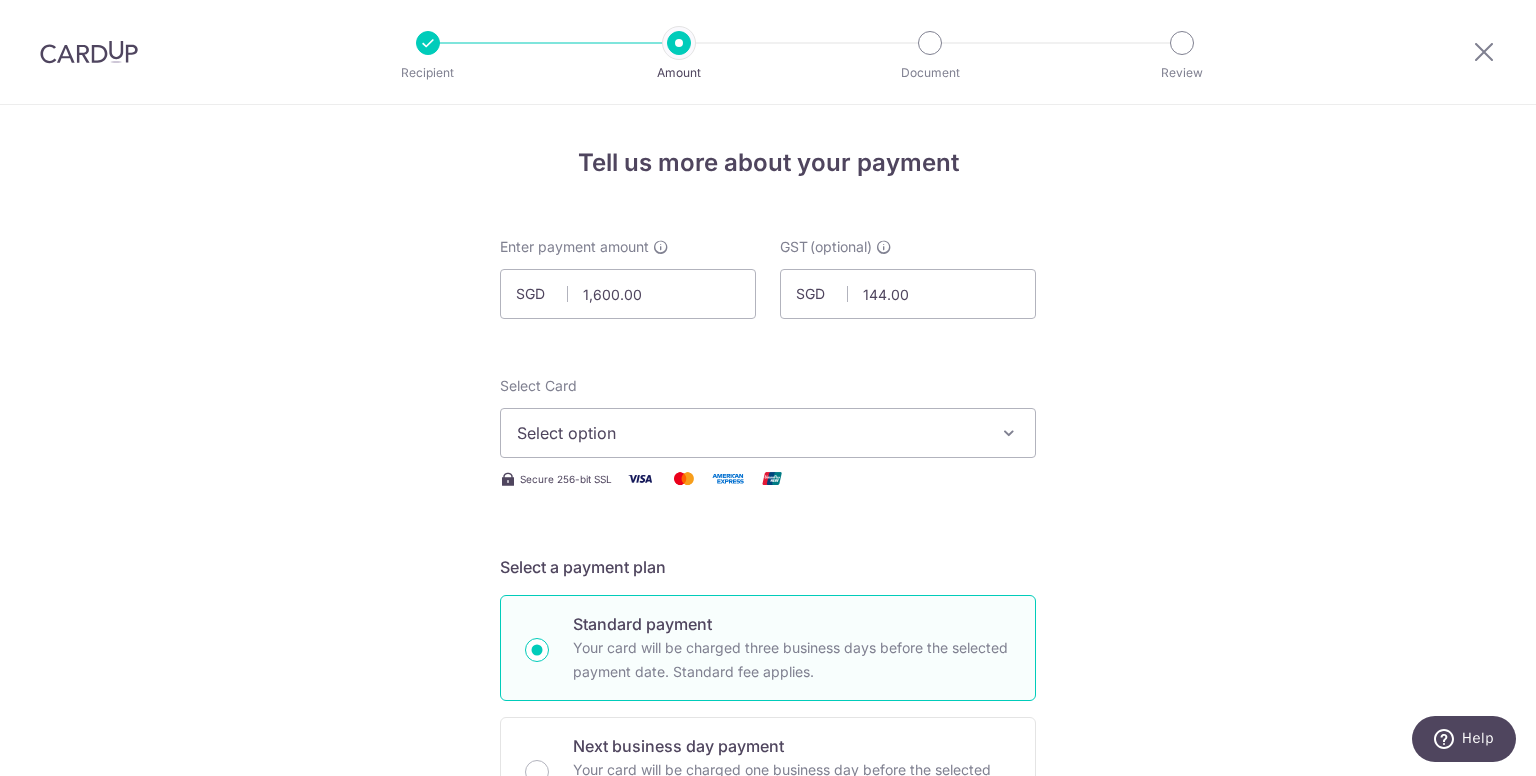 click at bounding box center [1009, 433] 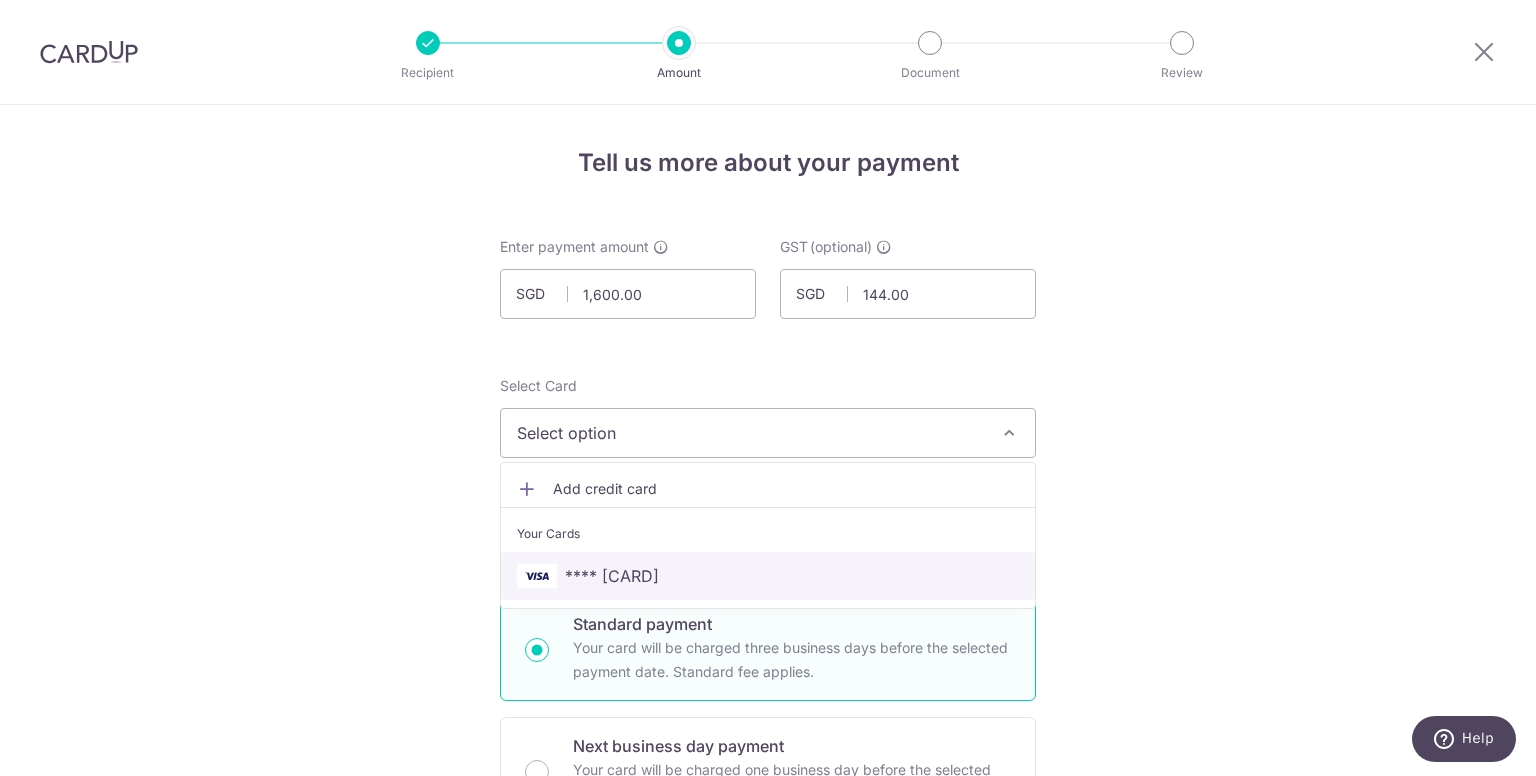 click on "**** 6231" at bounding box center (612, 576) 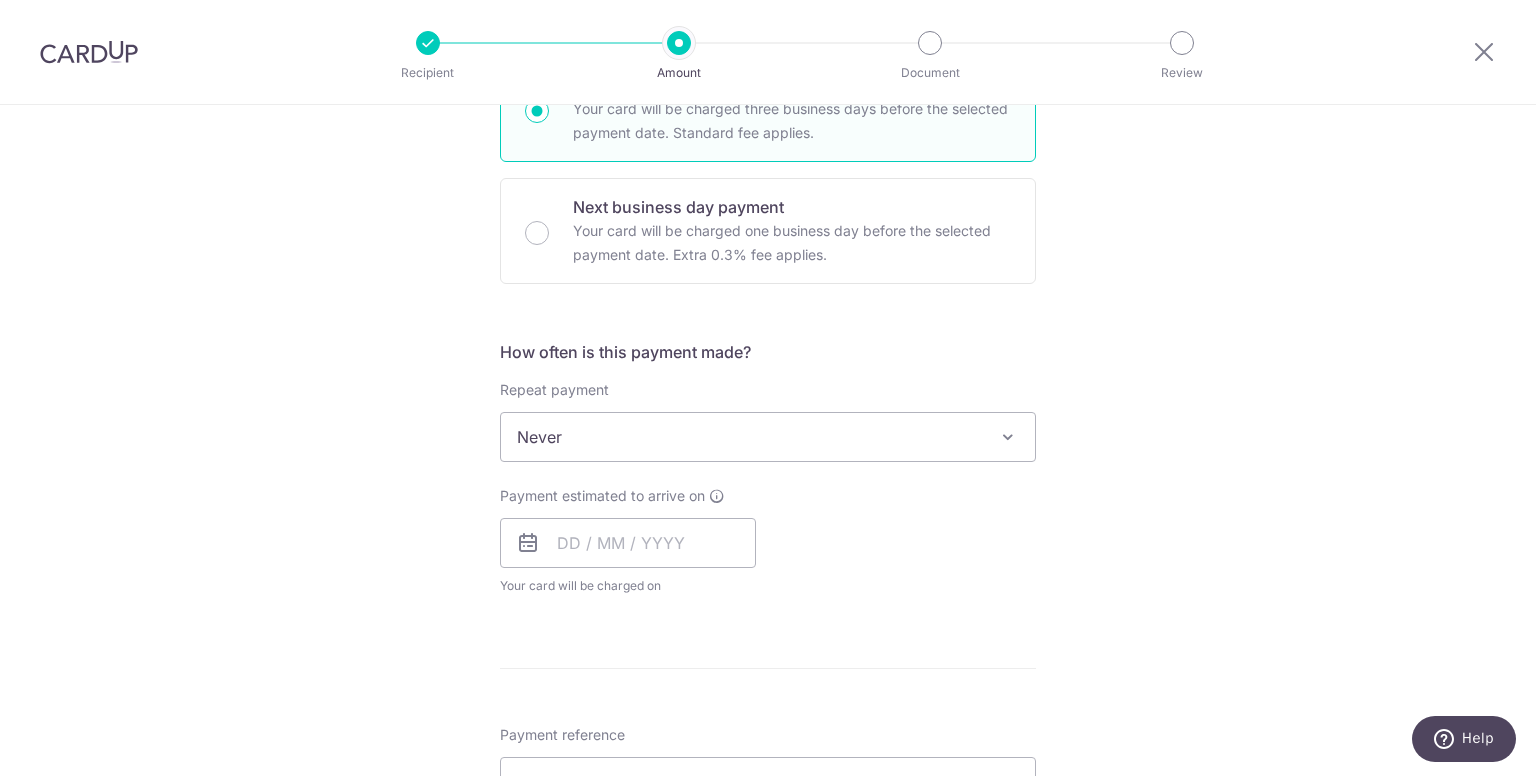 scroll, scrollTop: 541, scrollLeft: 0, axis: vertical 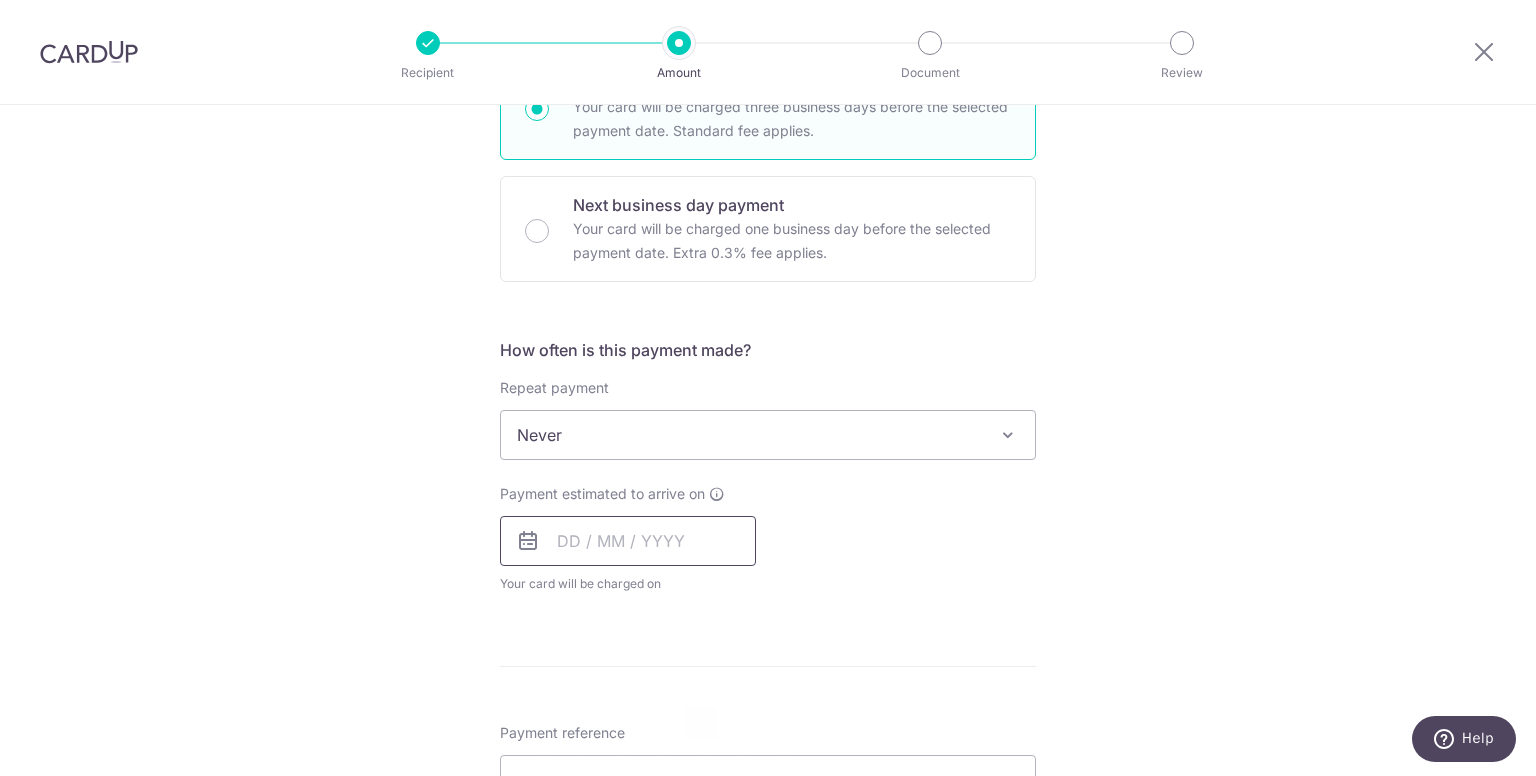 click at bounding box center (628, 541) 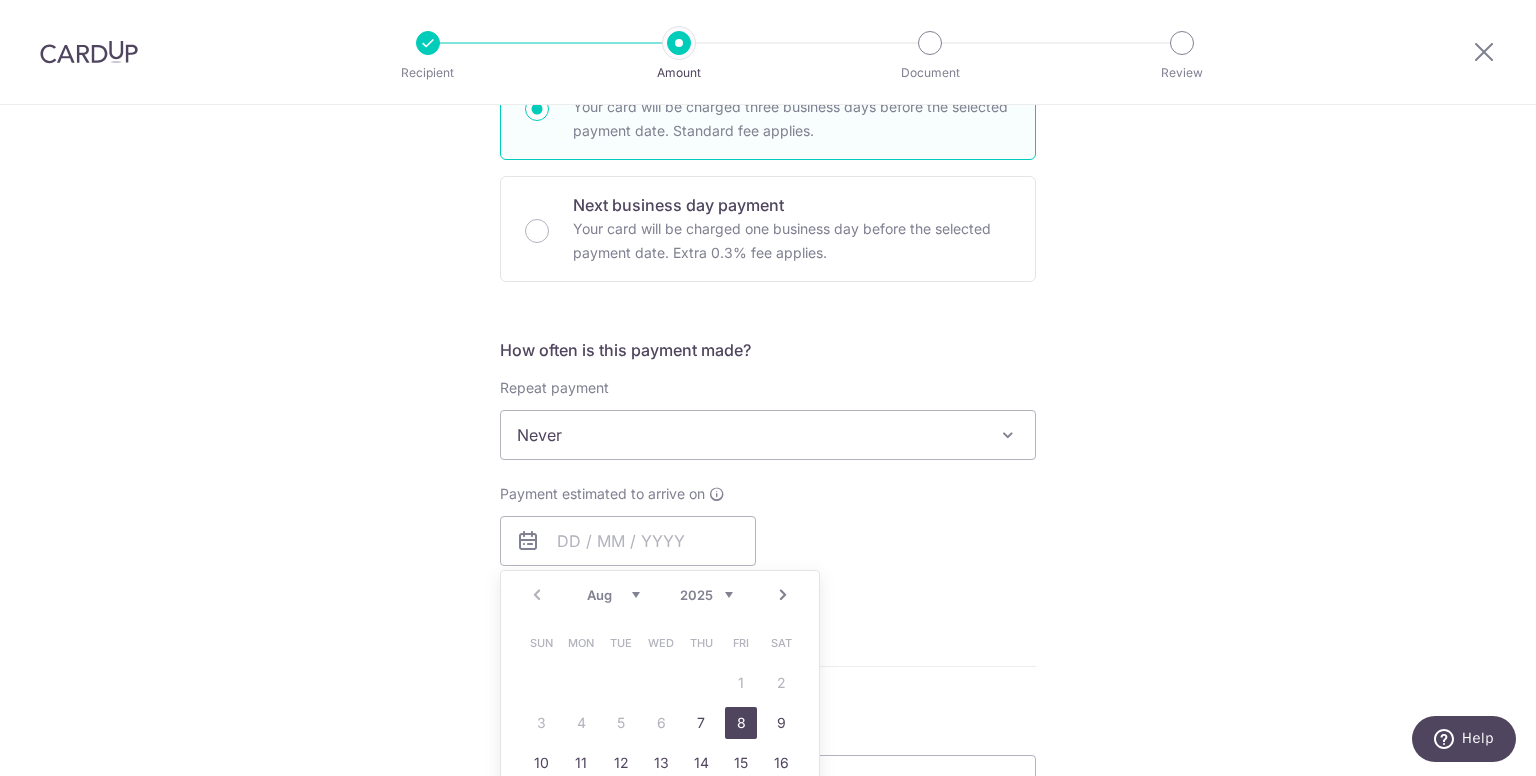click on "8" at bounding box center (741, 723) 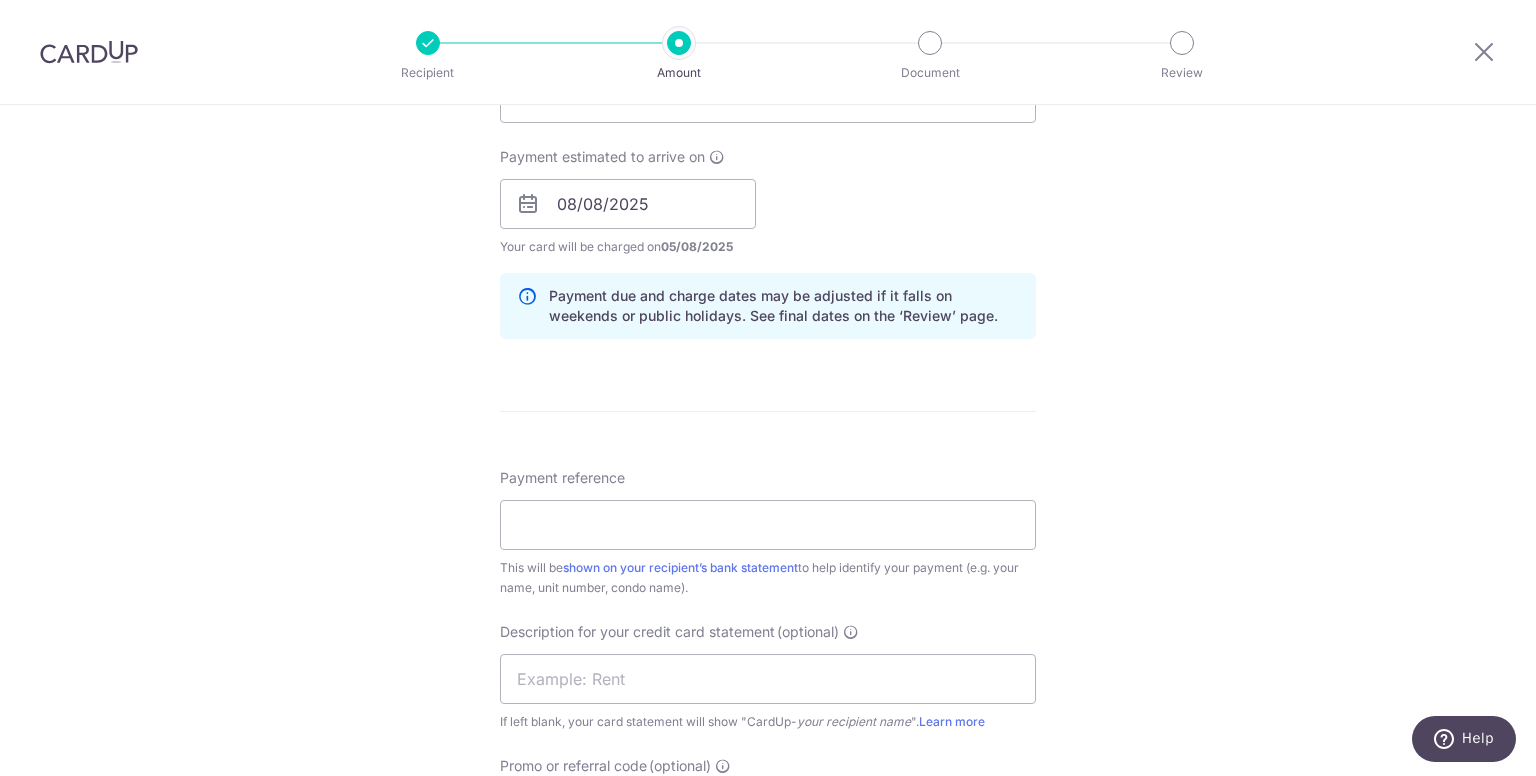 scroll, scrollTop: 883, scrollLeft: 0, axis: vertical 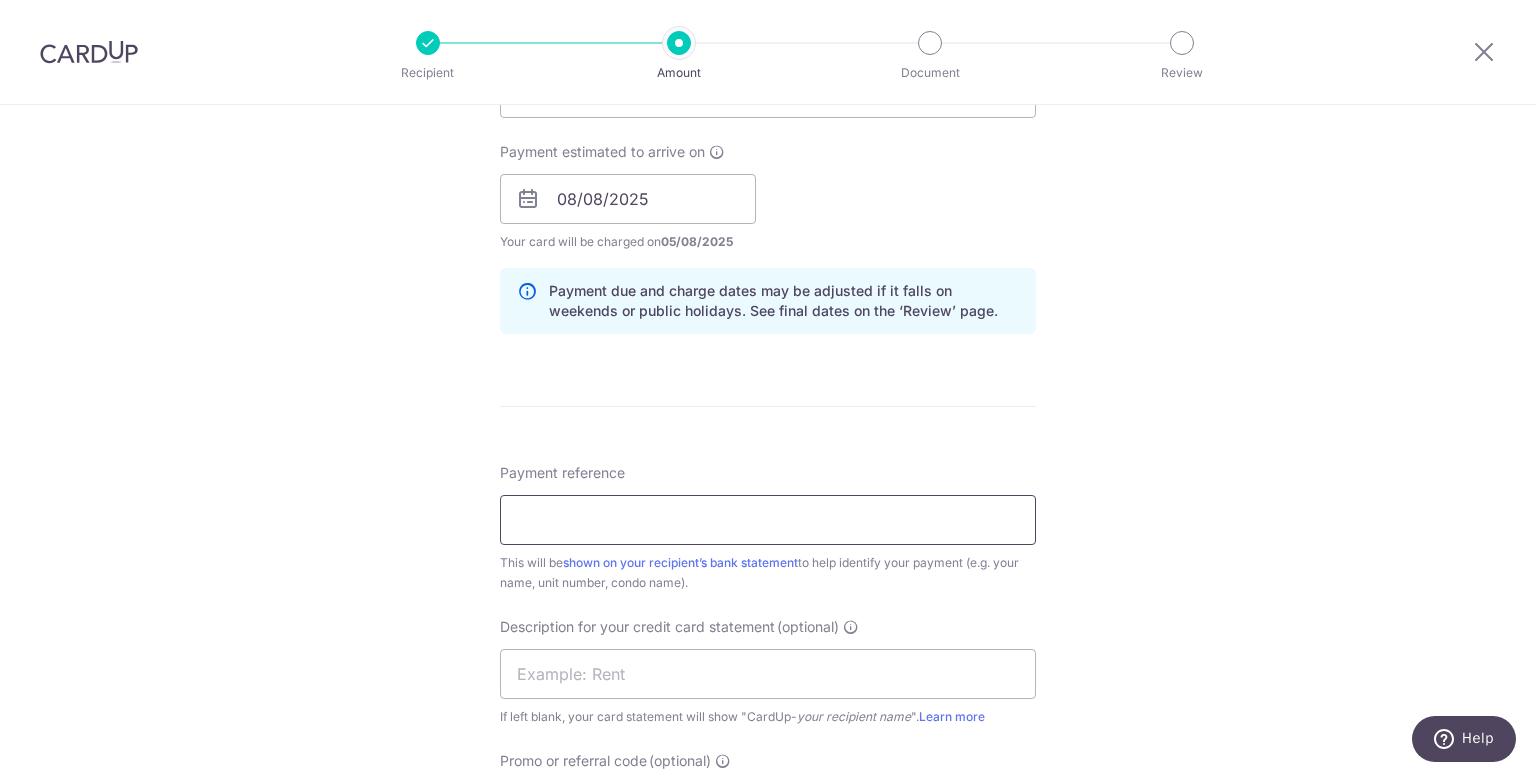 click on "Payment reference" at bounding box center [768, 520] 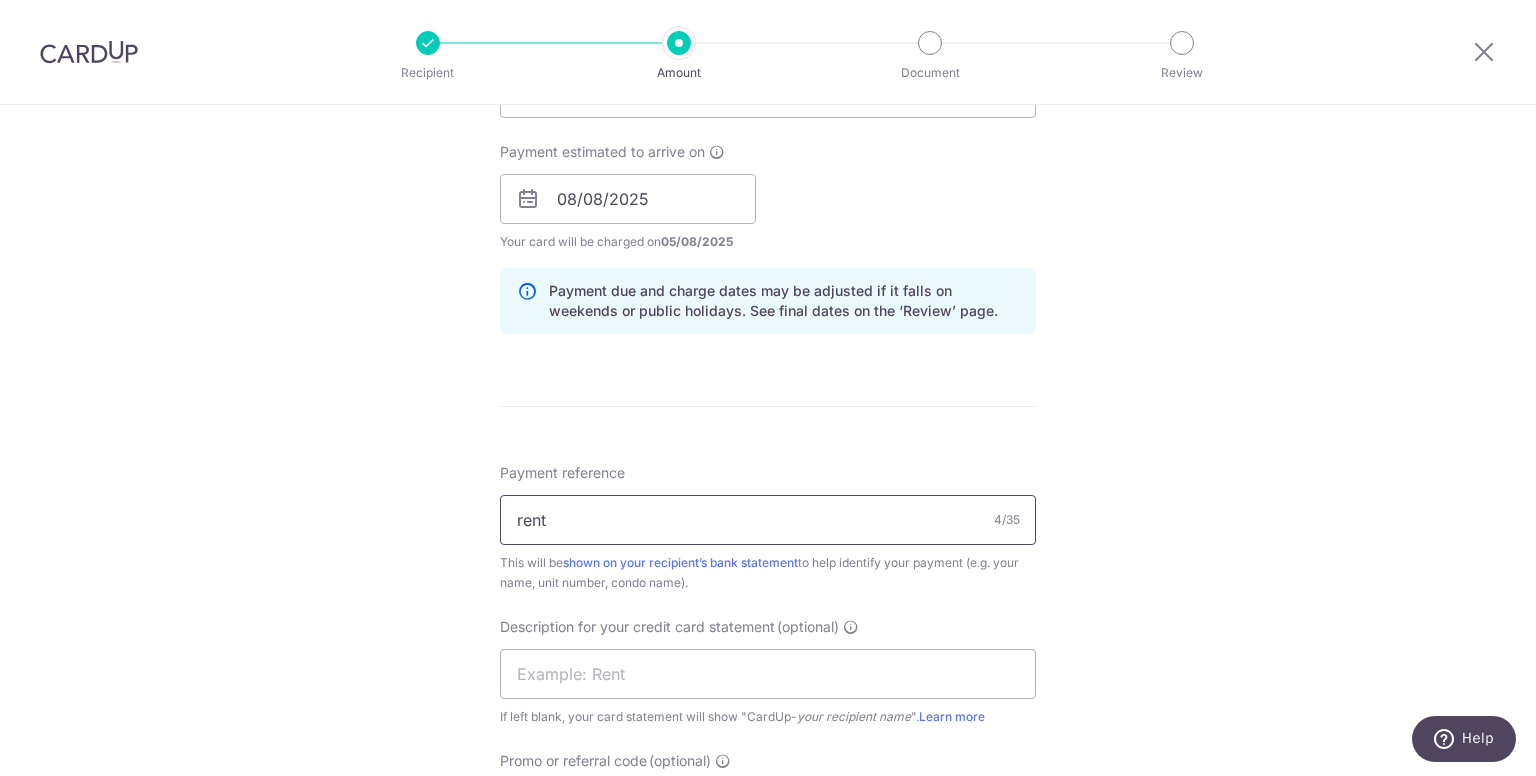 click on "rent" at bounding box center (768, 520) 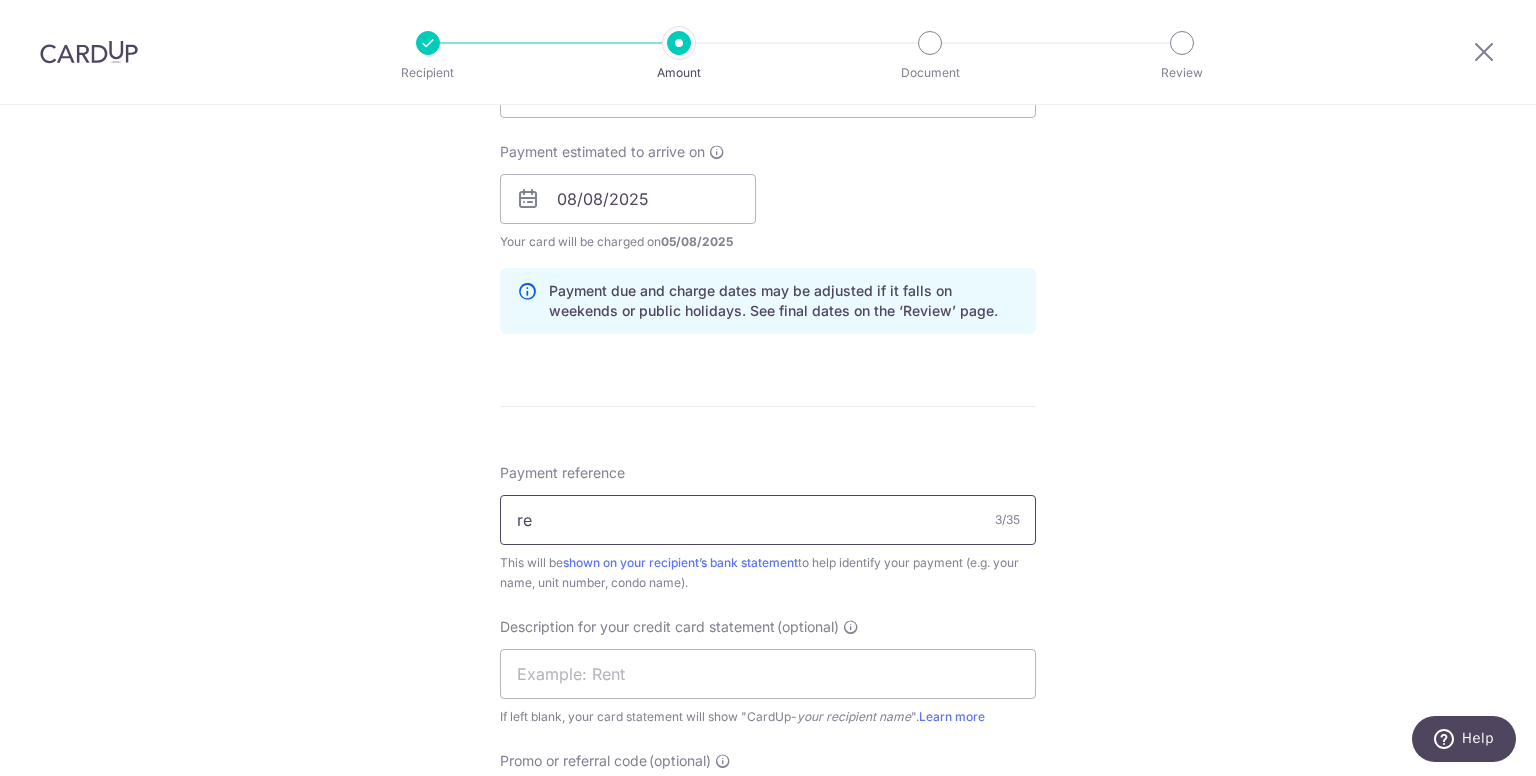 type on "r" 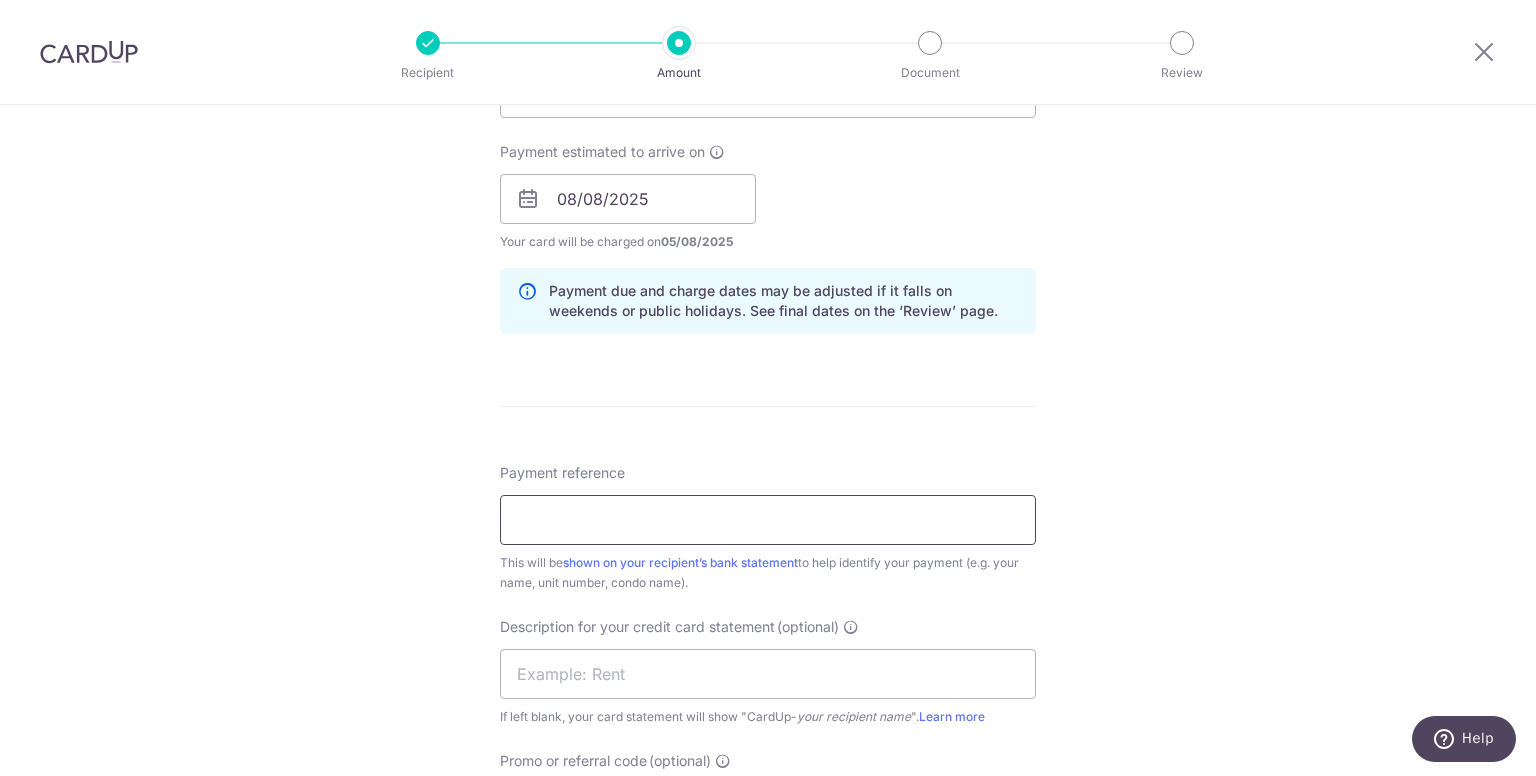 click on "Payment reference" at bounding box center [768, 520] 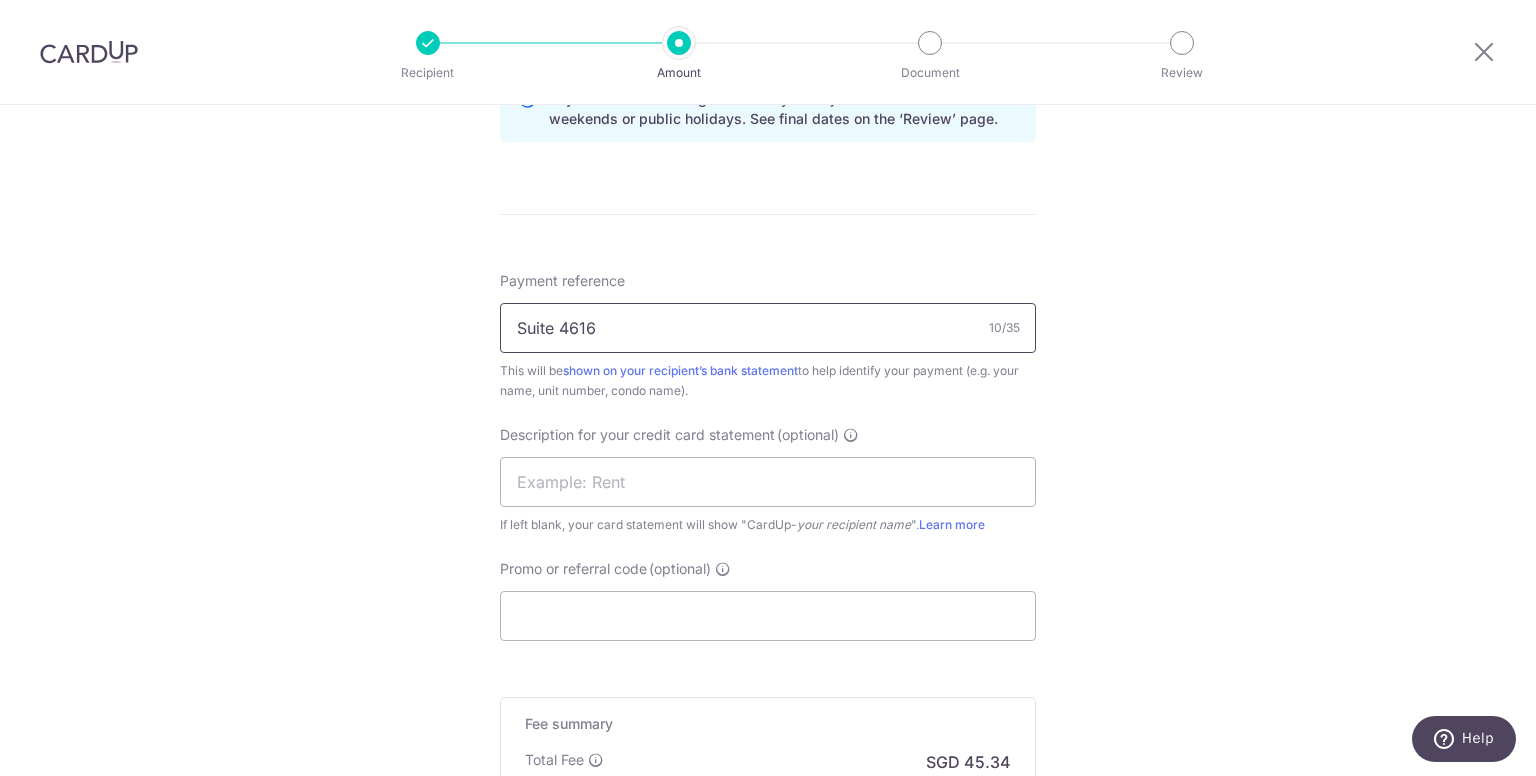 scroll, scrollTop: 1100, scrollLeft: 0, axis: vertical 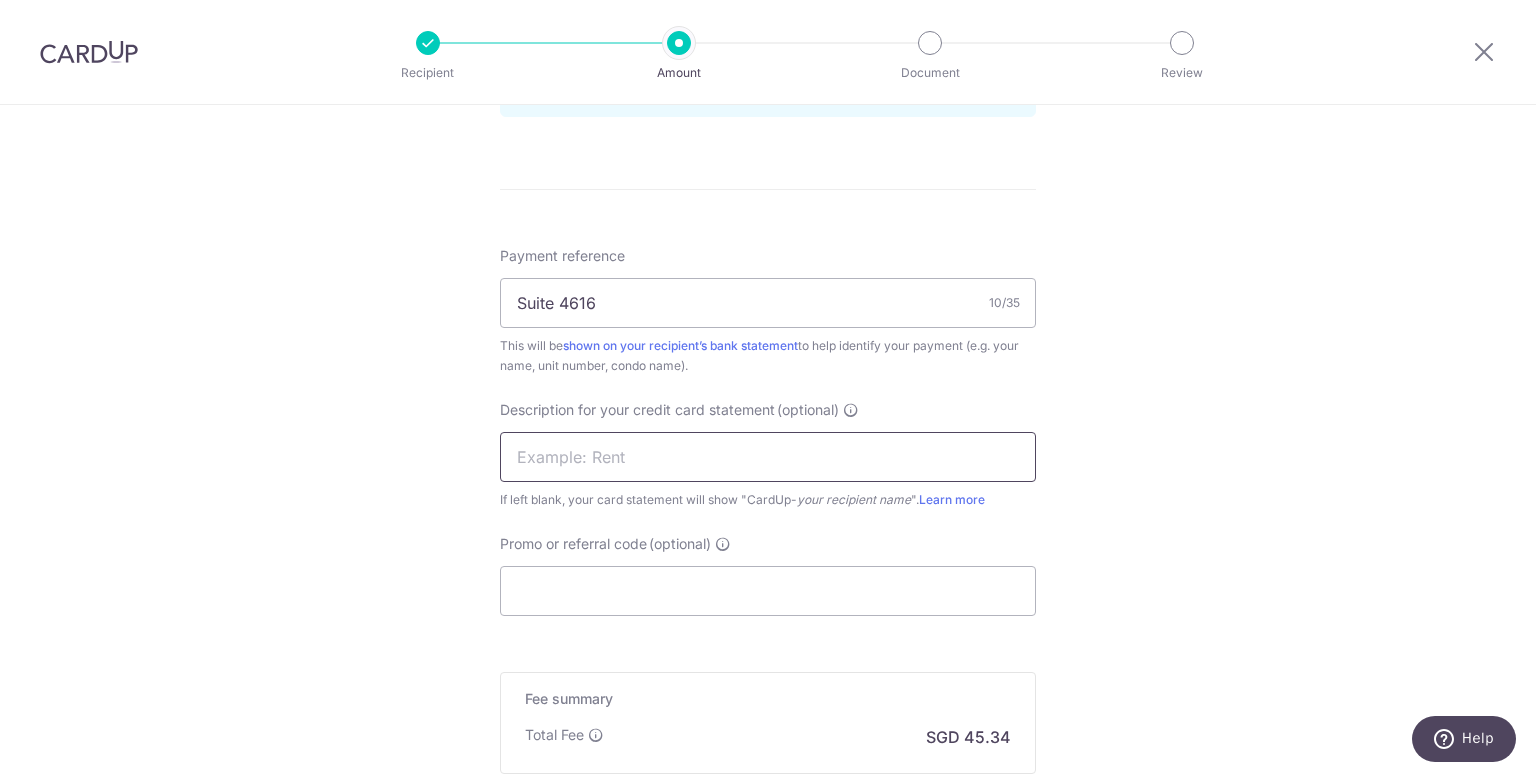 click at bounding box center [768, 457] 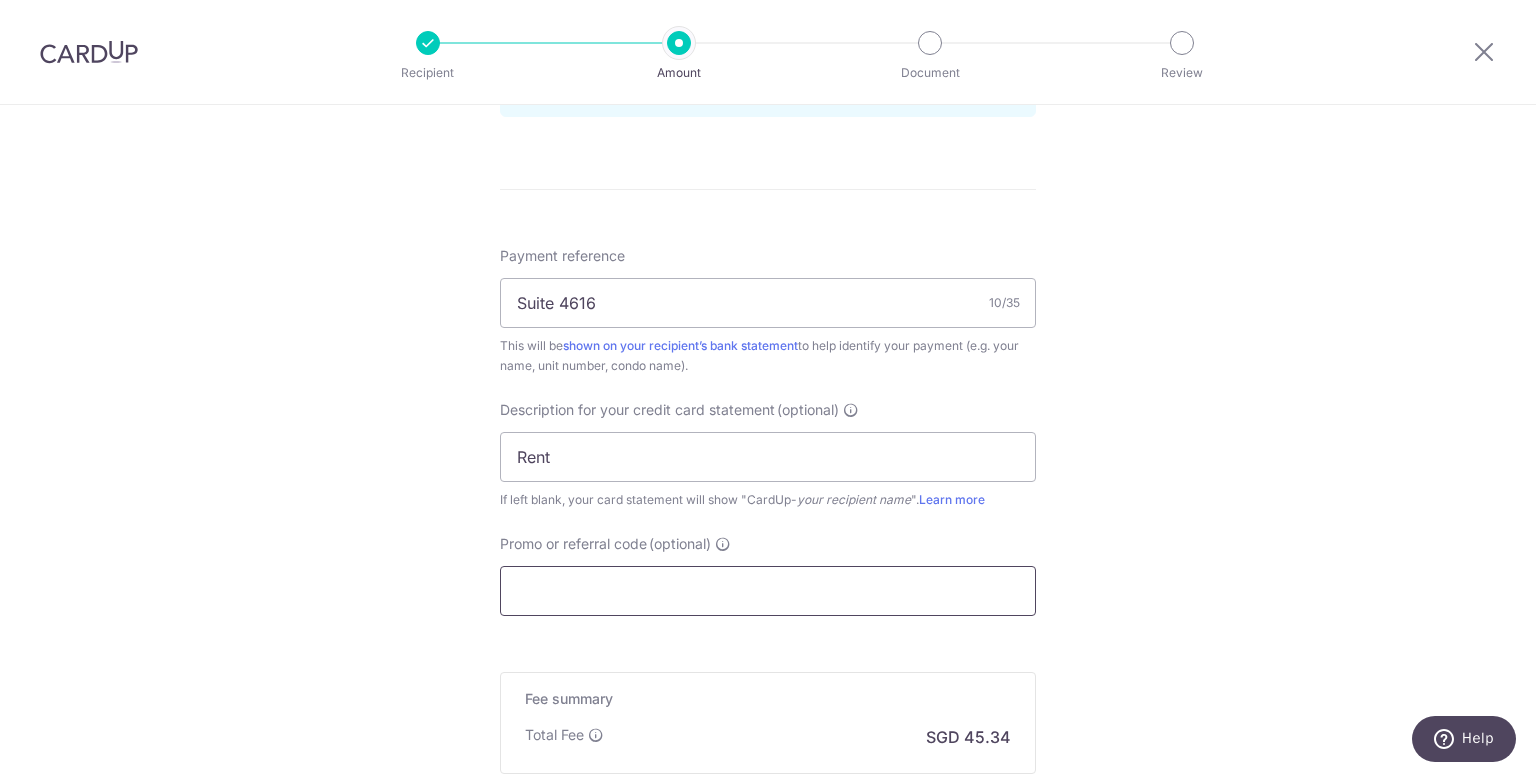 click on "Promo or referral code
(optional)" at bounding box center (768, 591) 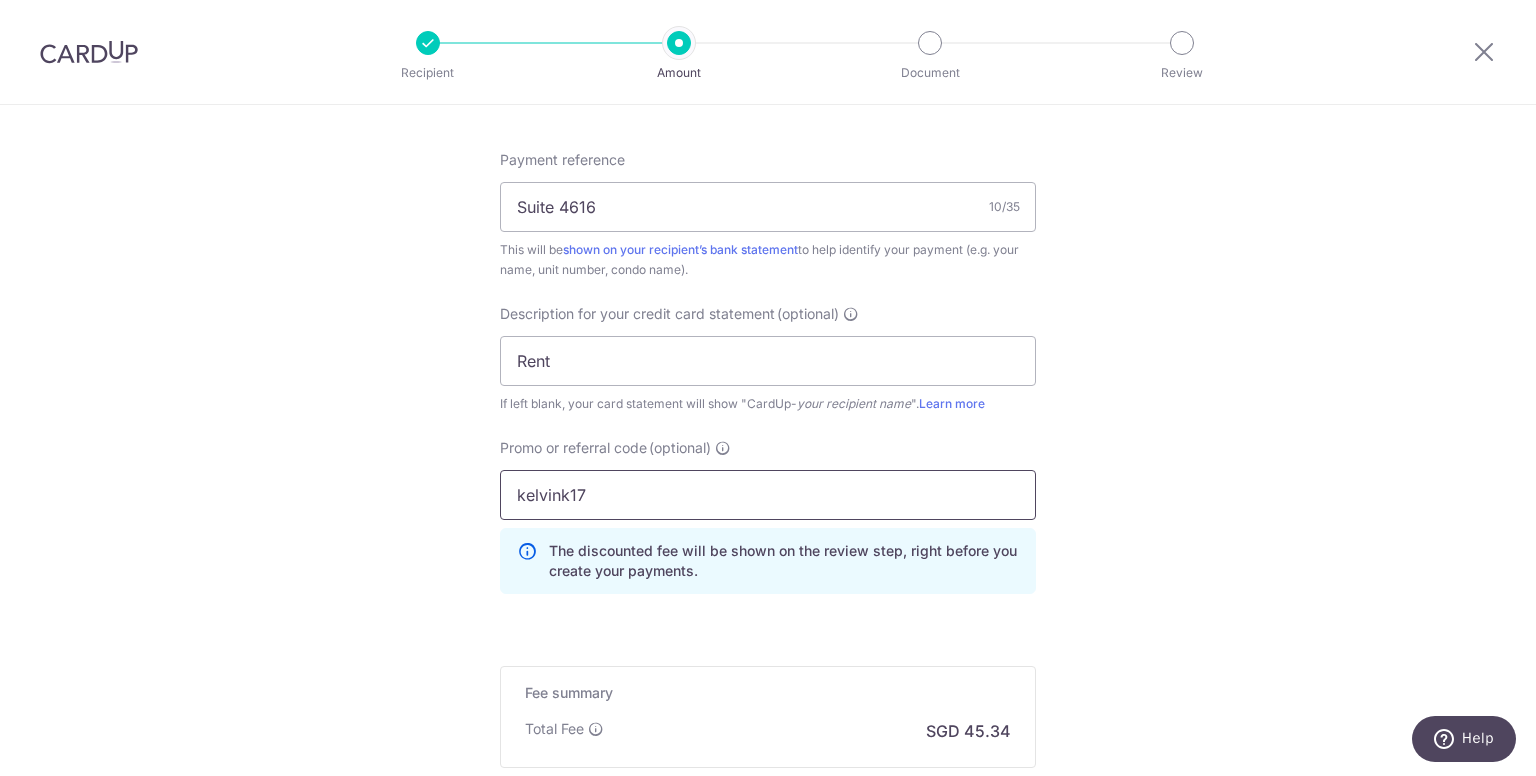 scroll, scrollTop: 1440, scrollLeft: 0, axis: vertical 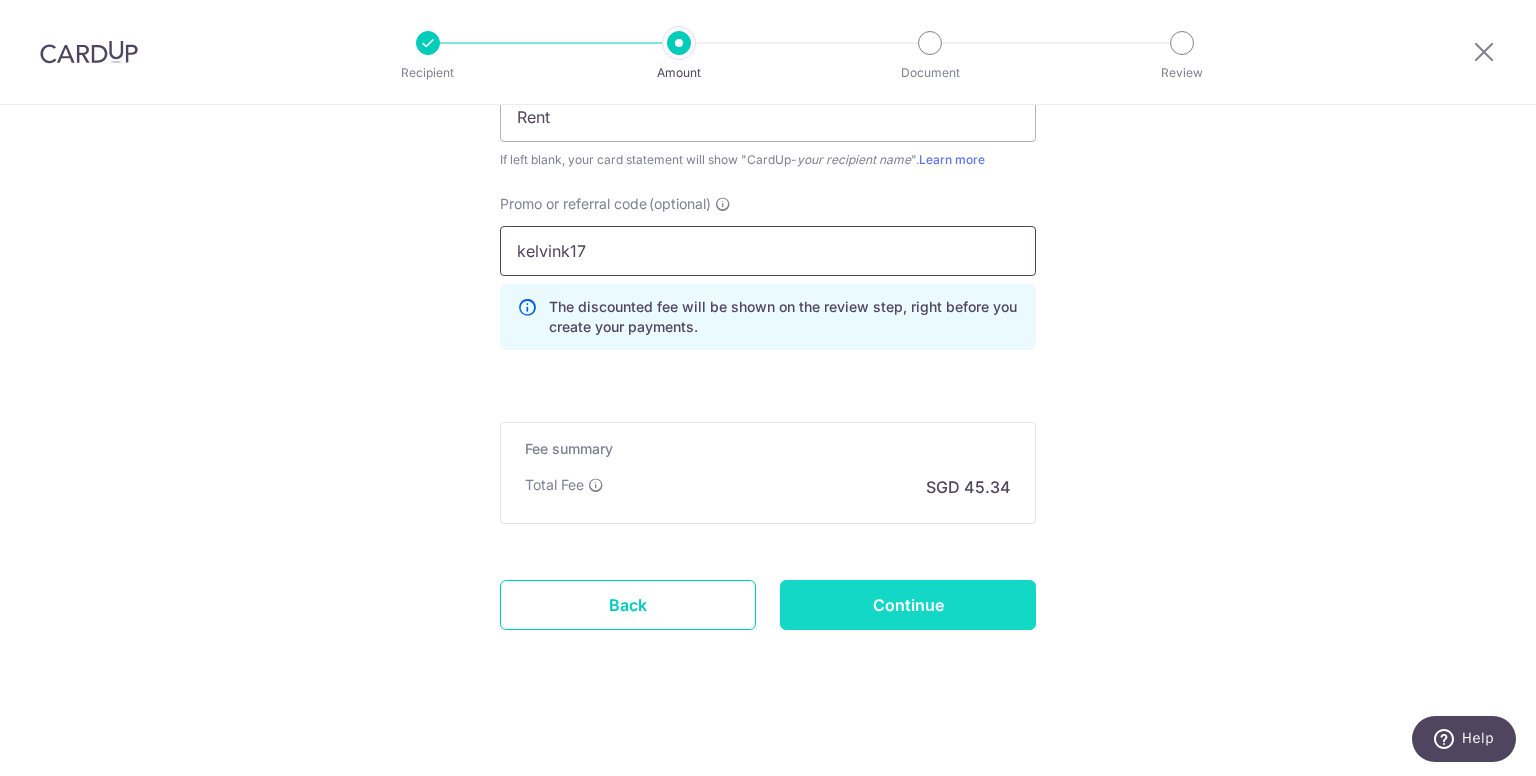 type on "kelvink17" 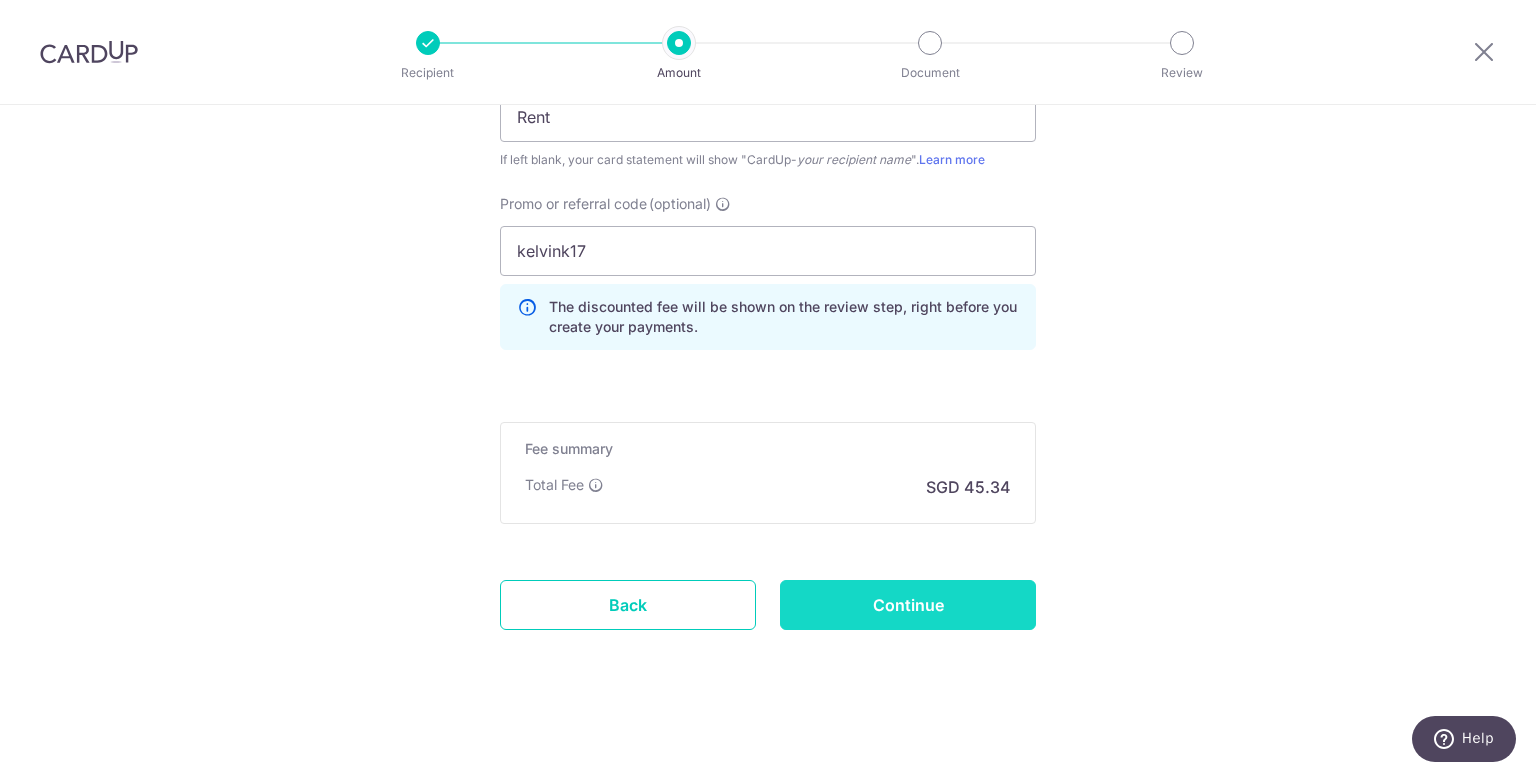 click on "Continue" at bounding box center (908, 605) 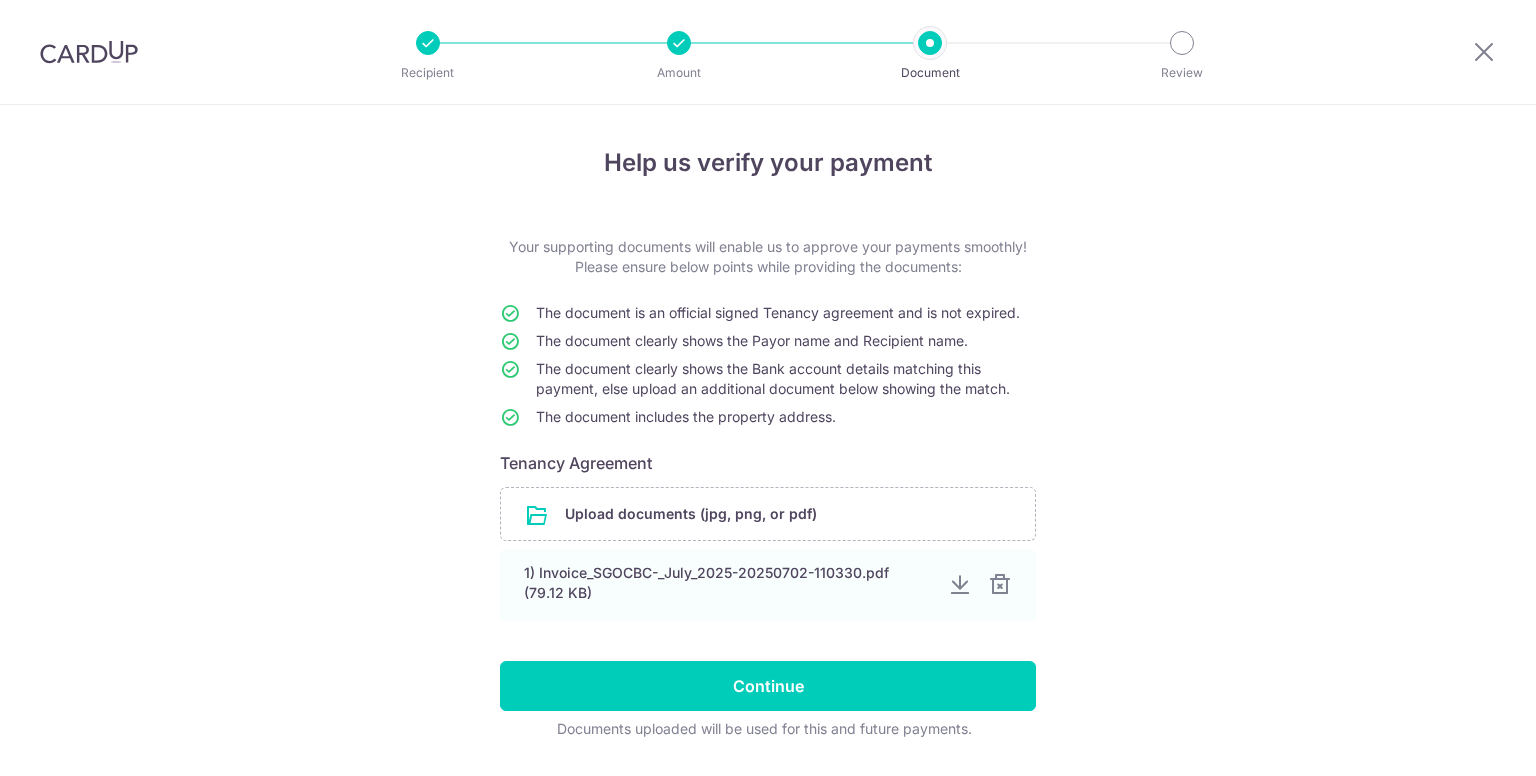scroll, scrollTop: 0, scrollLeft: 0, axis: both 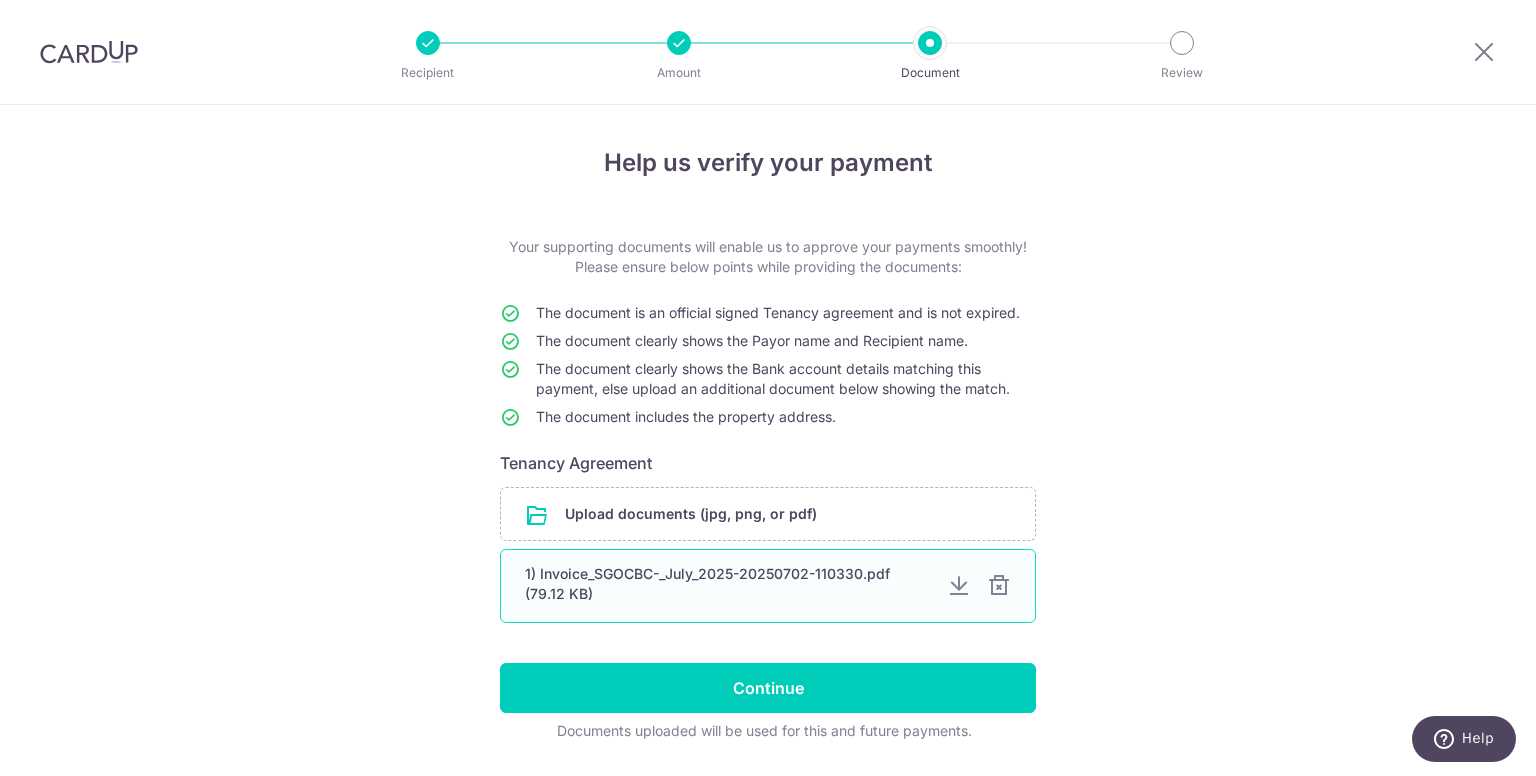 click at bounding box center (999, 586) 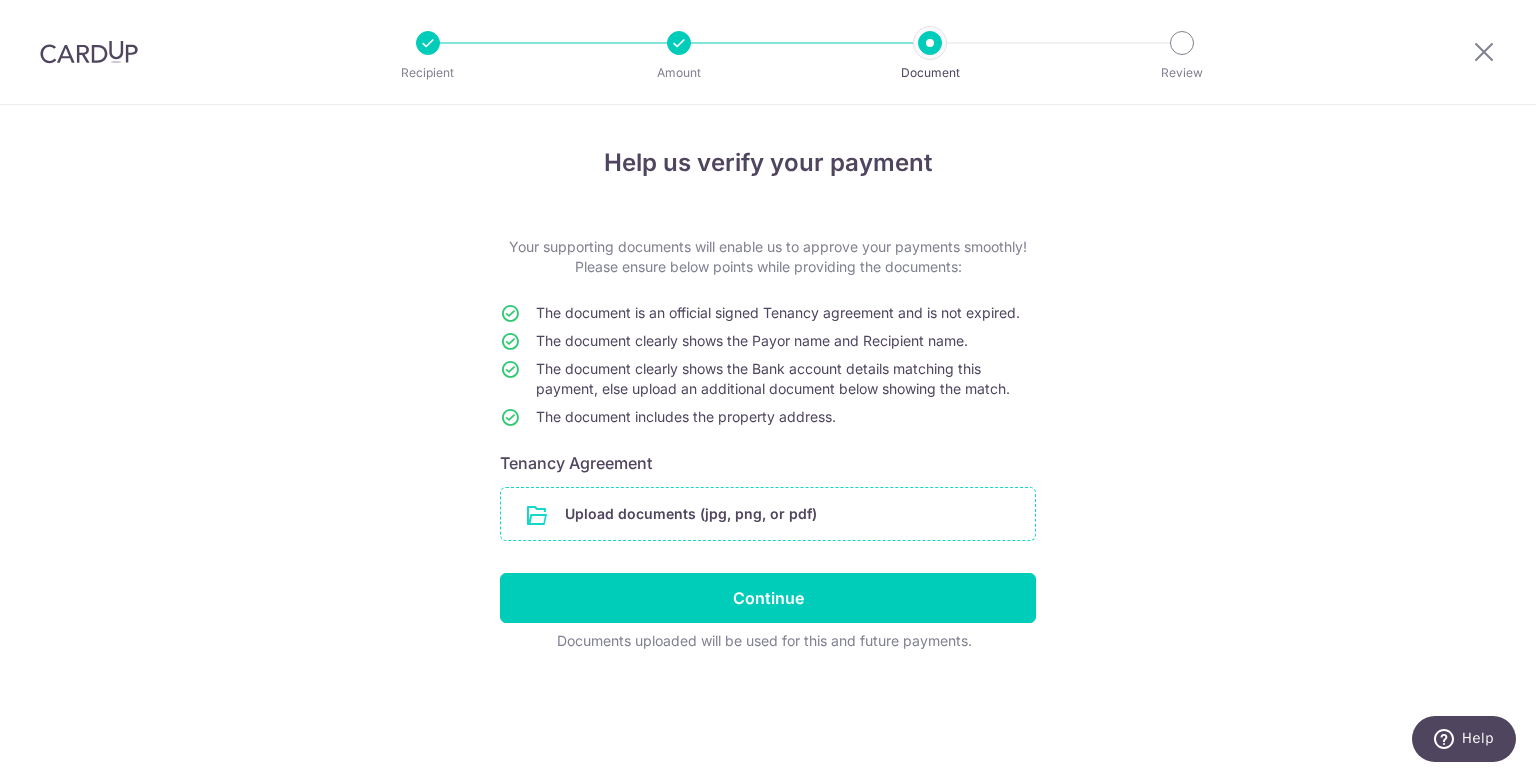 click at bounding box center [768, 514] 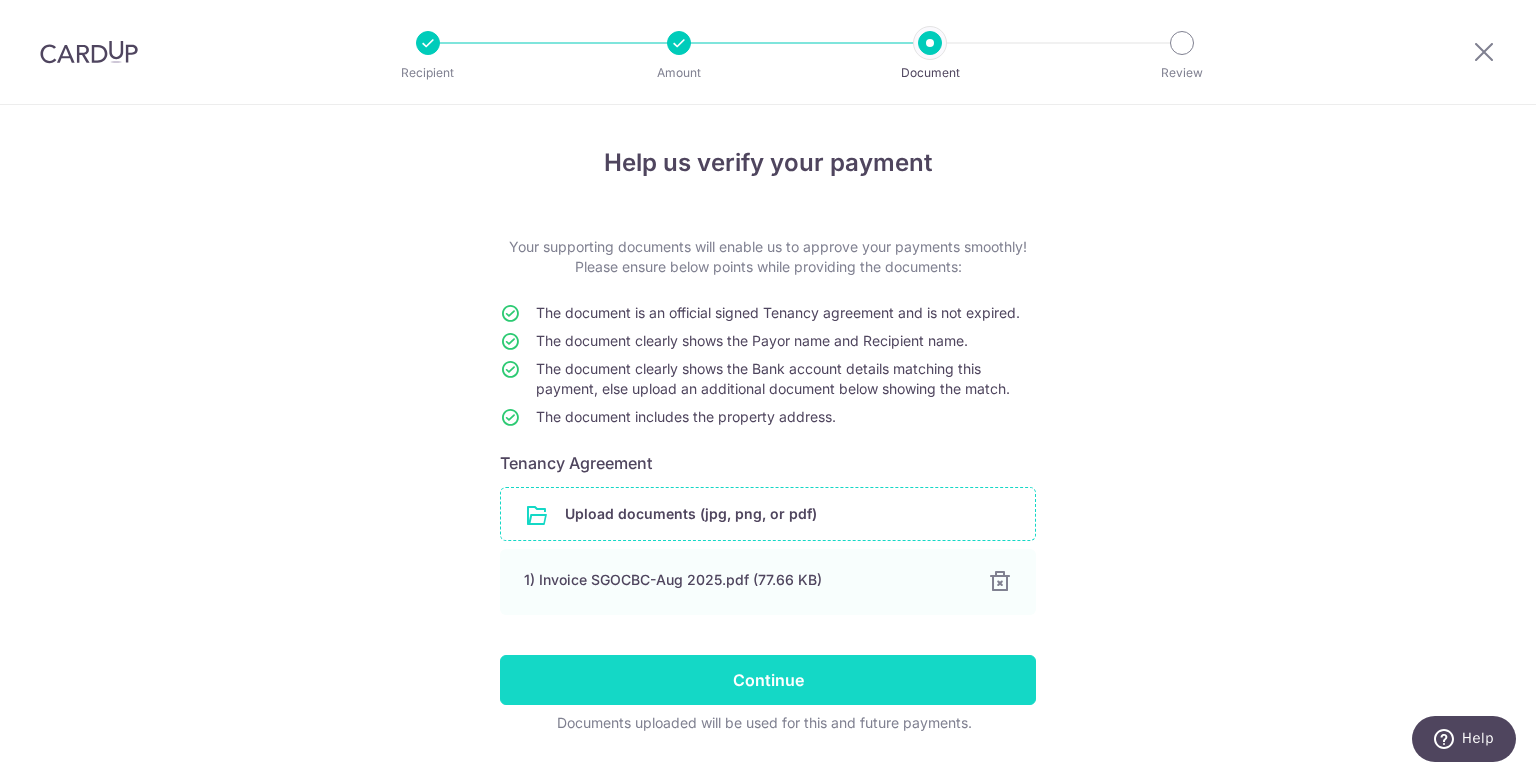 click on "Continue" at bounding box center (768, 680) 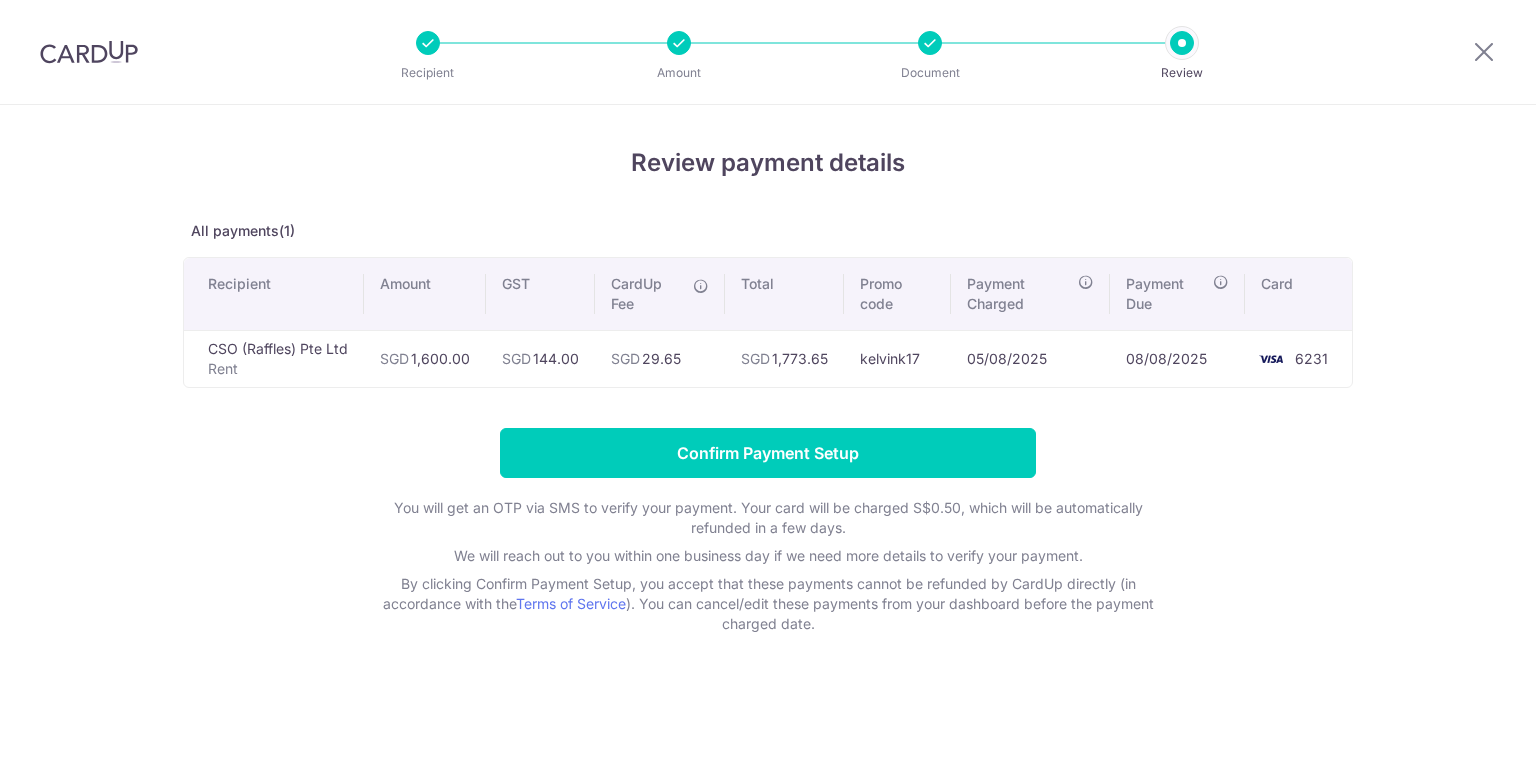 scroll, scrollTop: 0, scrollLeft: 0, axis: both 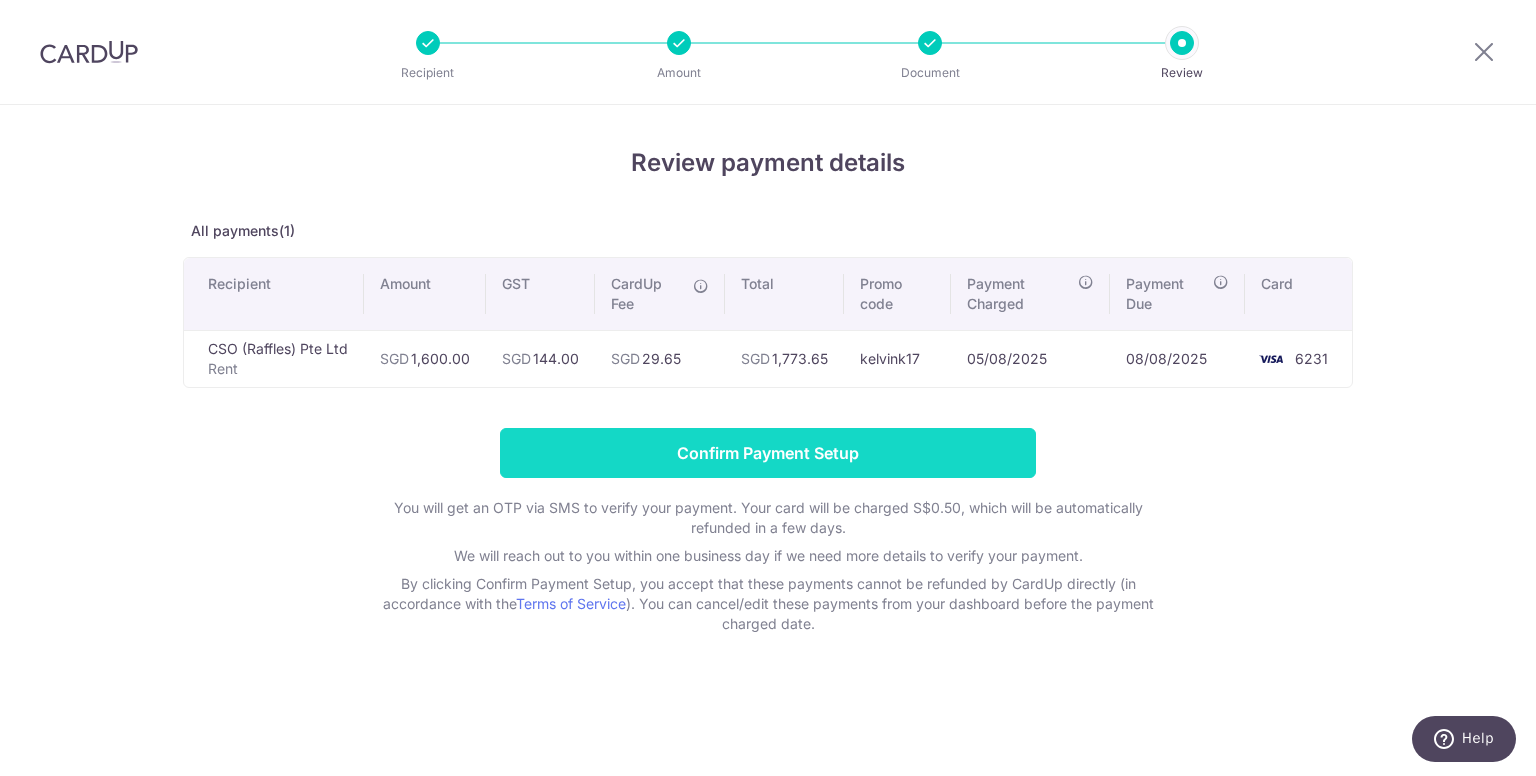 click on "Confirm Payment Setup" at bounding box center [768, 453] 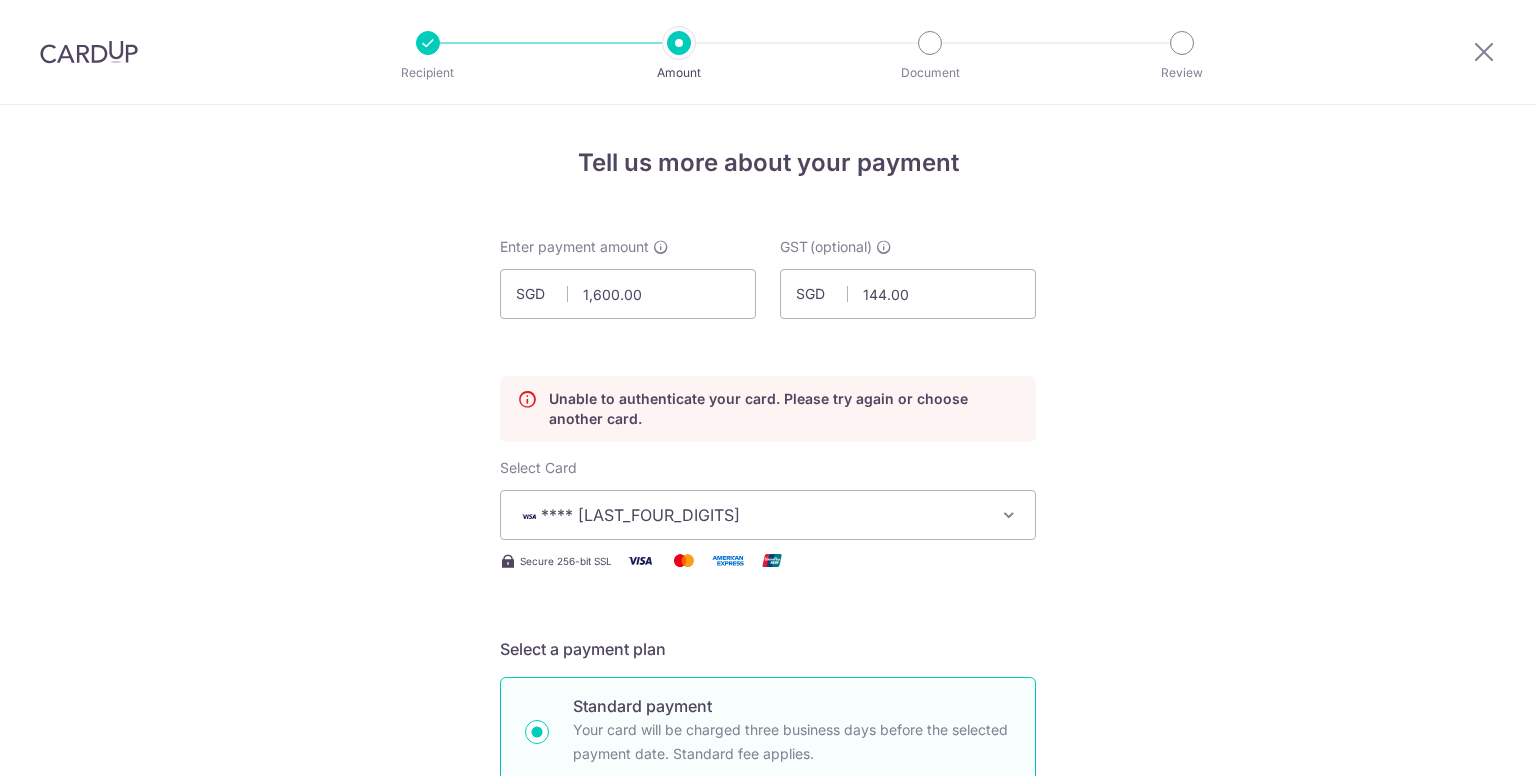 scroll, scrollTop: 0, scrollLeft: 0, axis: both 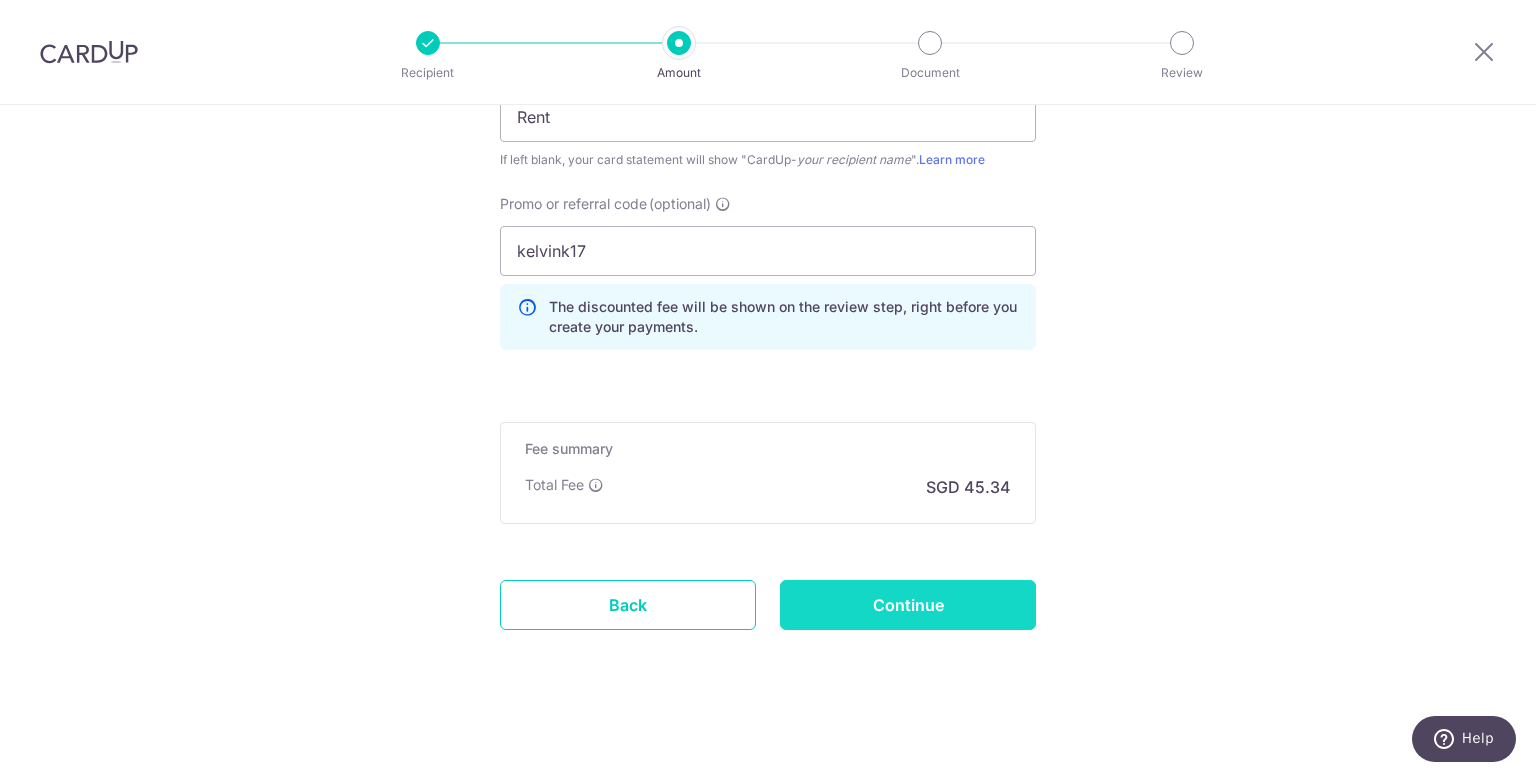 click on "Continue" at bounding box center (908, 605) 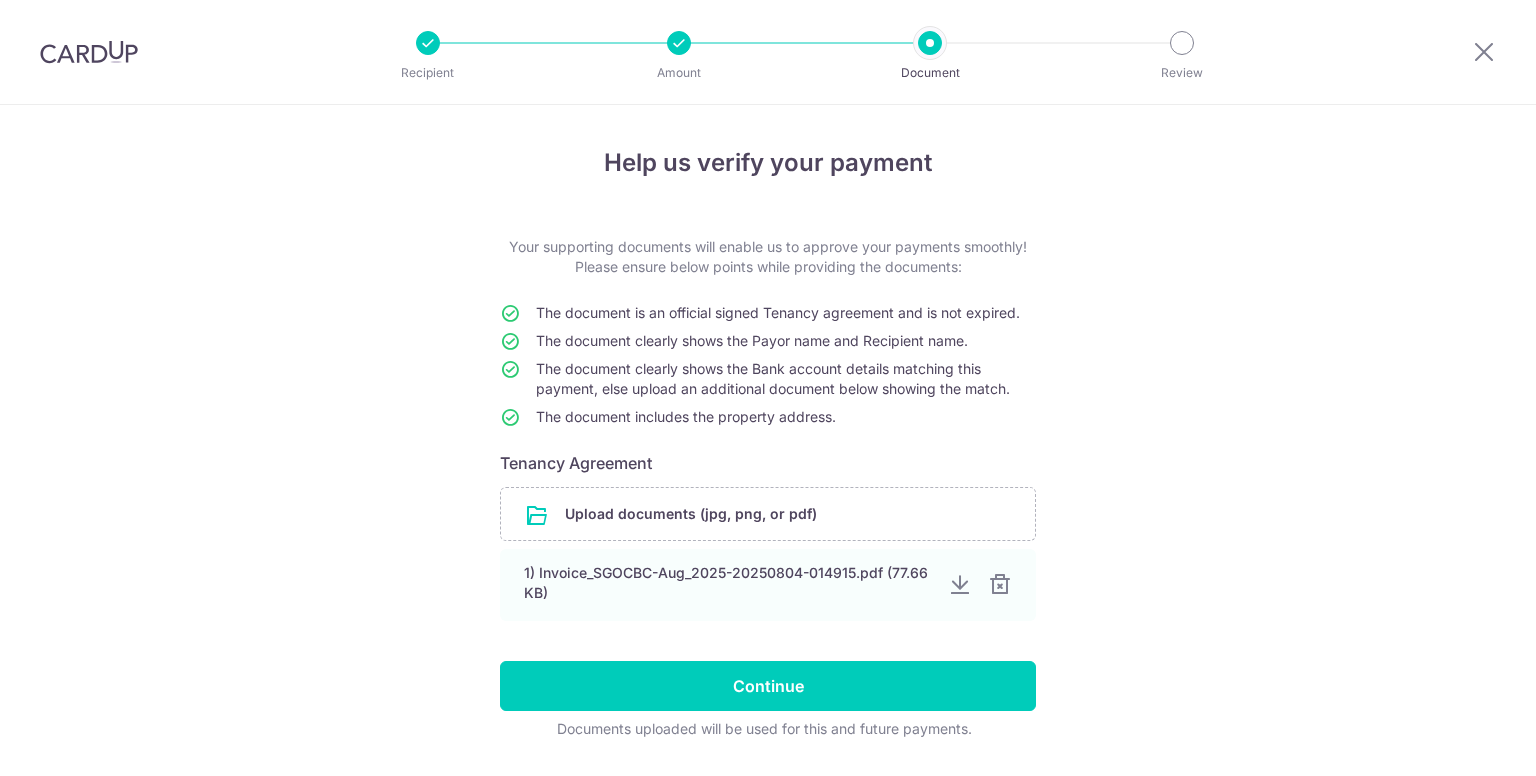 scroll, scrollTop: 0, scrollLeft: 0, axis: both 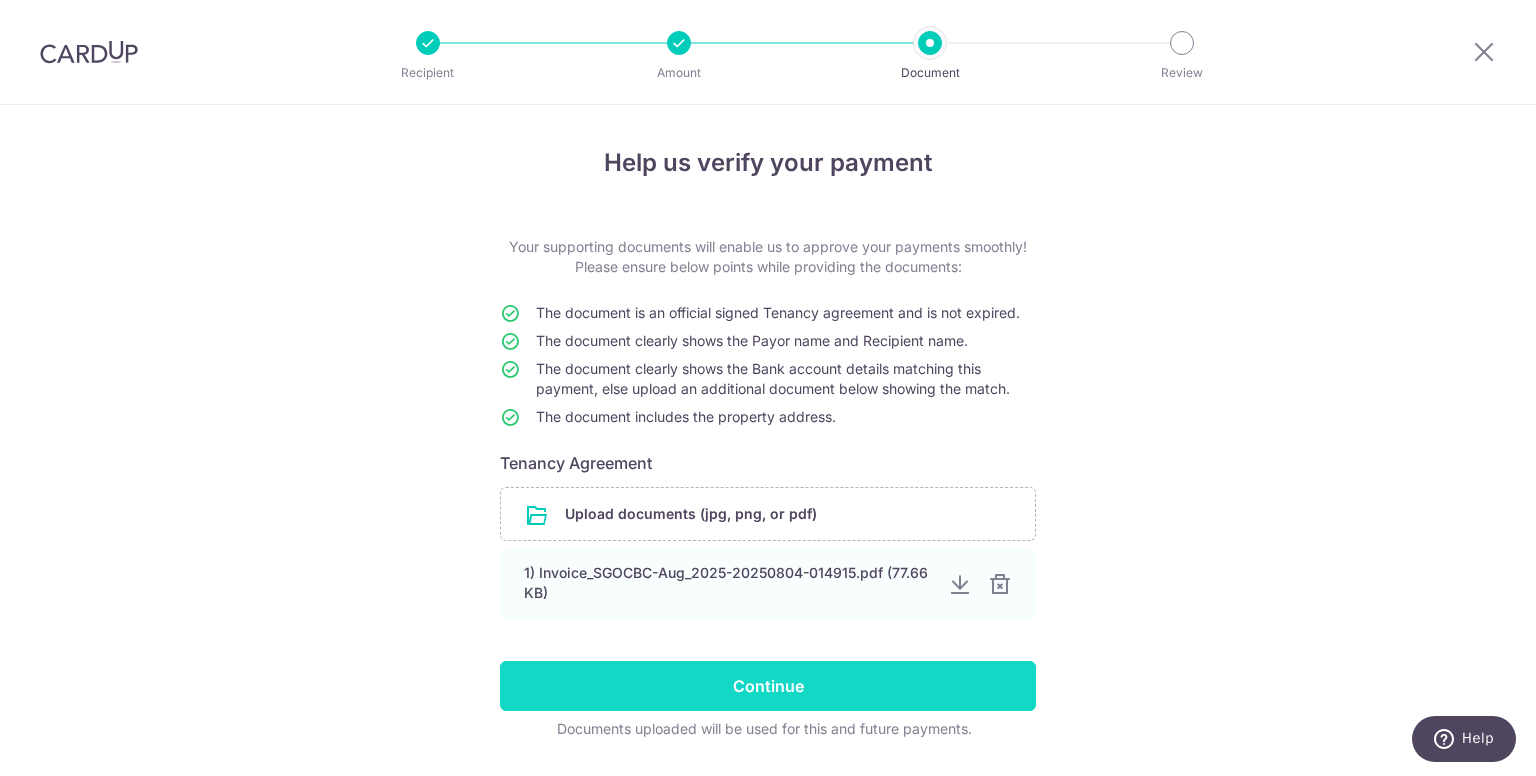 click on "Continue" at bounding box center [768, 686] 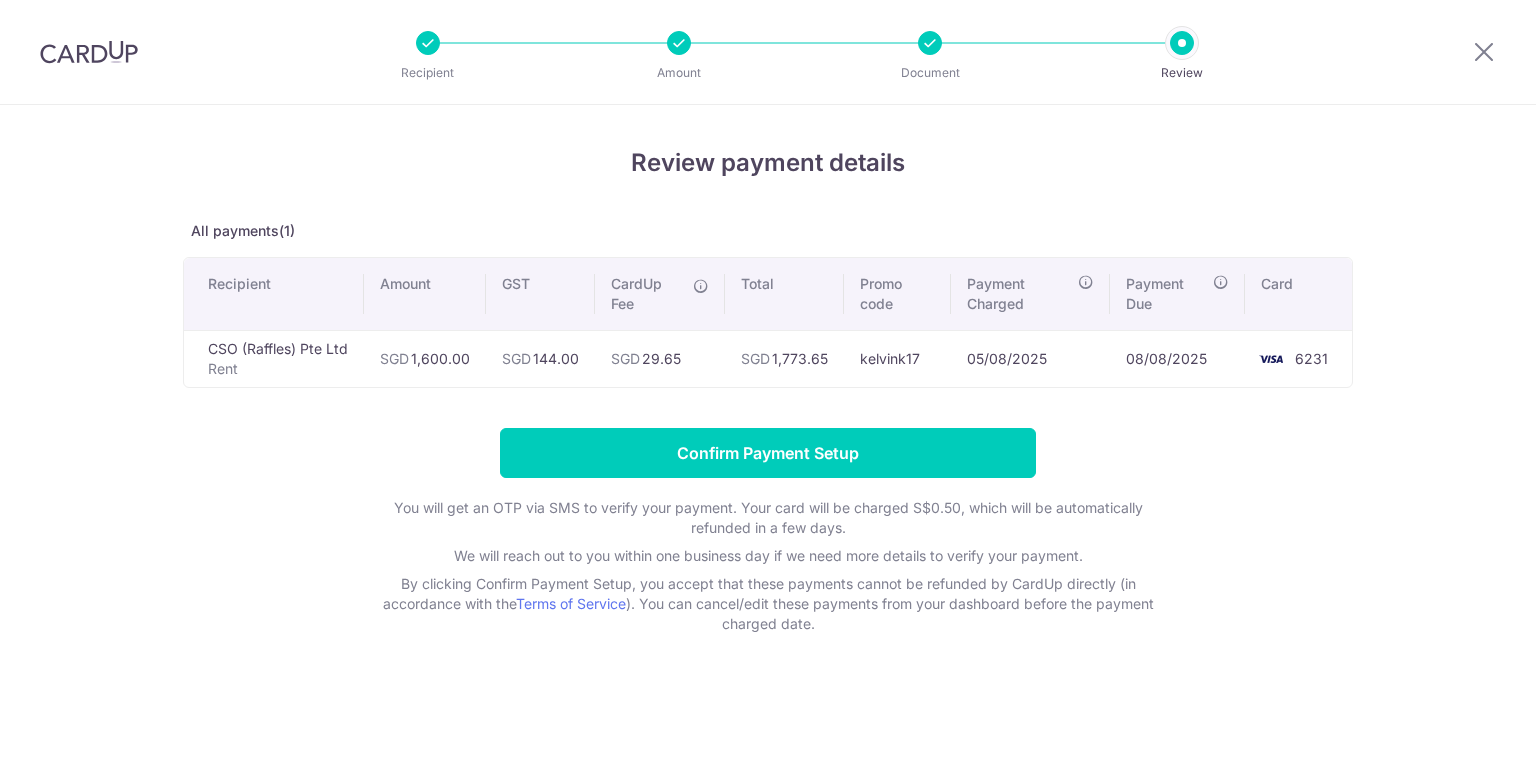 scroll, scrollTop: 0, scrollLeft: 0, axis: both 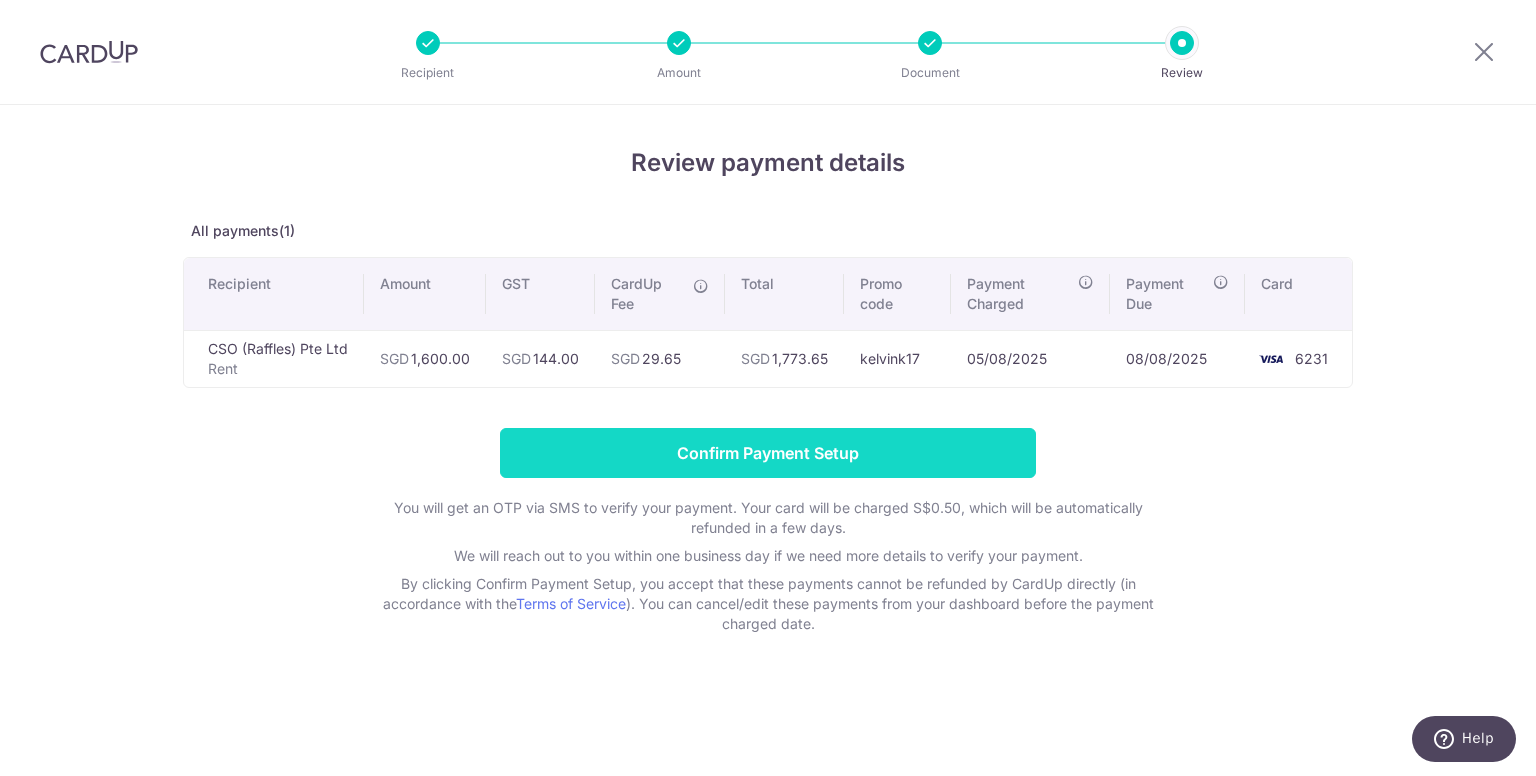 click on "Confirm Payment Setup" at bounding box center (768, 453) 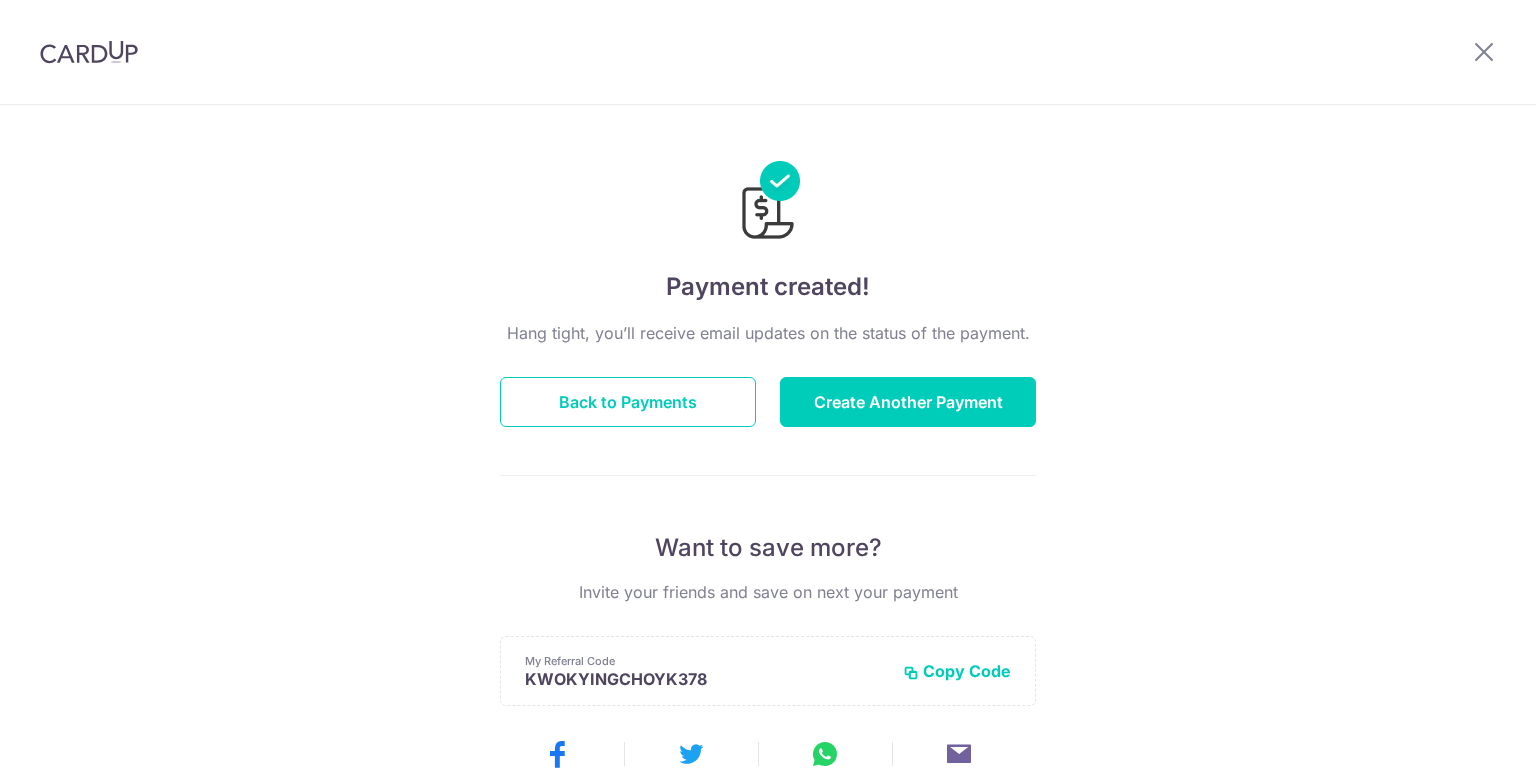 scroll, scrollTop: 0, scrollLeft: 0, axis: both 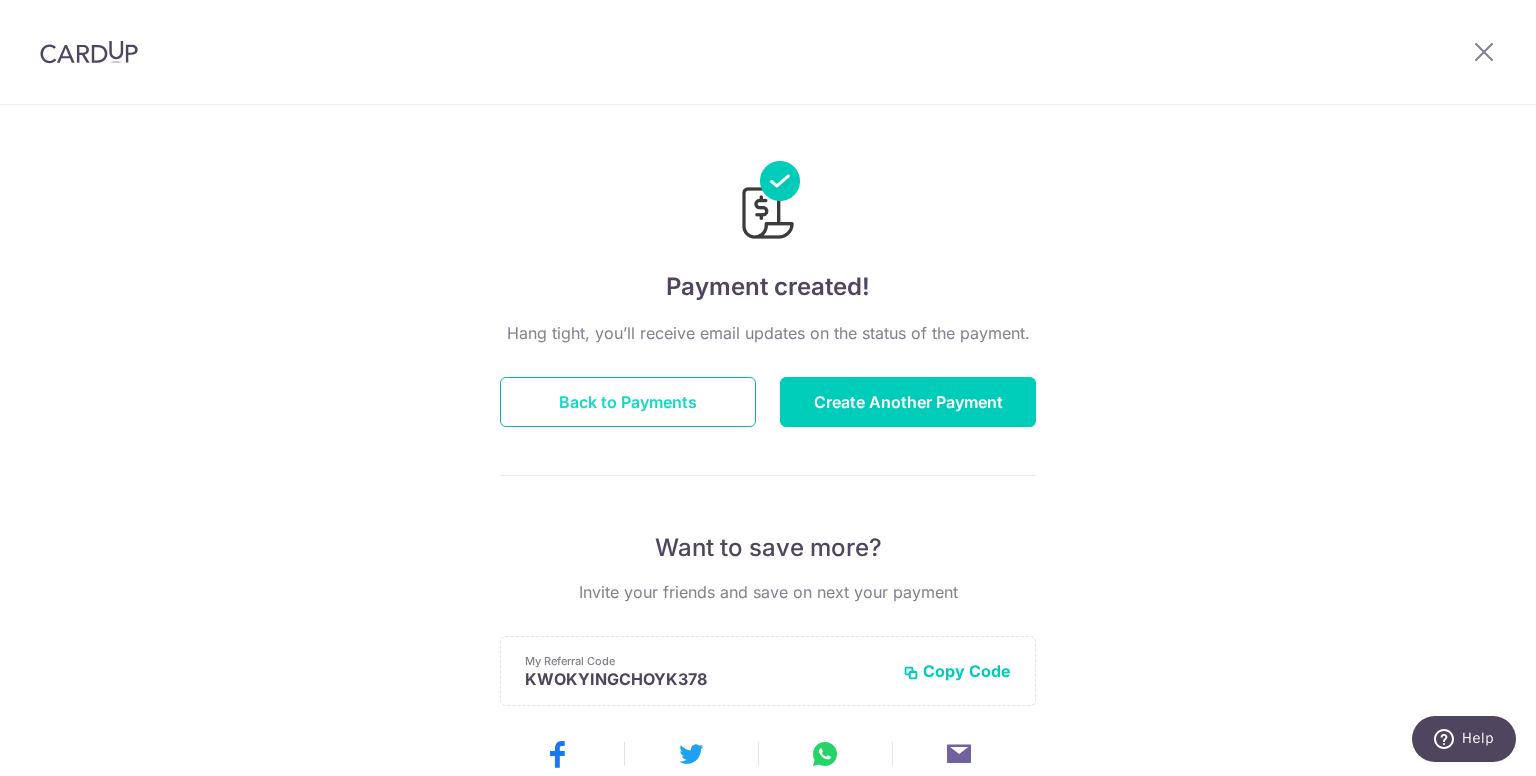 click on "Back to Payments" at bounding box center (628, 402) 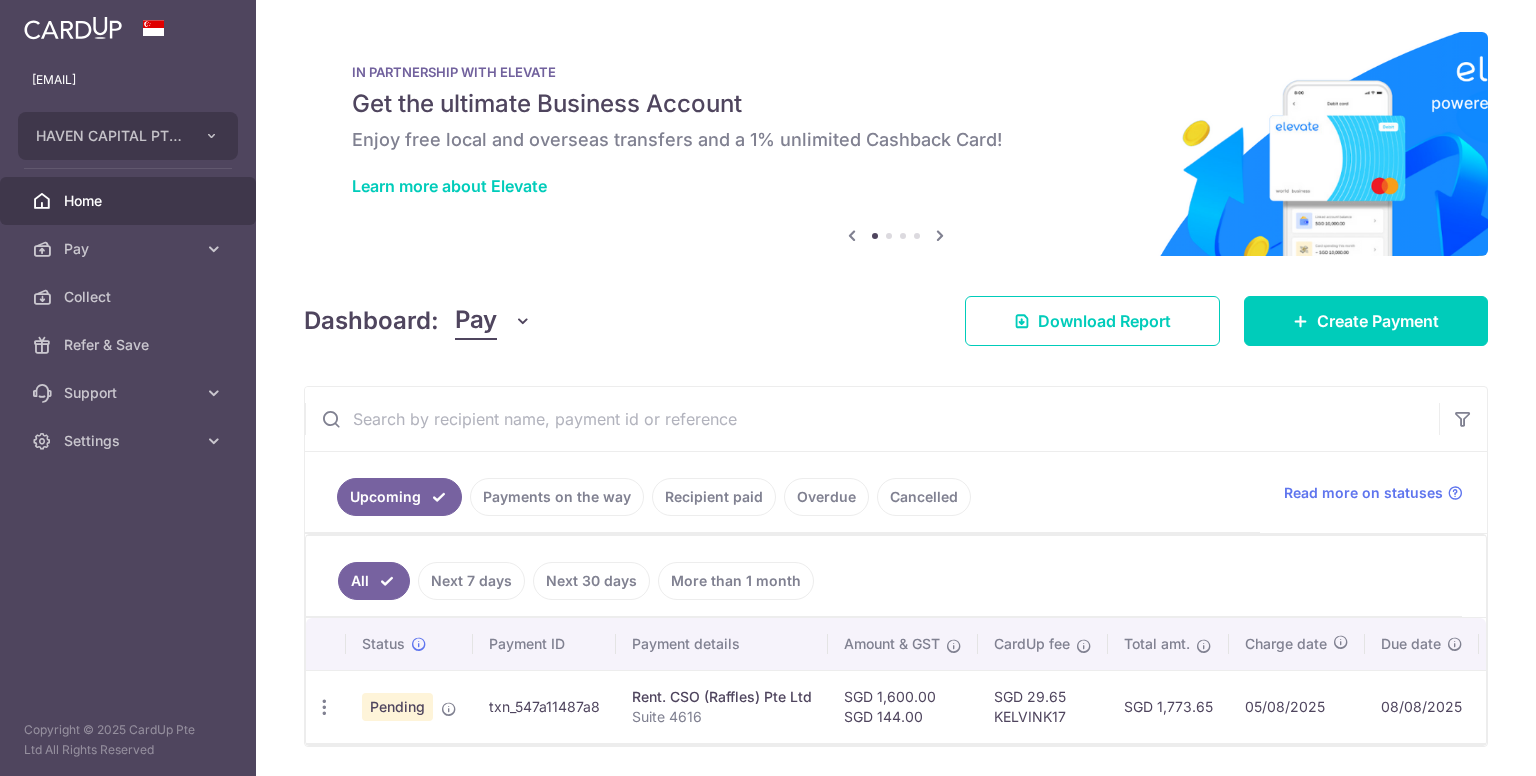 scroll, scrollTop: 0, scrollLeft: 0, axis: both 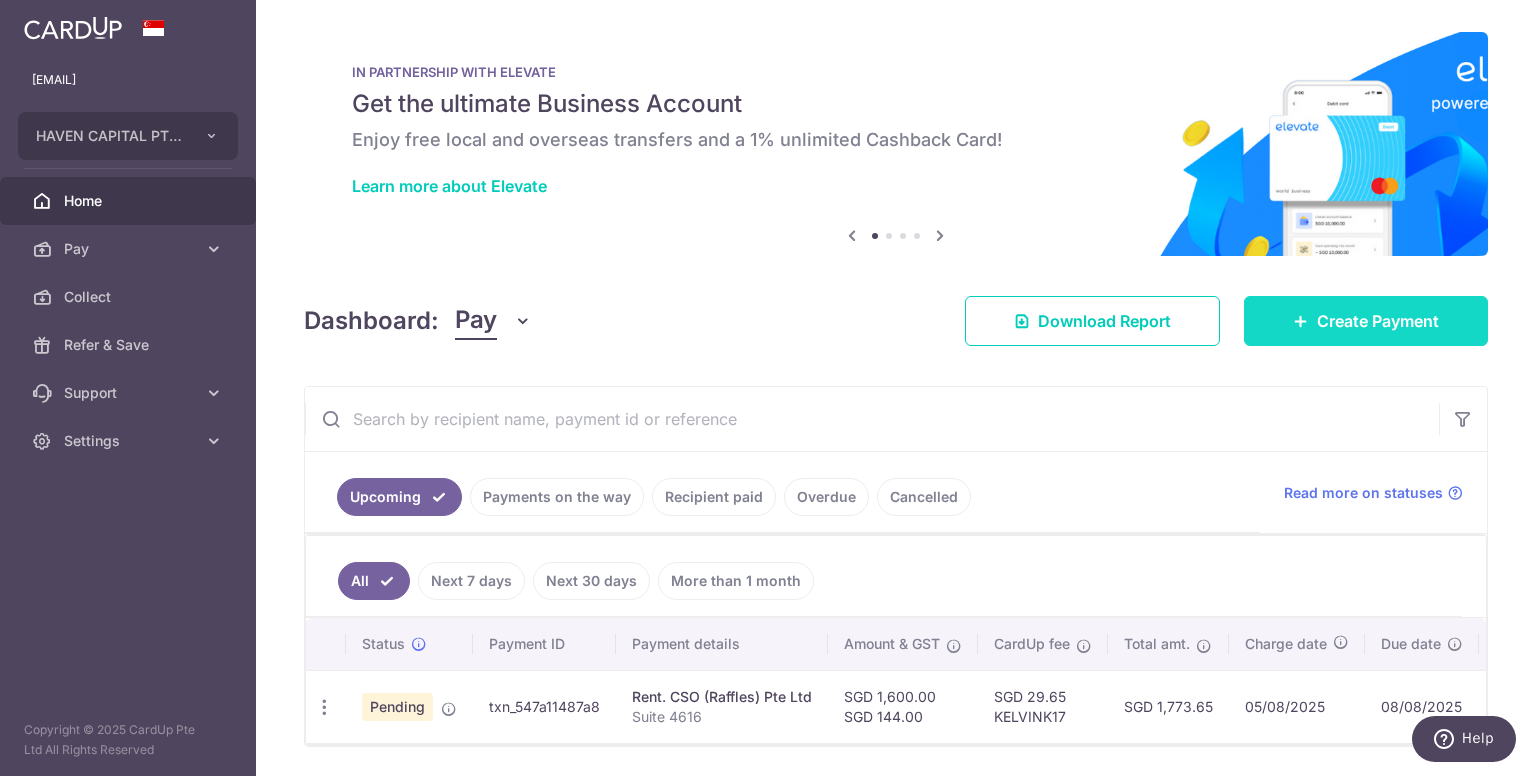 click on "Create Payment" at bounding box center [1378, 321] 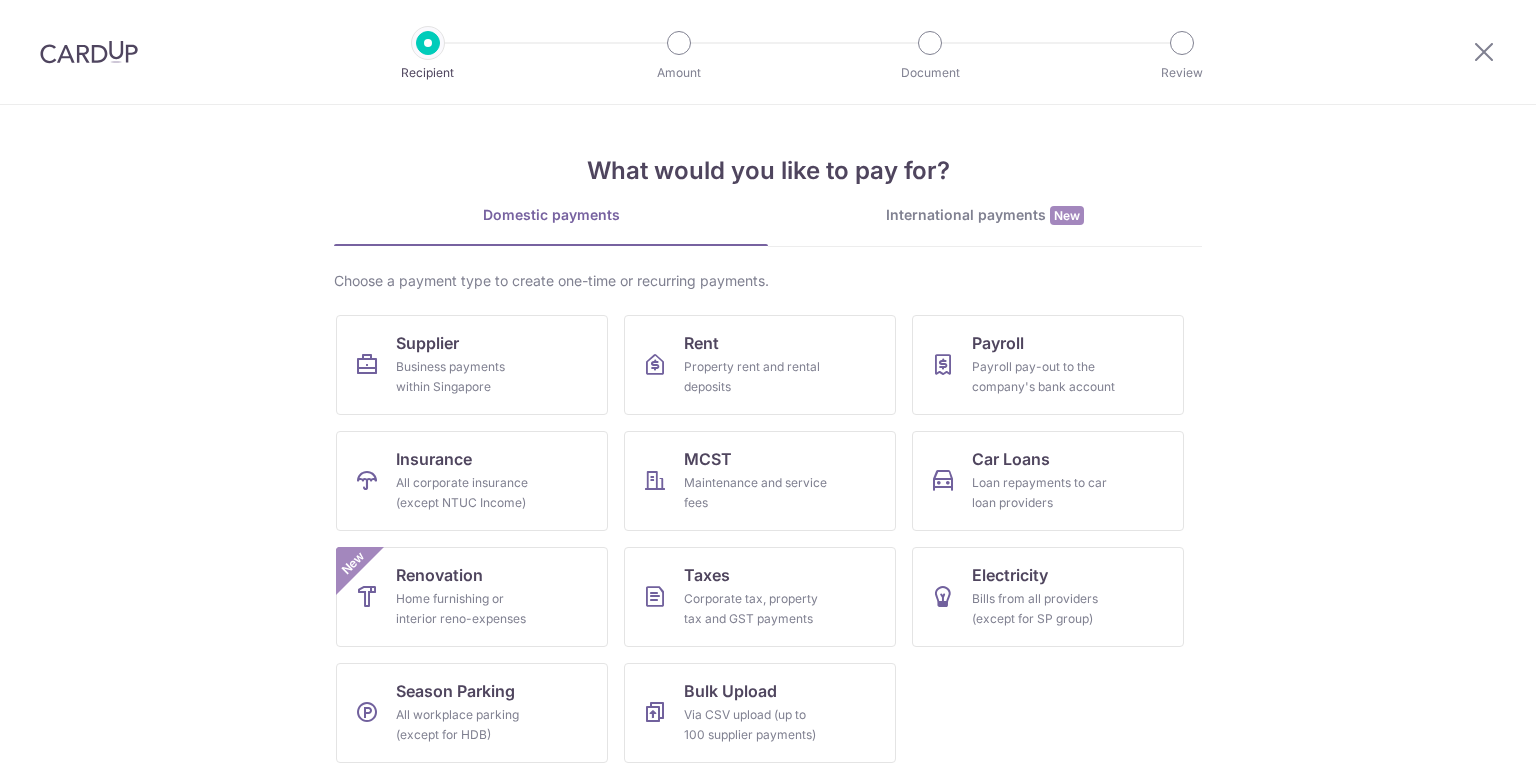 scroll, scrollTop: 0, scrollLeft: 0, axis: both 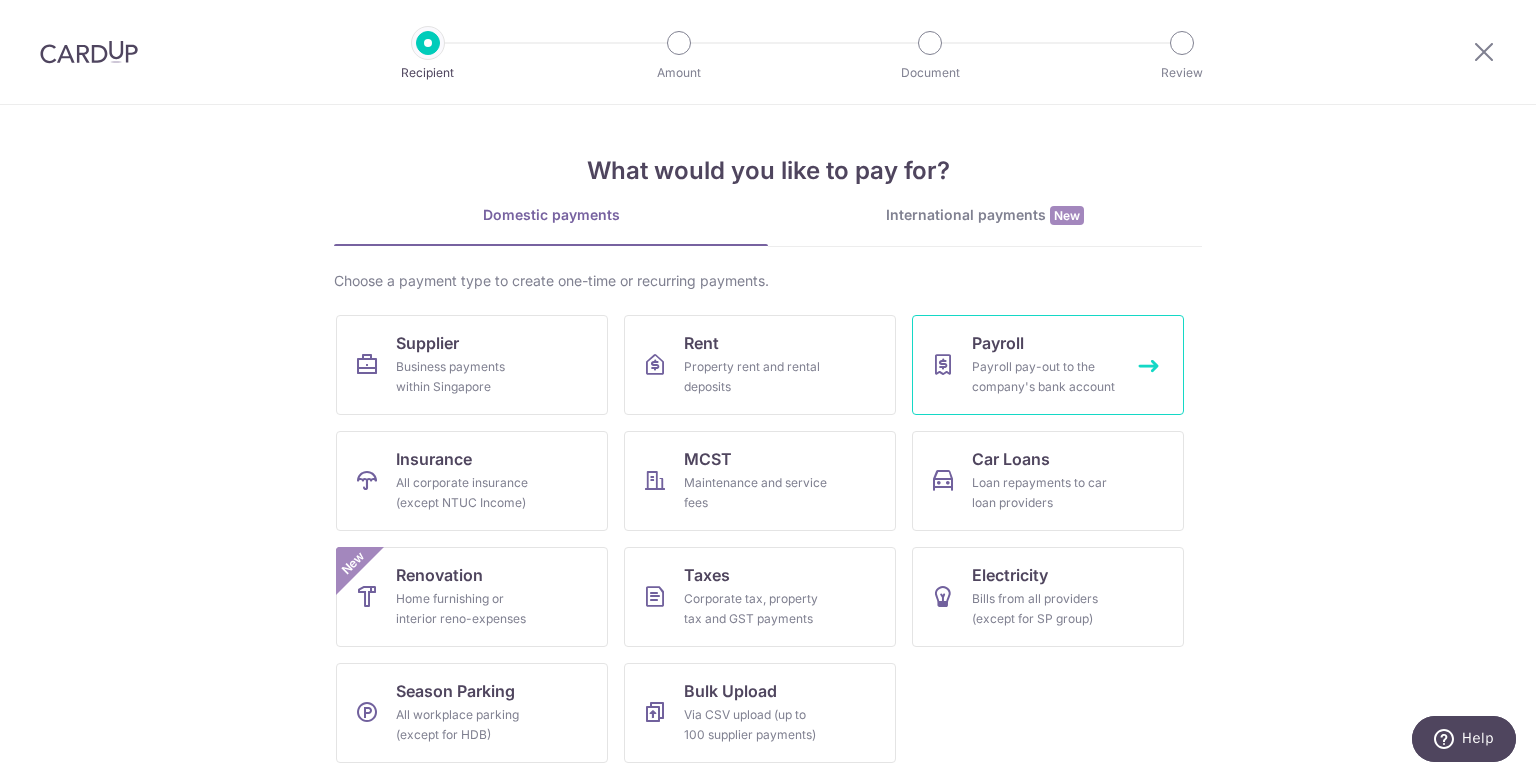 click on "Payroll" at bounding box center (998, 343) 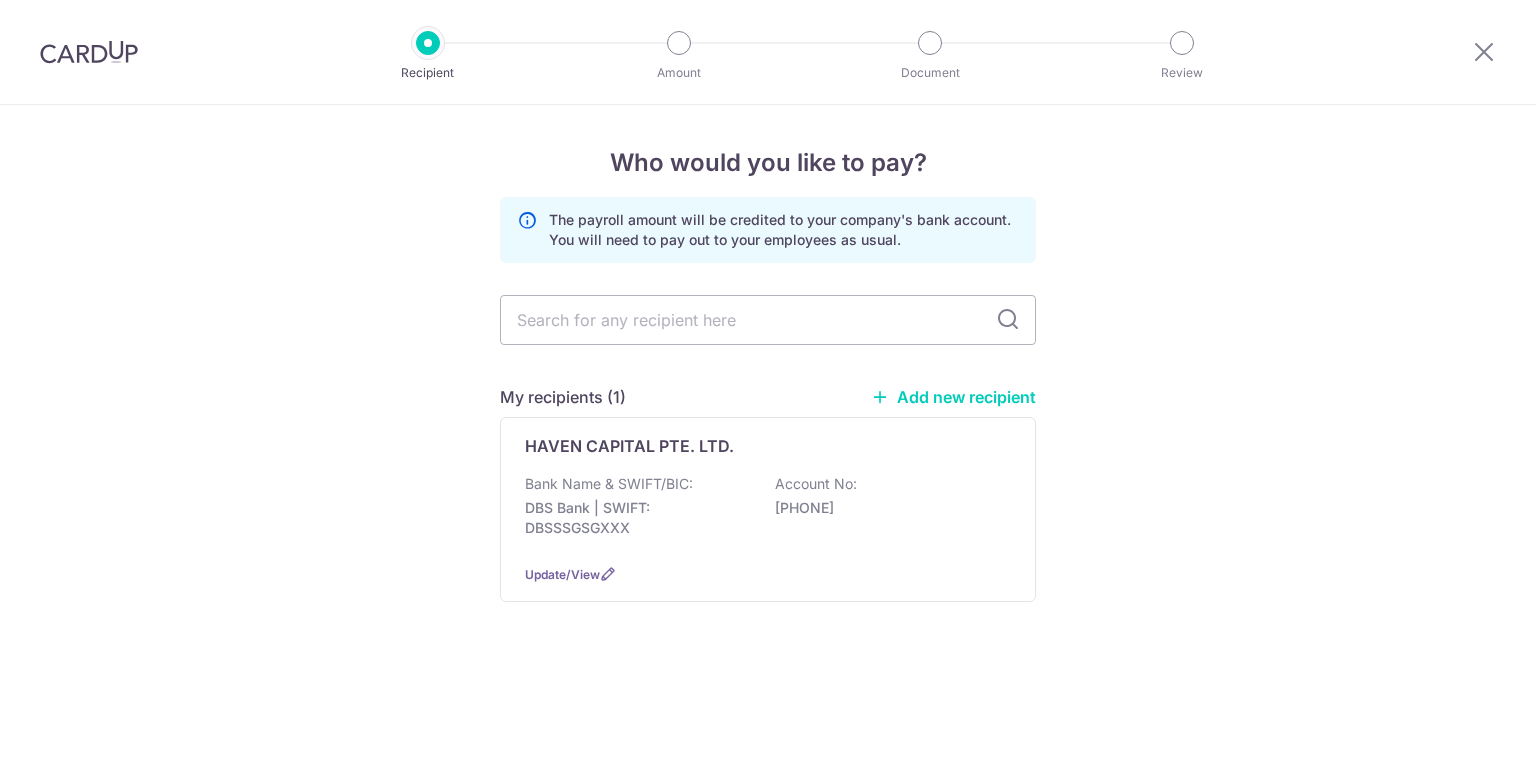 scroll, scrollTop: 0, scrollLeft: 0, axis: both 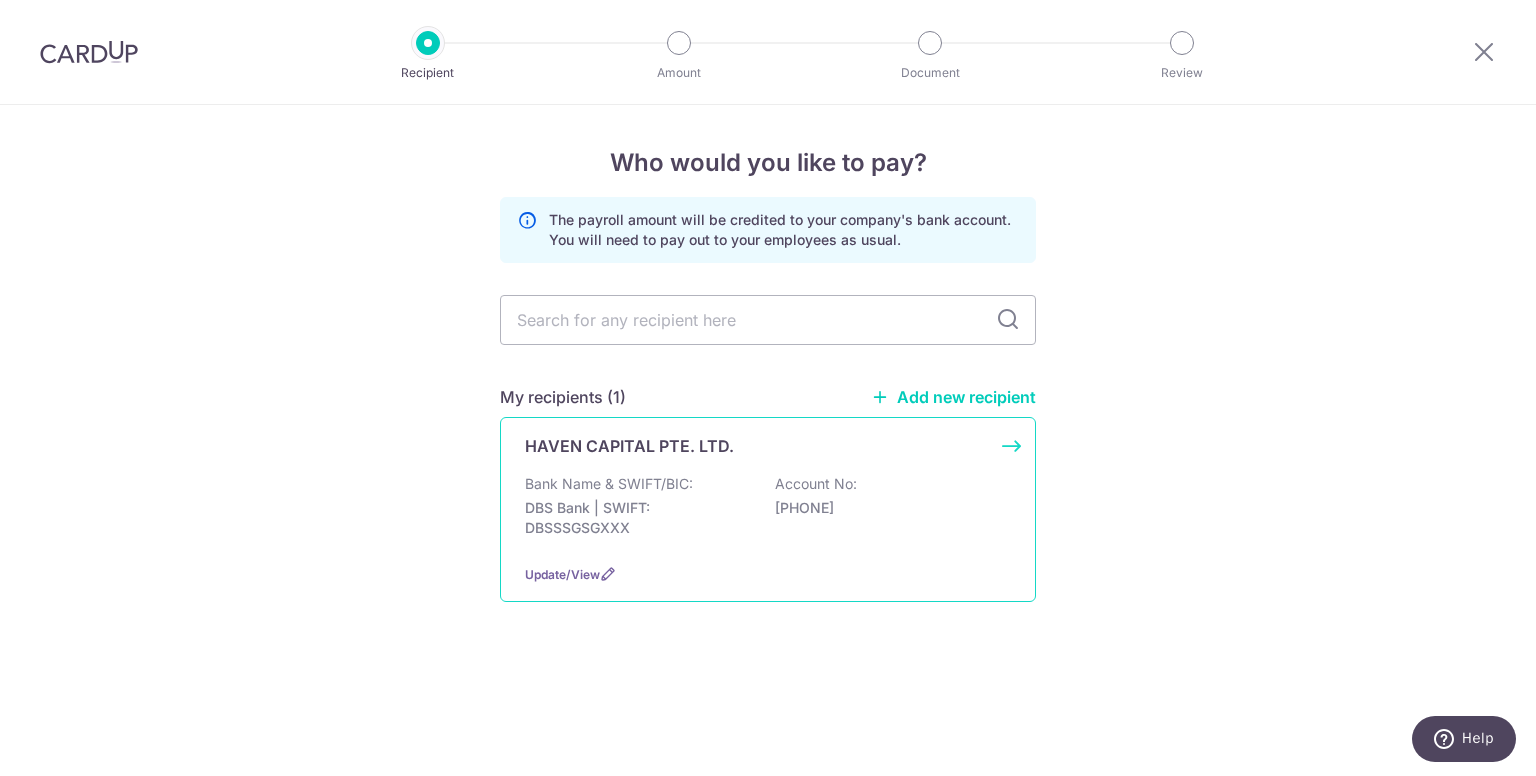 click on "HAVEN CAPITAL PTE. LTD." at bounding box center [629, 446] 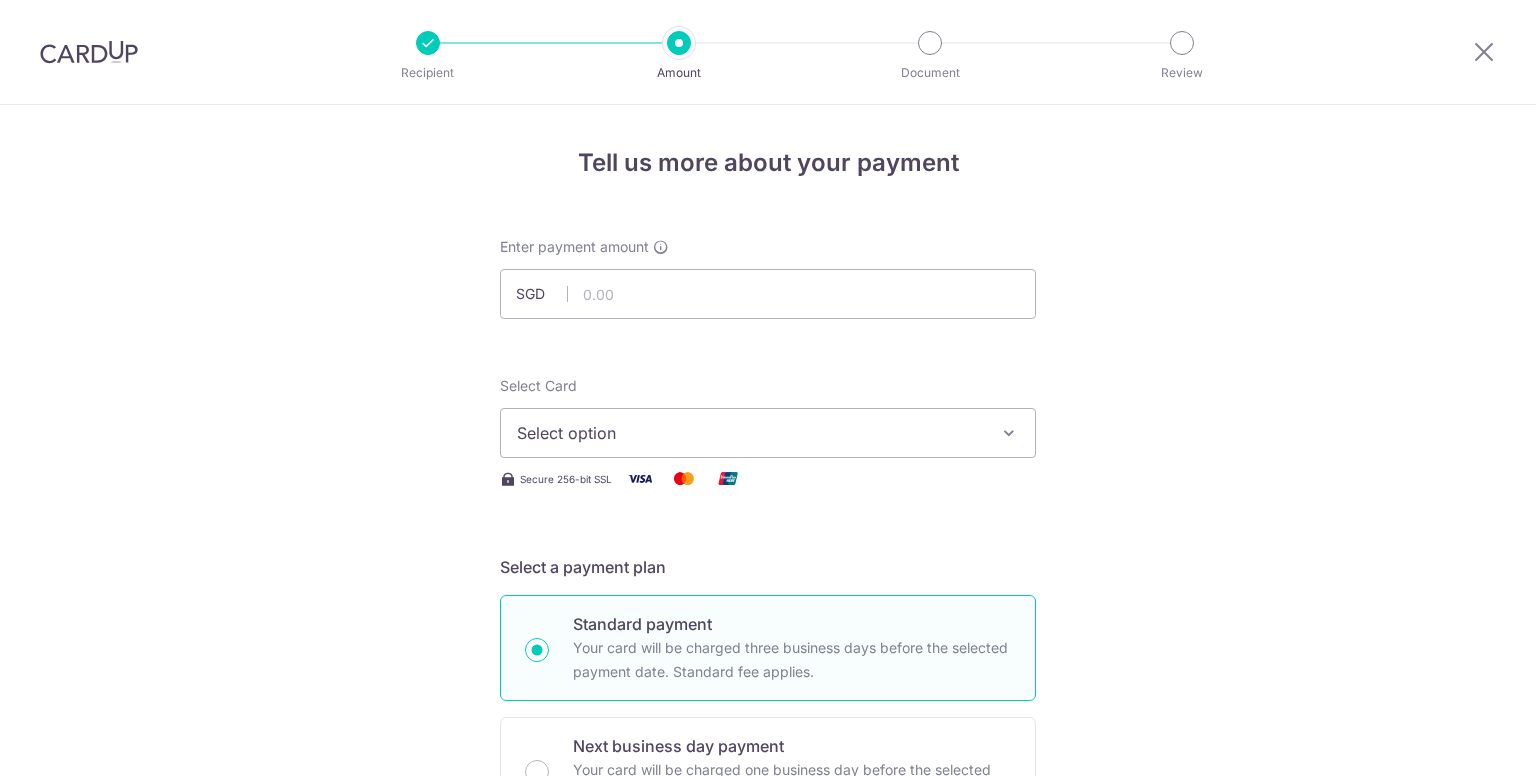 scroll, scrollTop: 0, scrollLeft: 0, axis: both 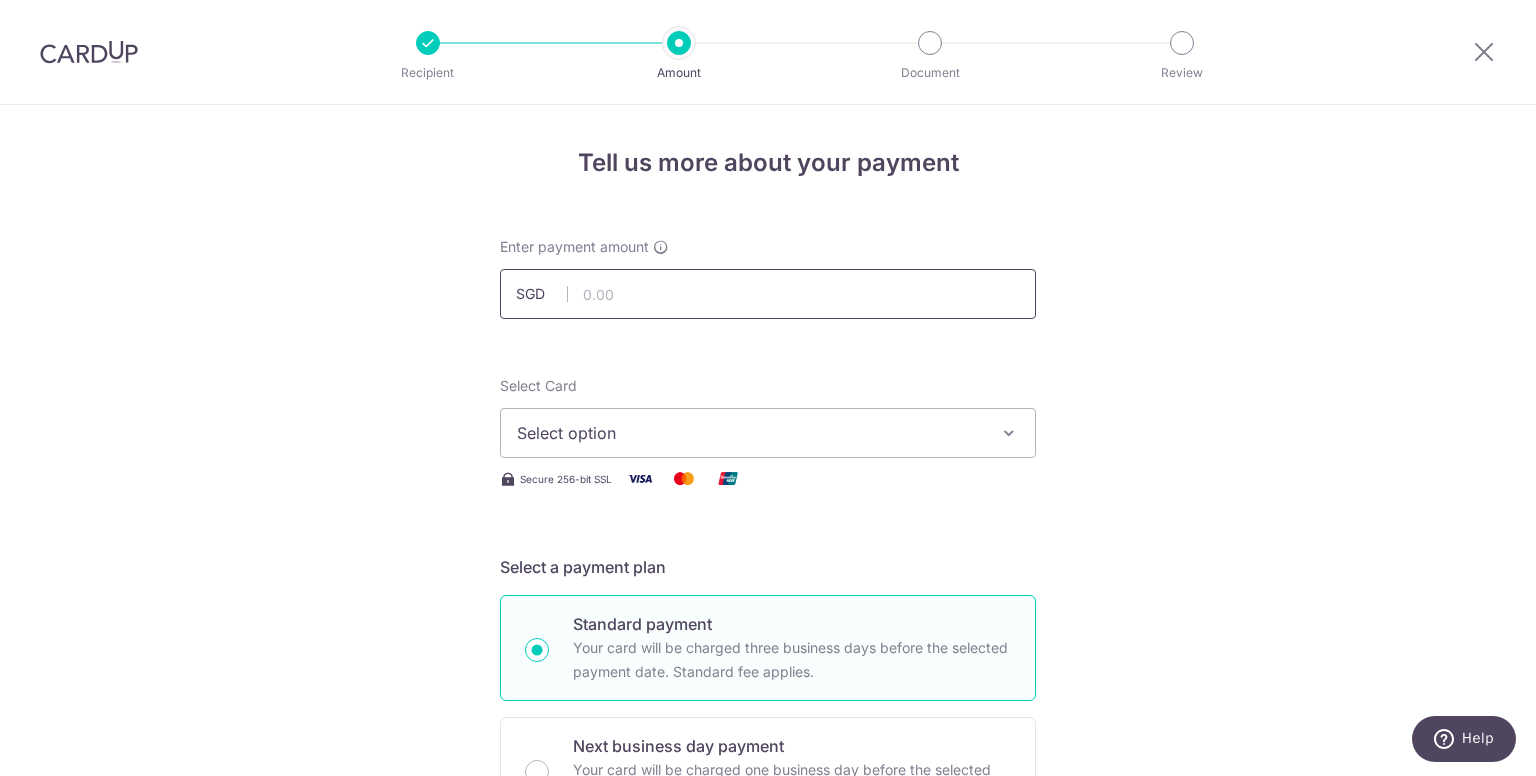 click at bounding box center (768, 294) 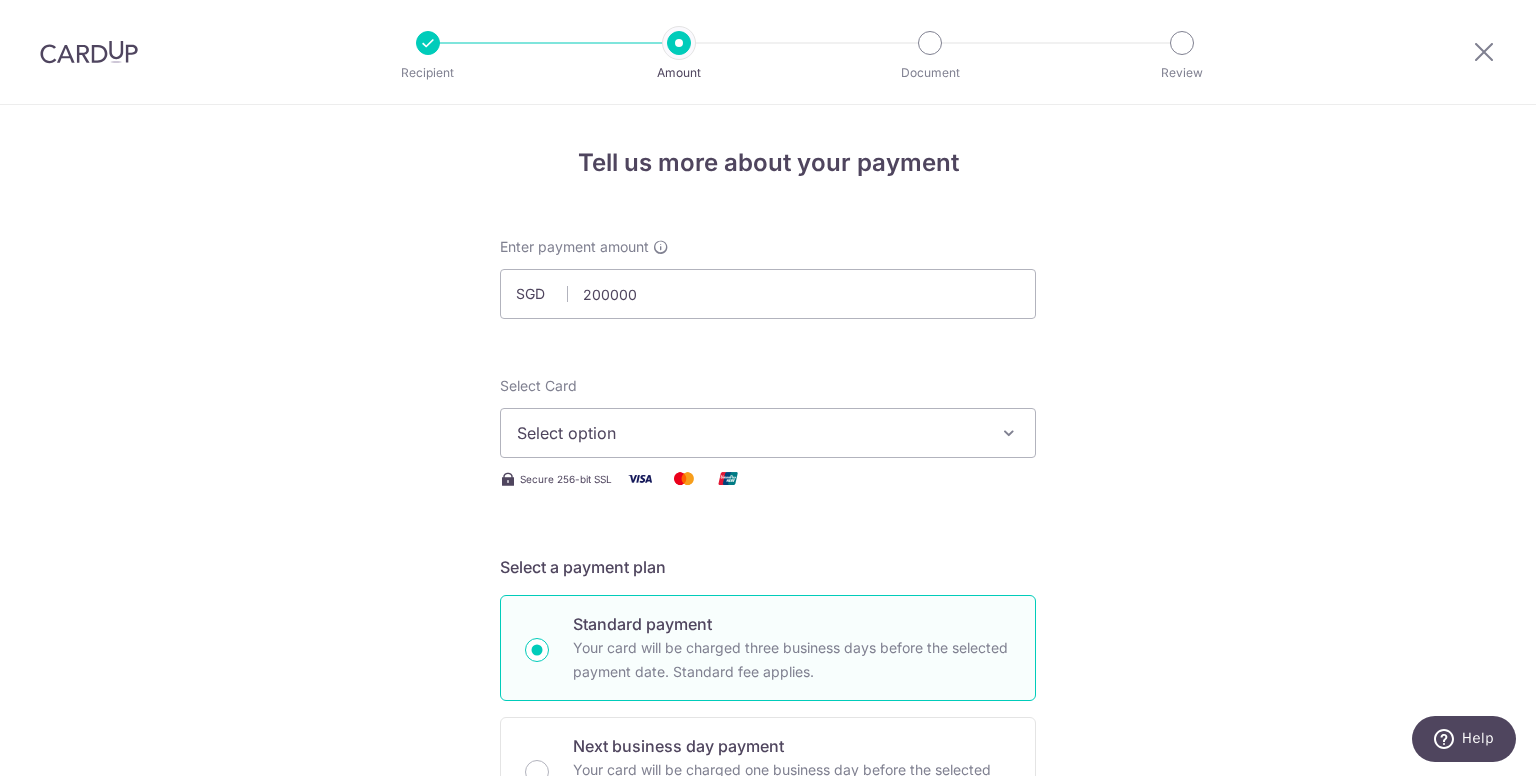 type on "200,000.00" 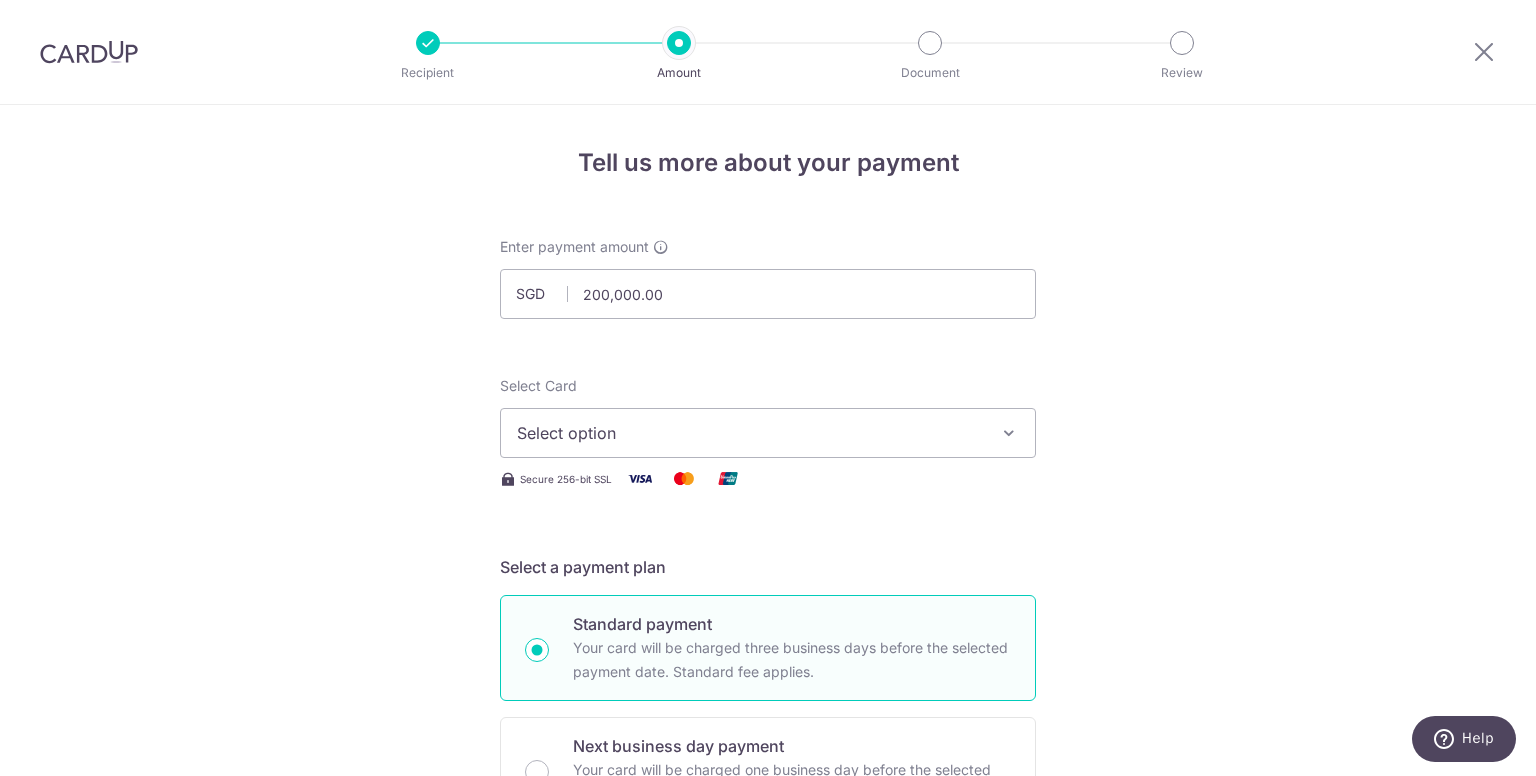 click on "Enter payment amount
SGD
200,000.00
200000.00
Select Card
Select option
Add credit card
Your Cards
**** [LAST_FOUR_DIGITS]
Secure 256-bit SSL
Text
New card details
Card
Secure 256-bit SSL" at bounding box center (768, 1085) 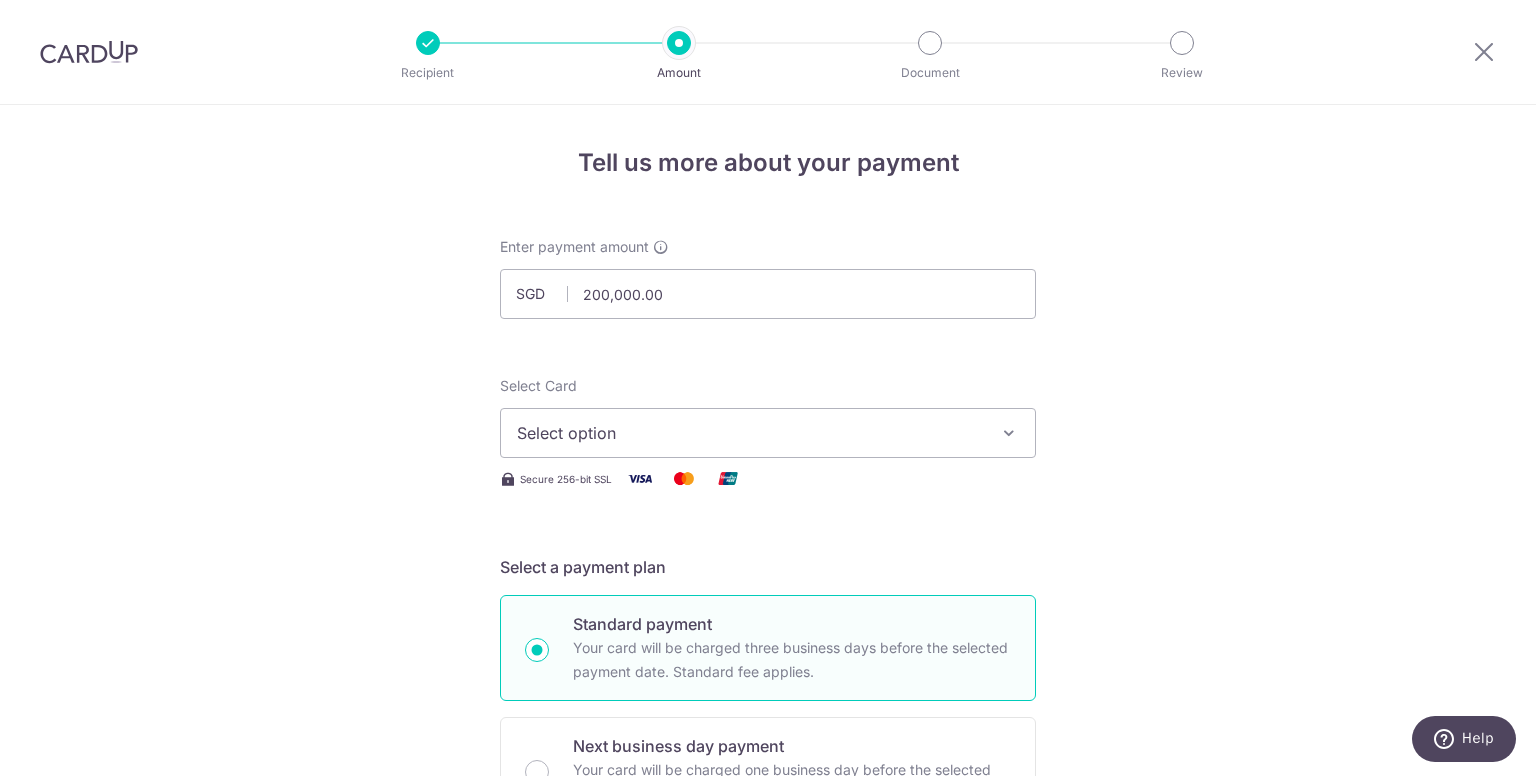 click at bounding box center (1009, 433) 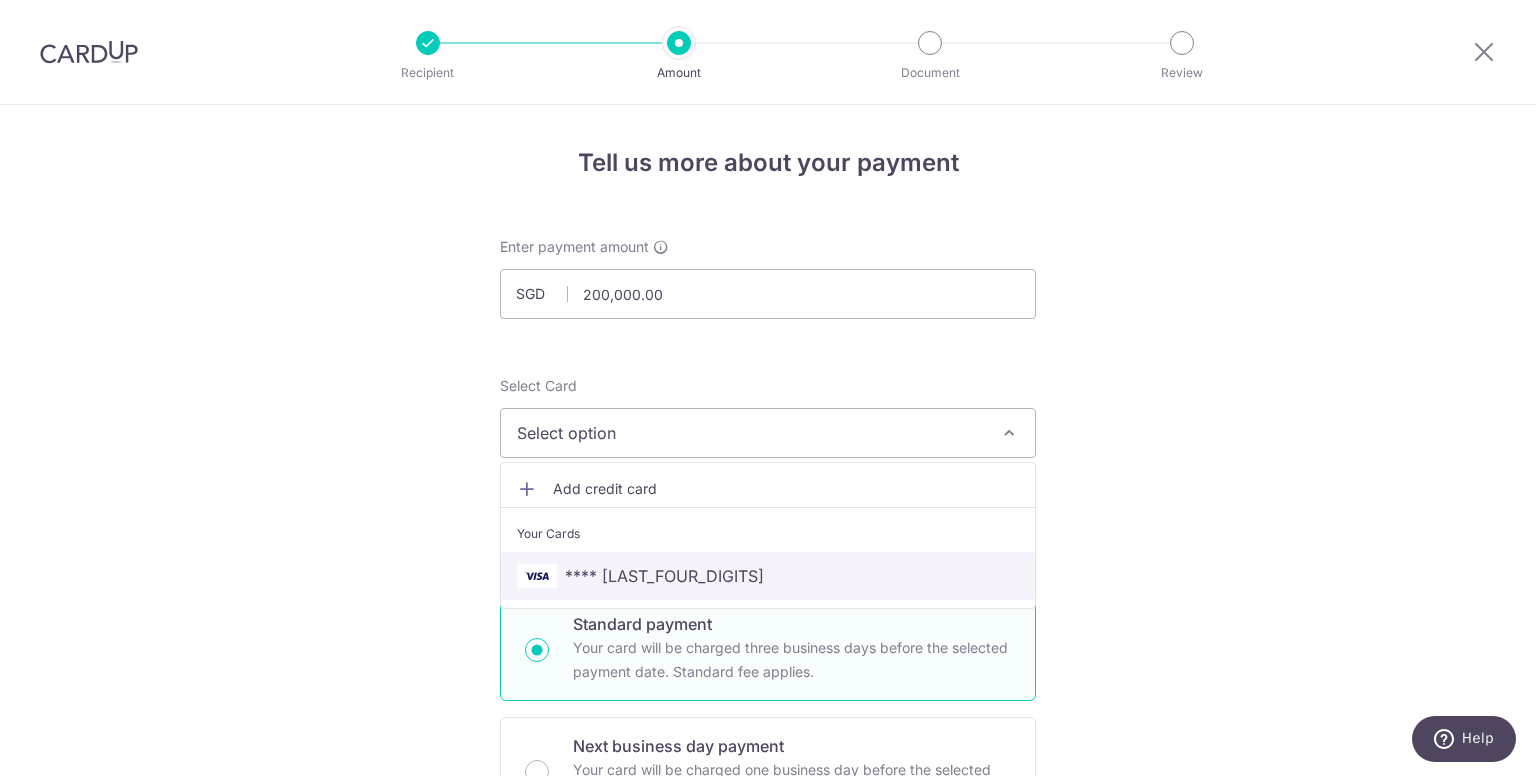 click on "**** [LAST_FOUR_DIGITS]" at bounding box center (664, 576) 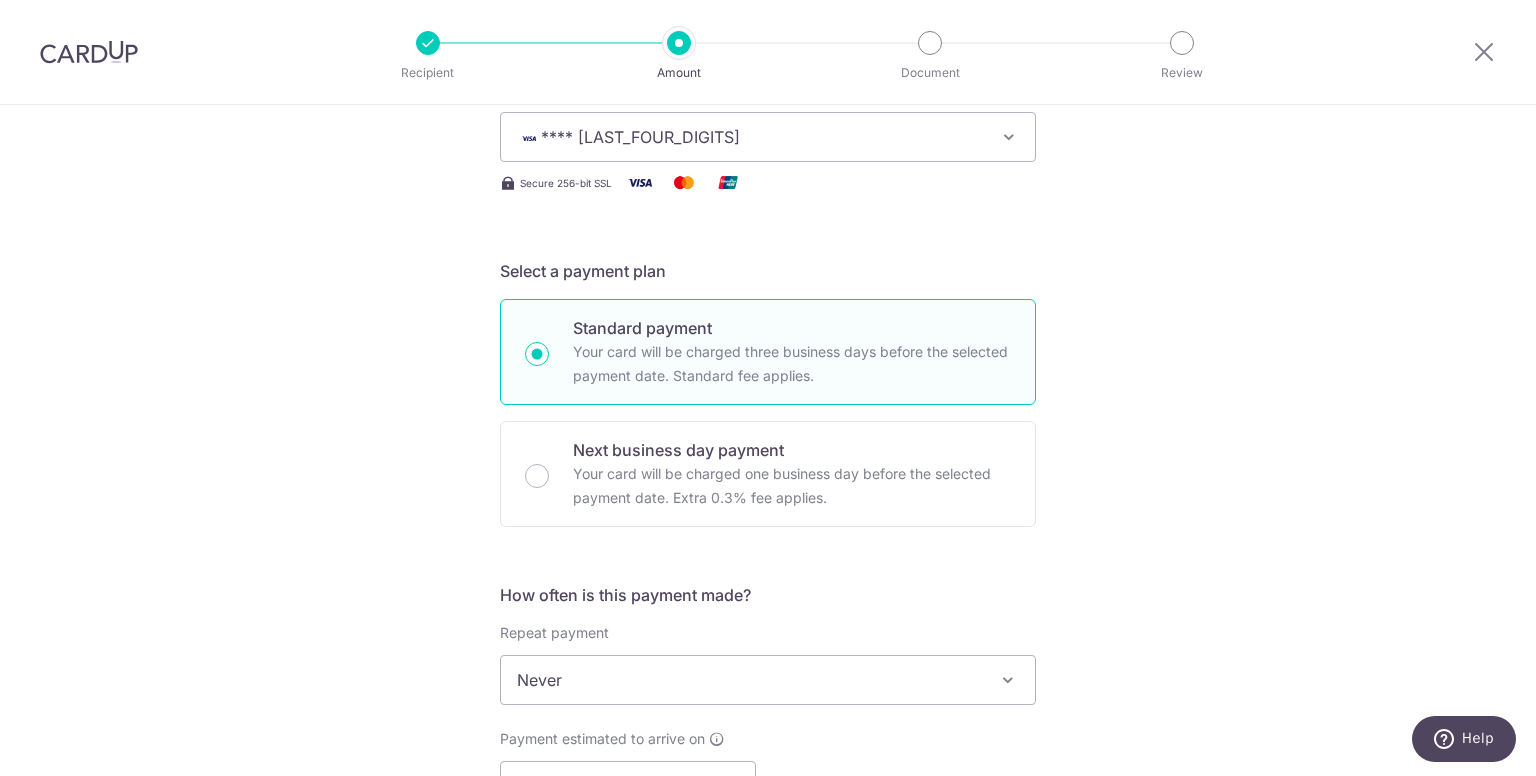 scroll, scrollTop: 303, scrollLeft: 0, axis: vertical 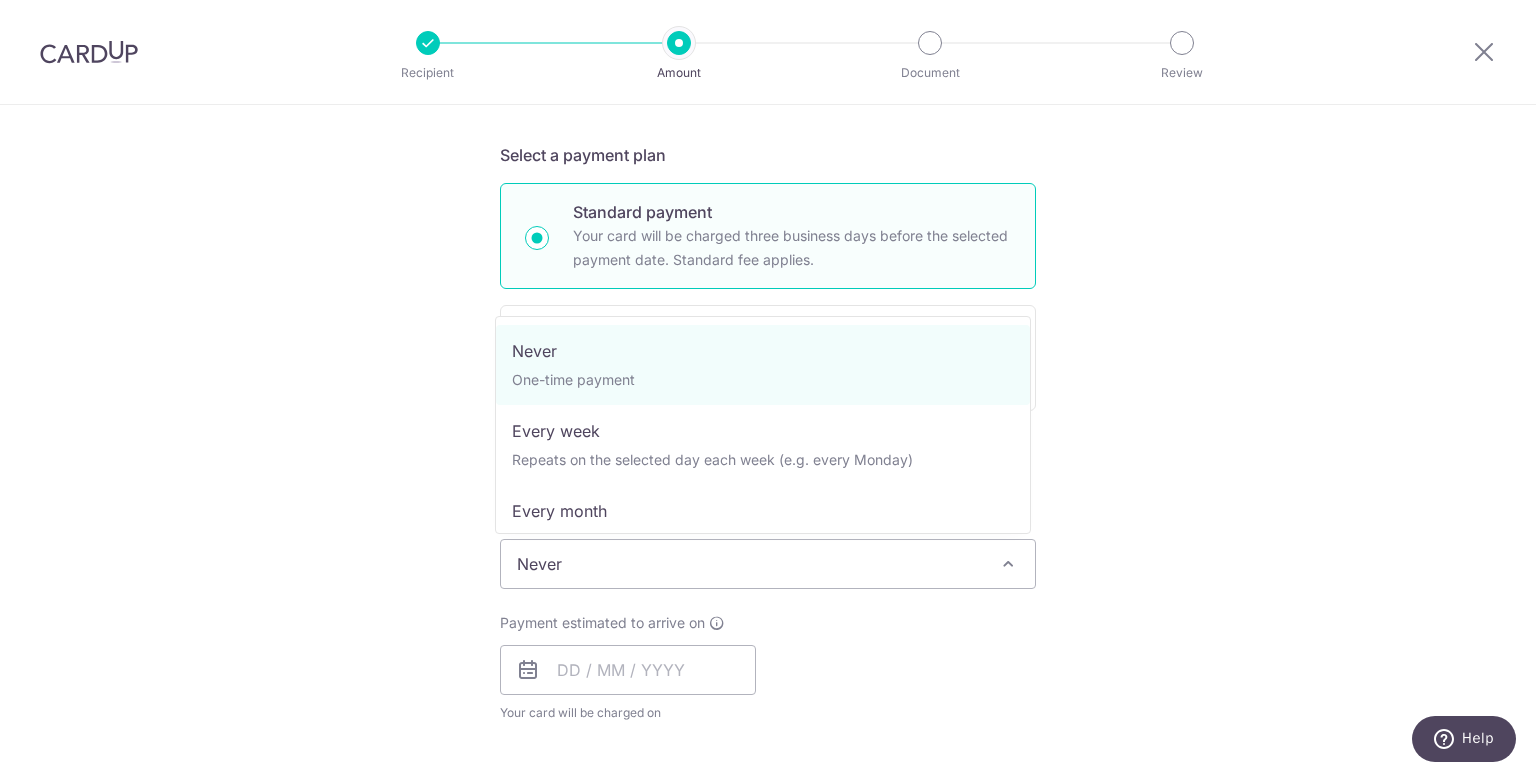 click at bounding box center [1008, 564] 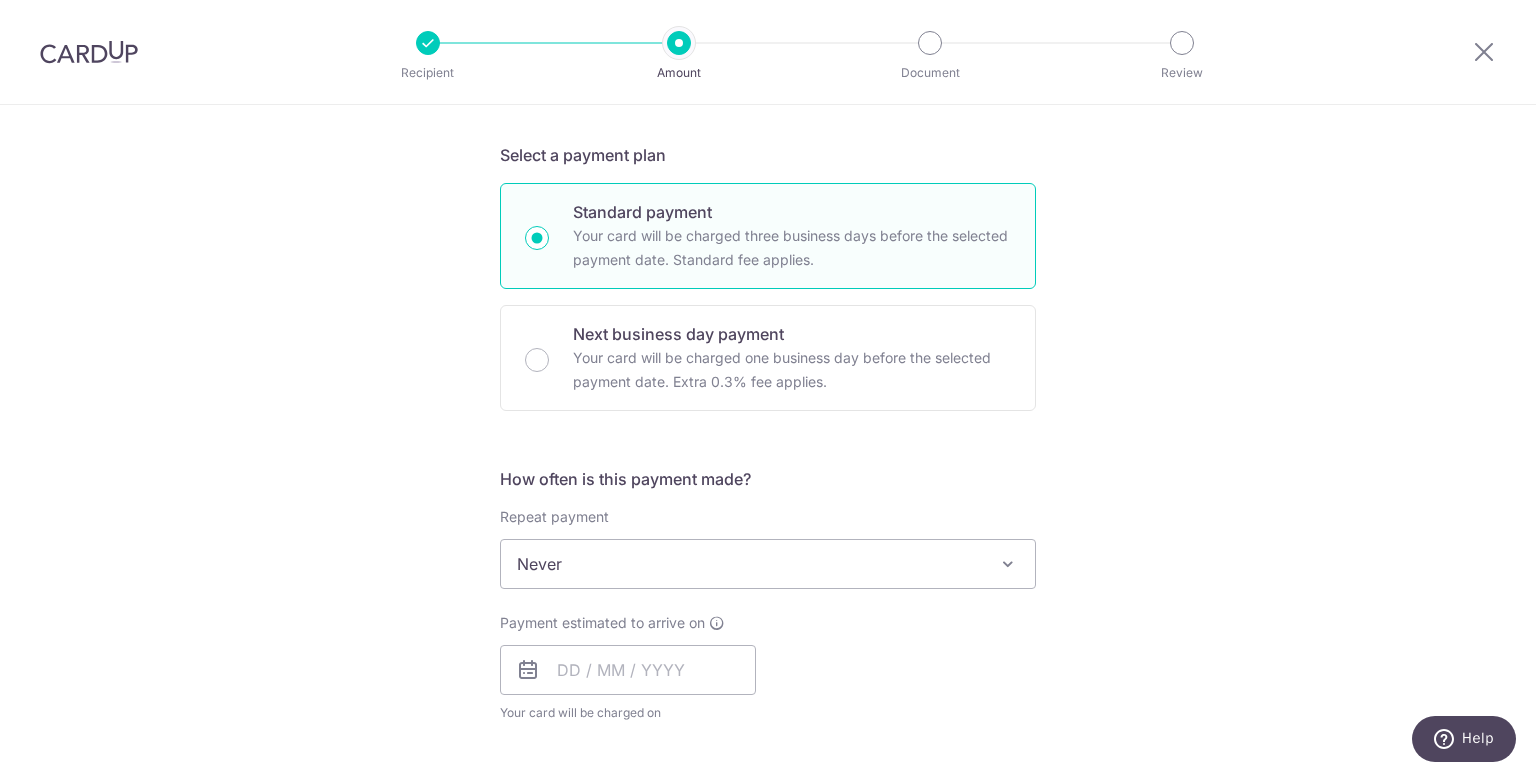 click at bounding box center [1008, 564] 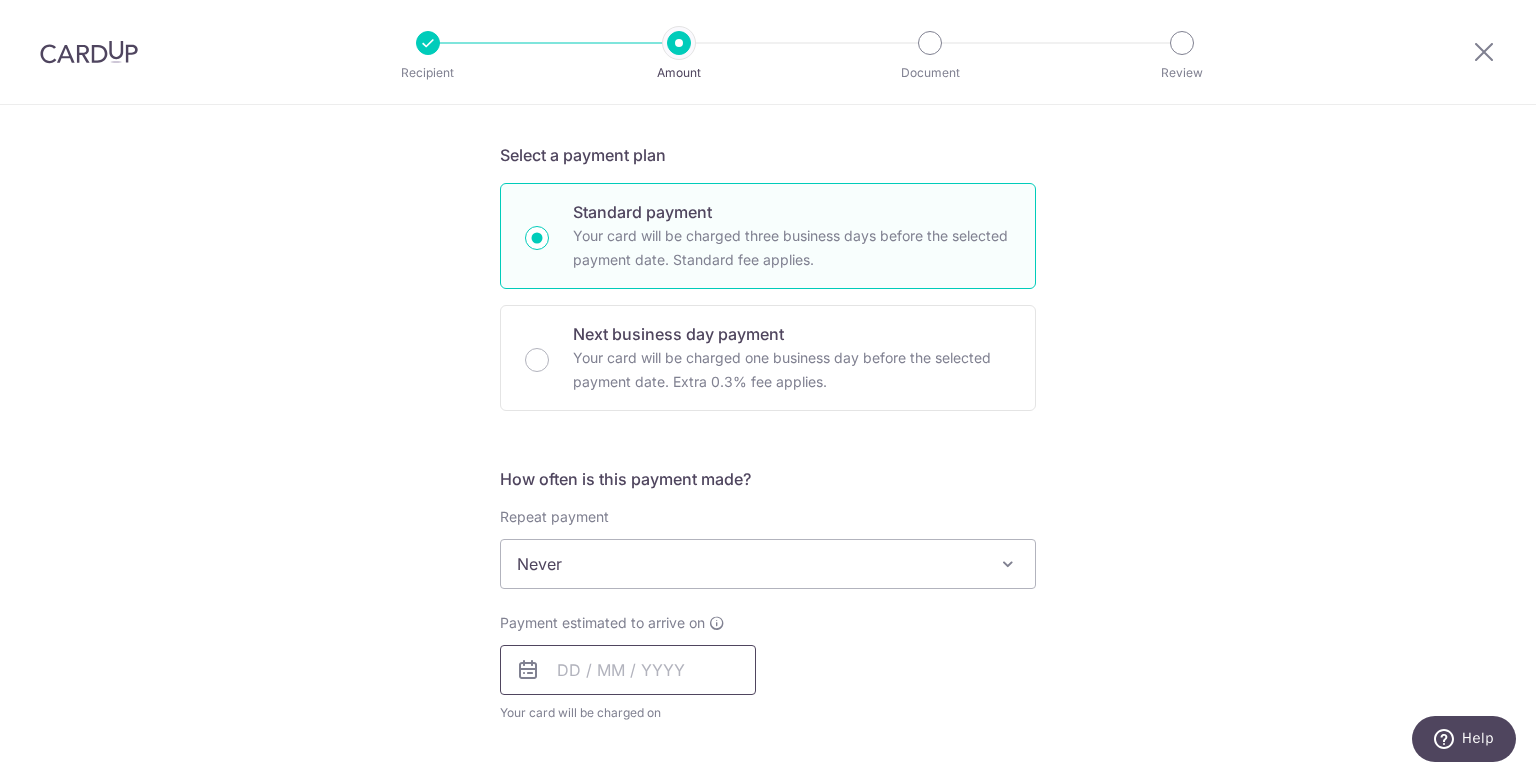 click at bounding box center [628, 670] 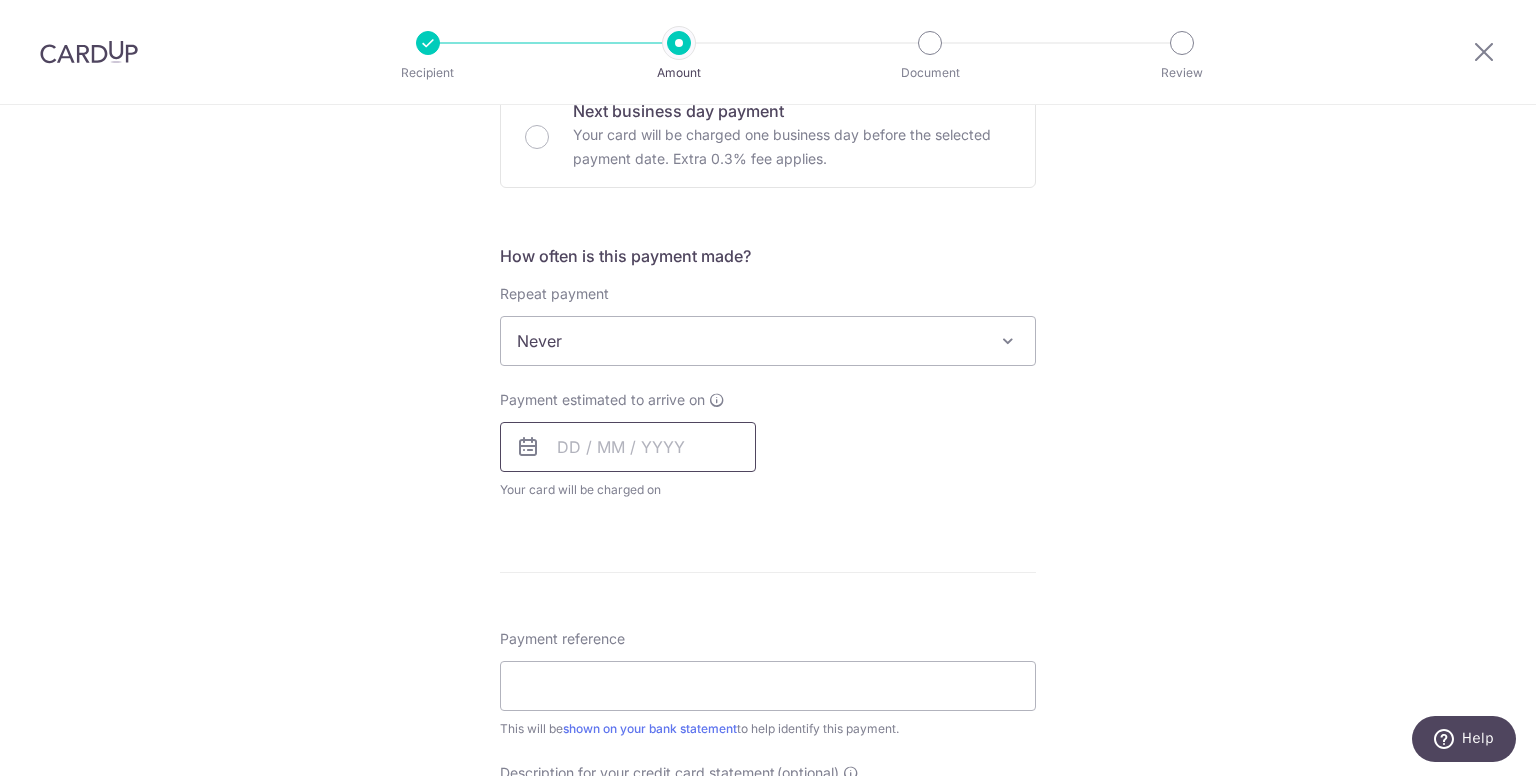 scroll, scrollTop: 653, scrollLeft: 0, axis: vertical 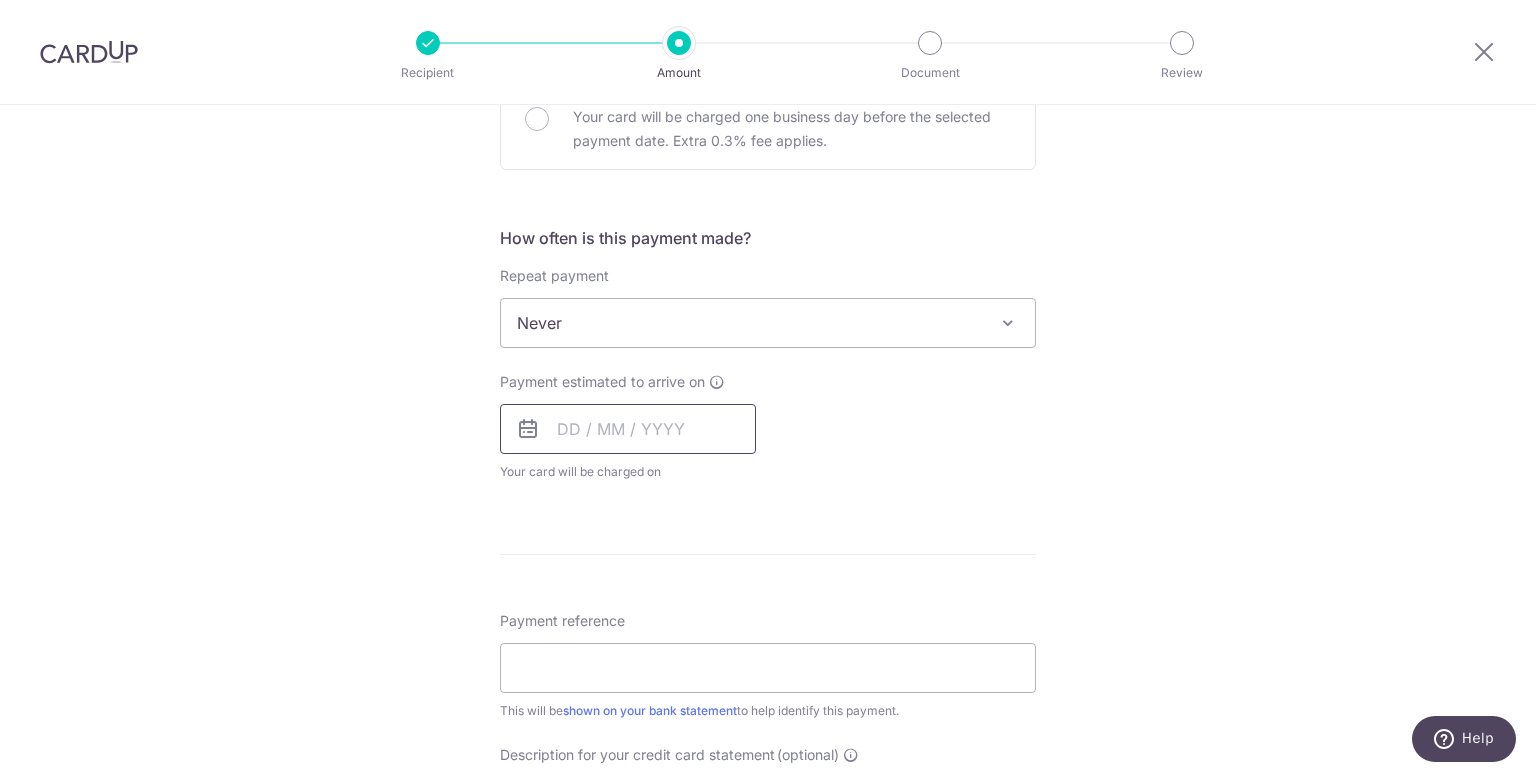 click at bounding box center (628, 429) 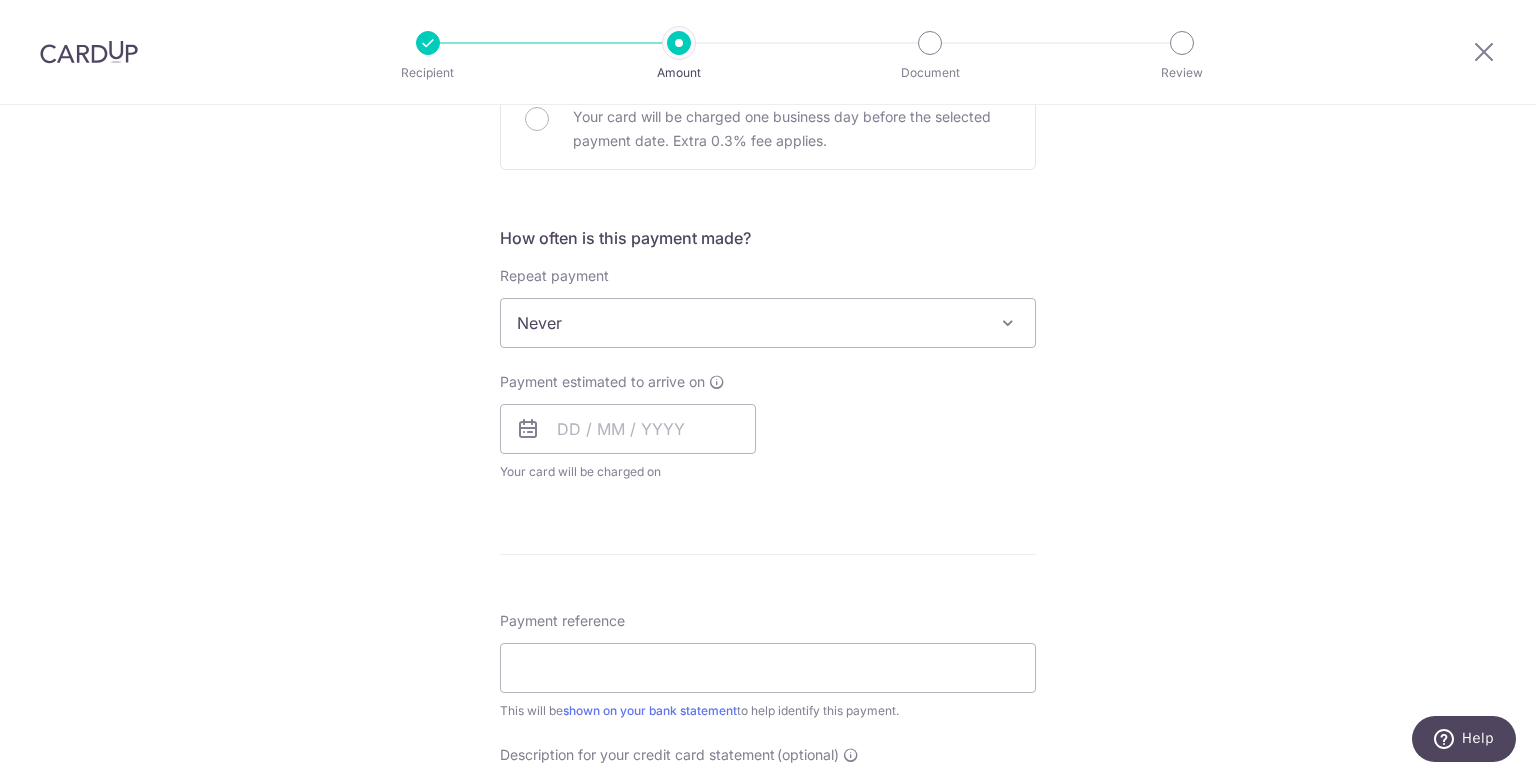 click at bounding box center (528, 429) 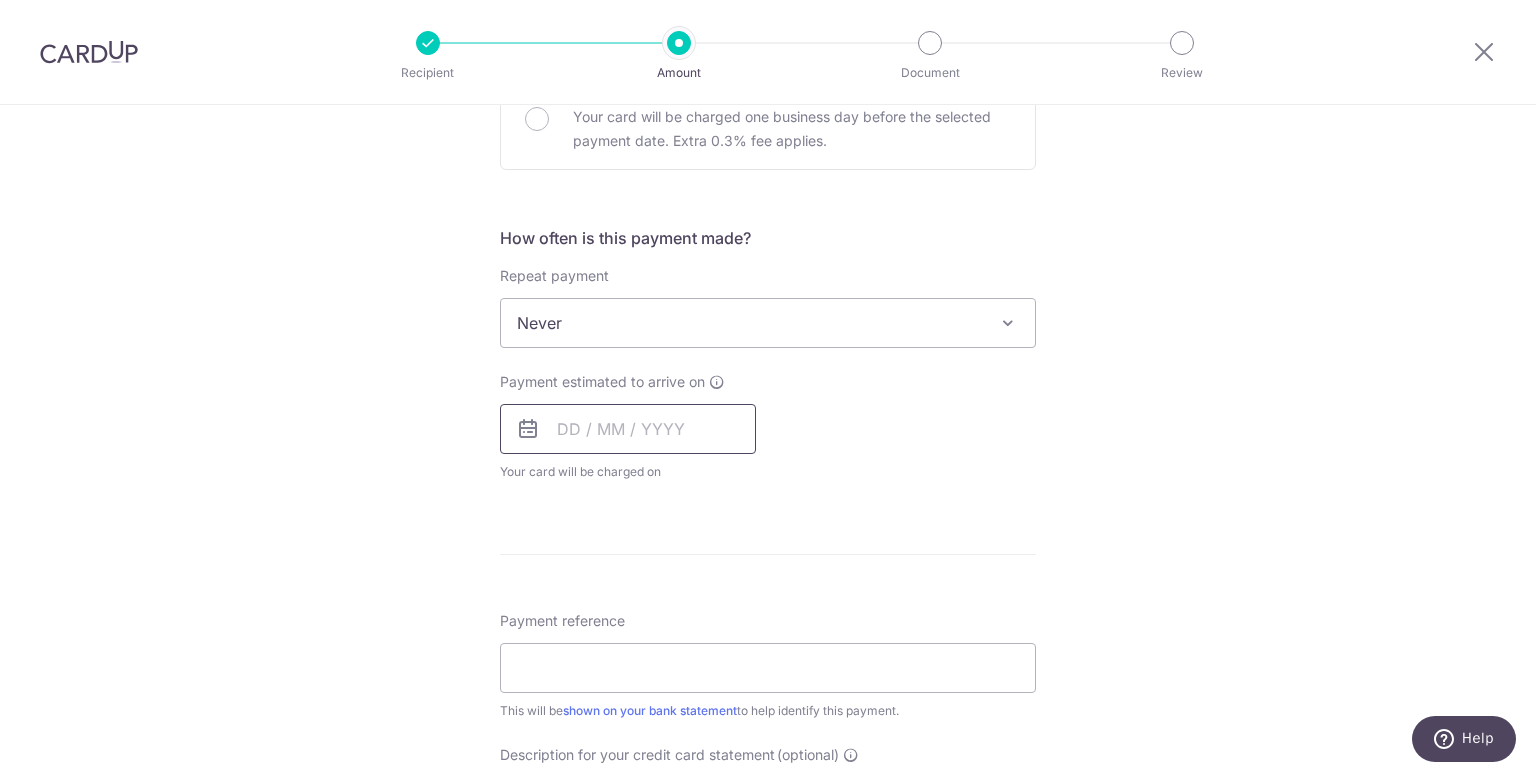 click at bounding box center [628, 429] 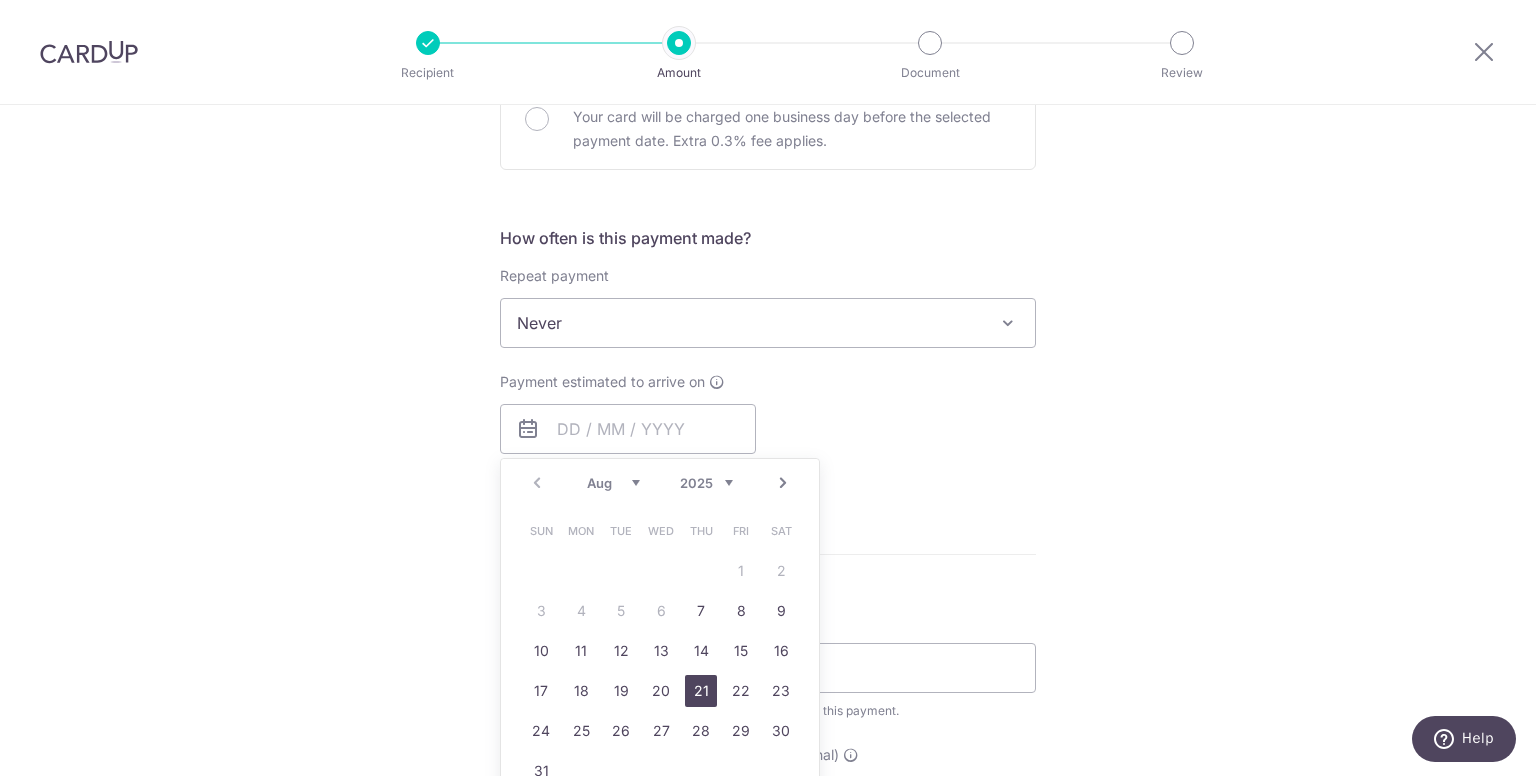 click on "21" at bounding box center (701, 691) 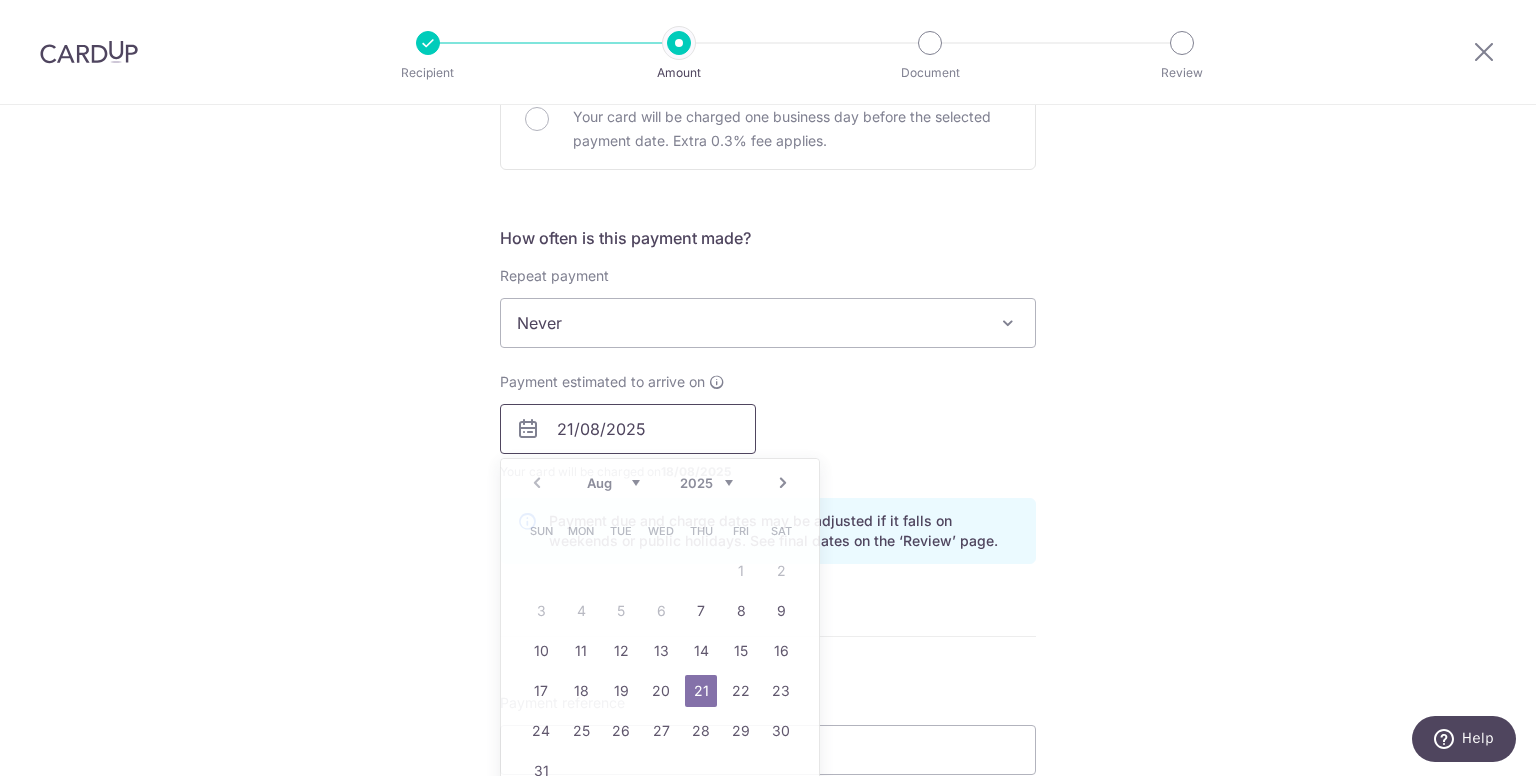 click on "21/08/2025" at bounding box center [628, 429] 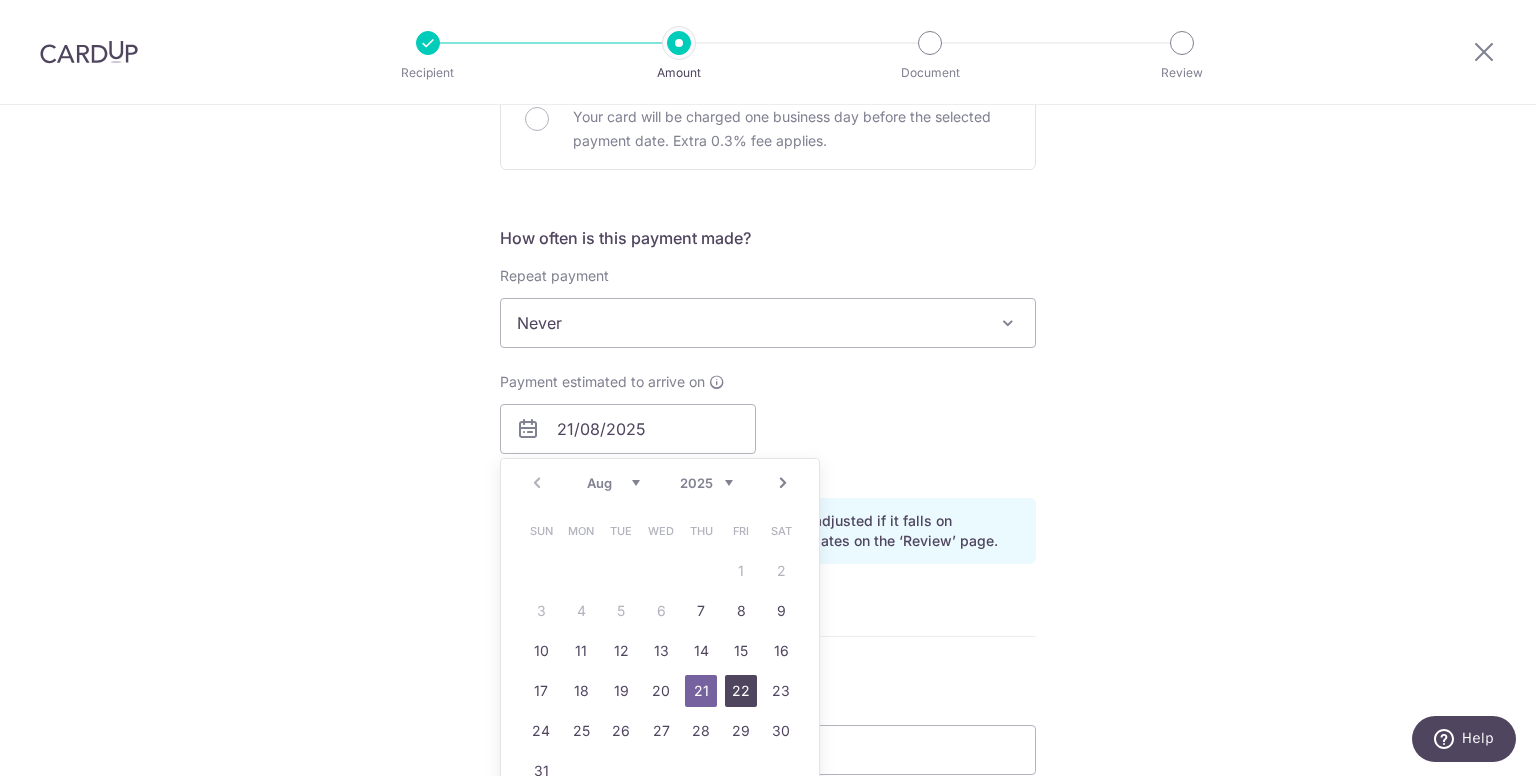 click on "22" at bounding box center (741, 691) 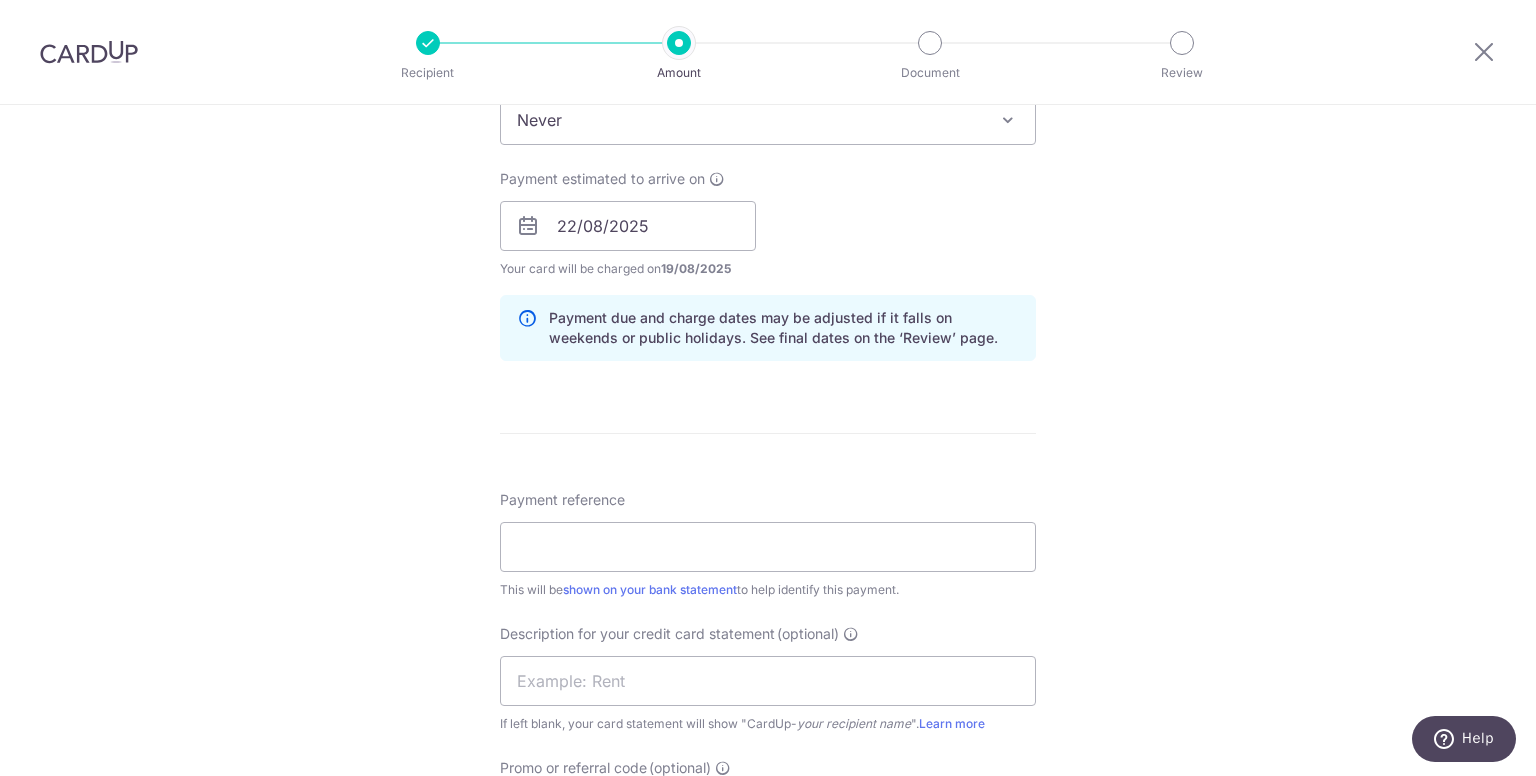 scroll, scrollTop: 989, scrollLeft: 0, axis: vertical 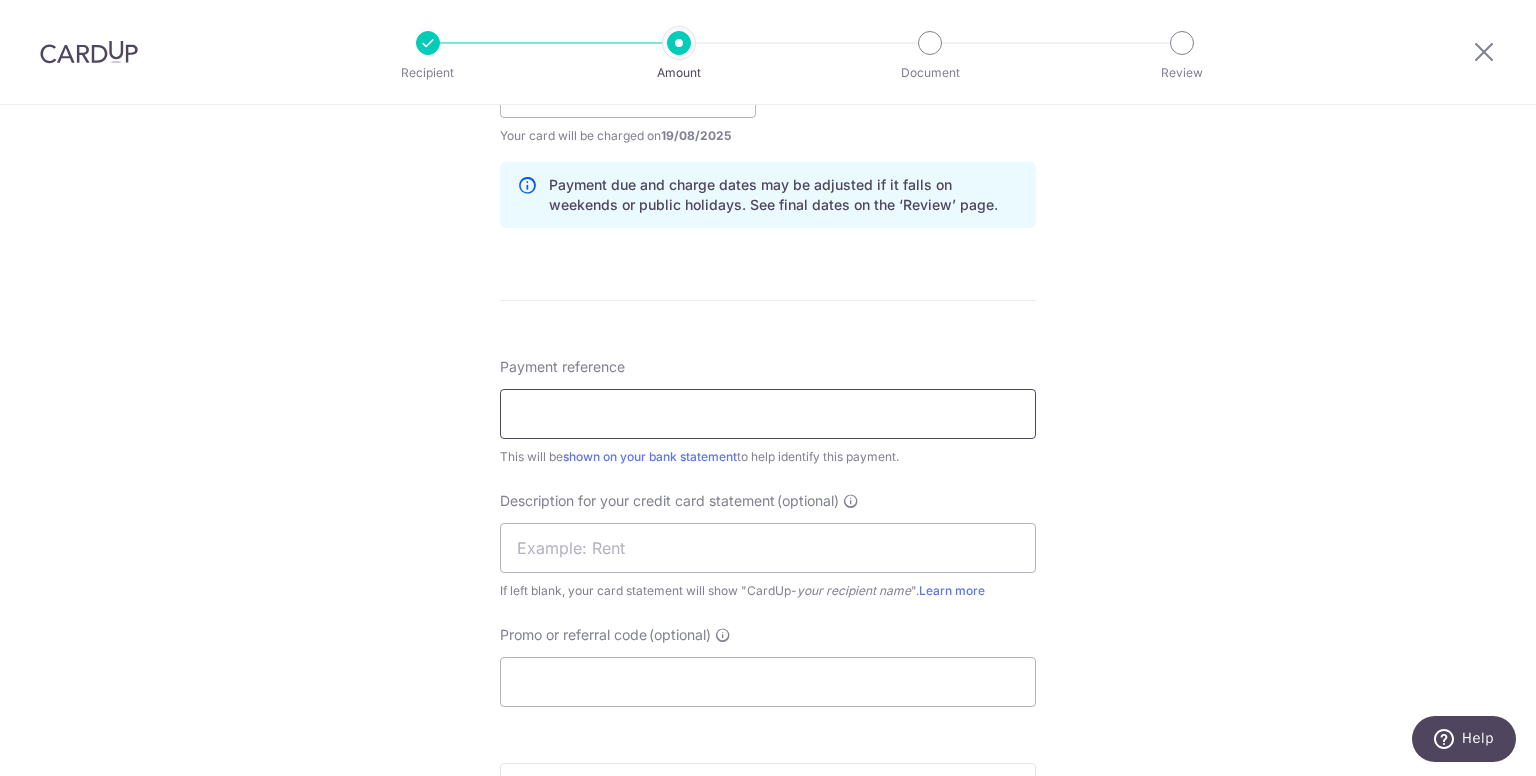 click on "Payment reference" at bounding box center (768, 414) 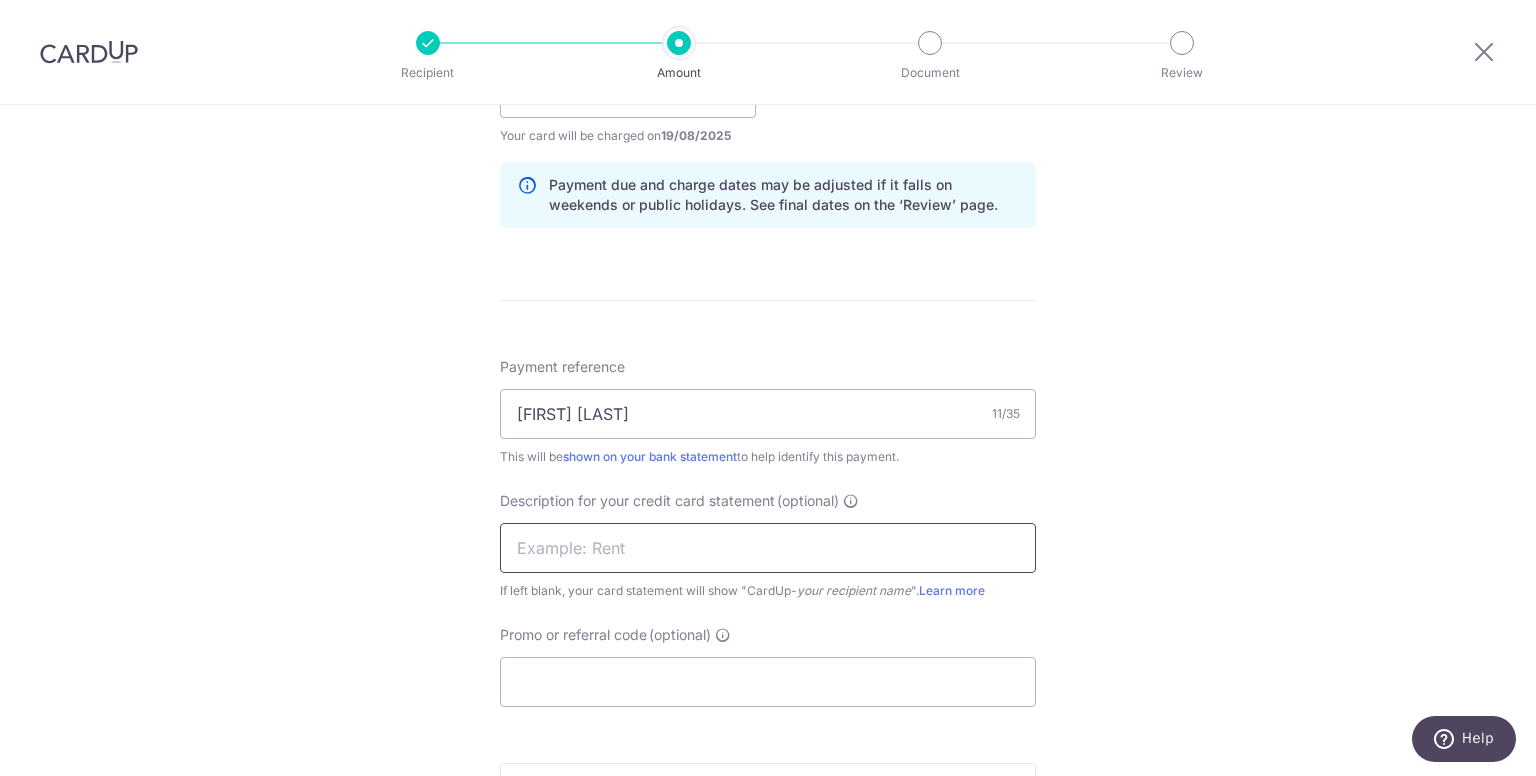 click at bounding box center (768, 548) 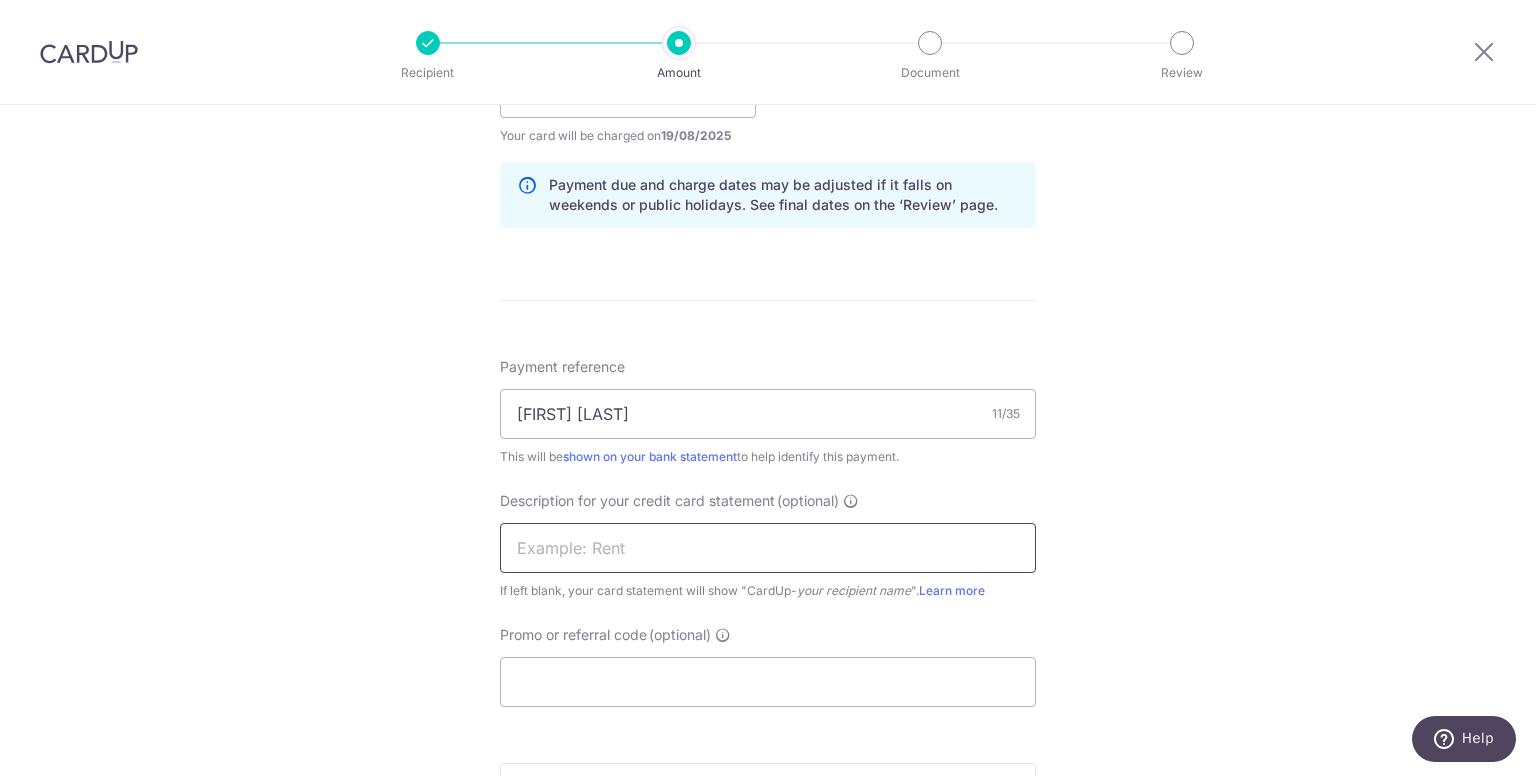 type on "HCPL wages" 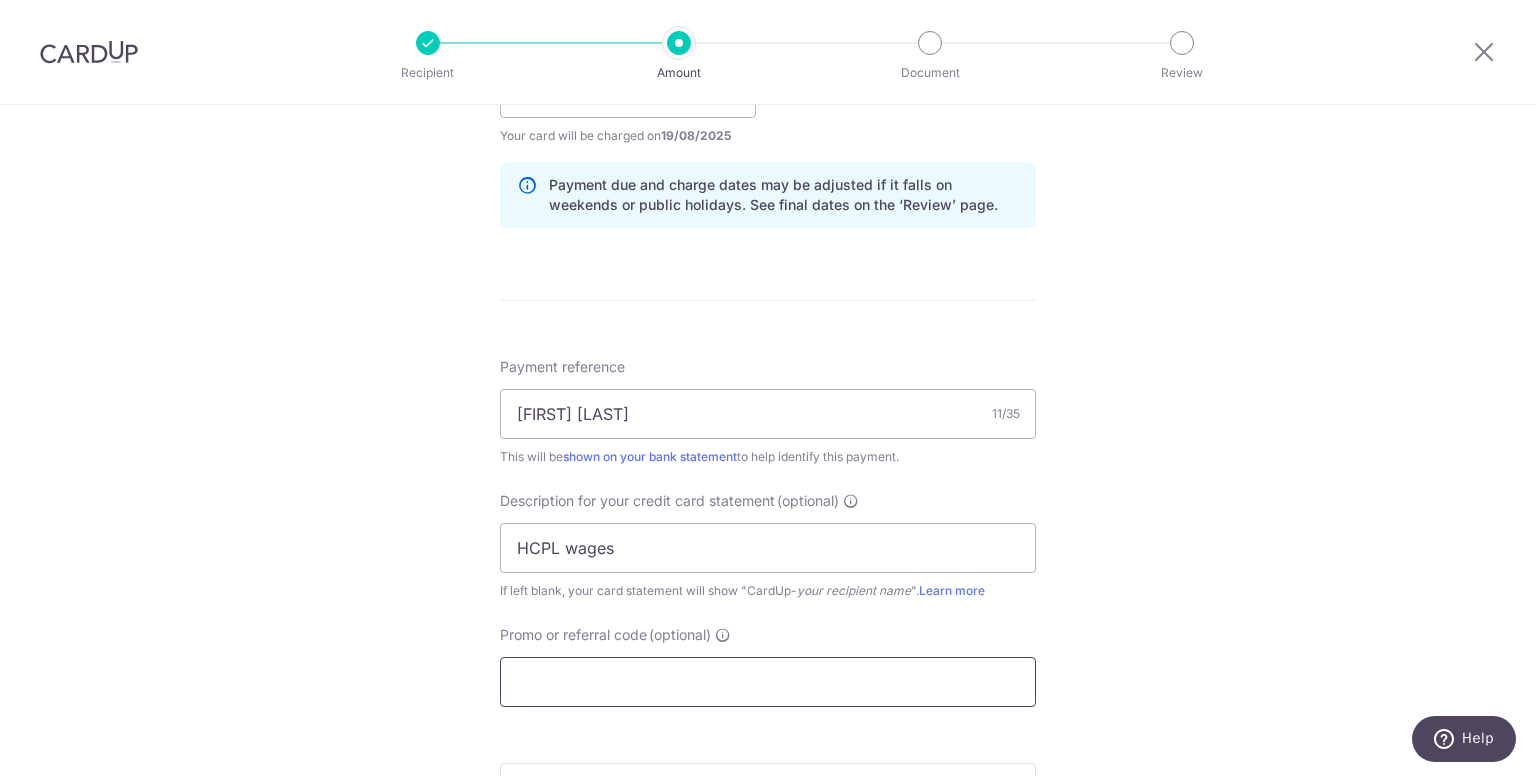 click on "Promo or referral code
(optional)" at bounding box center [768, 682] 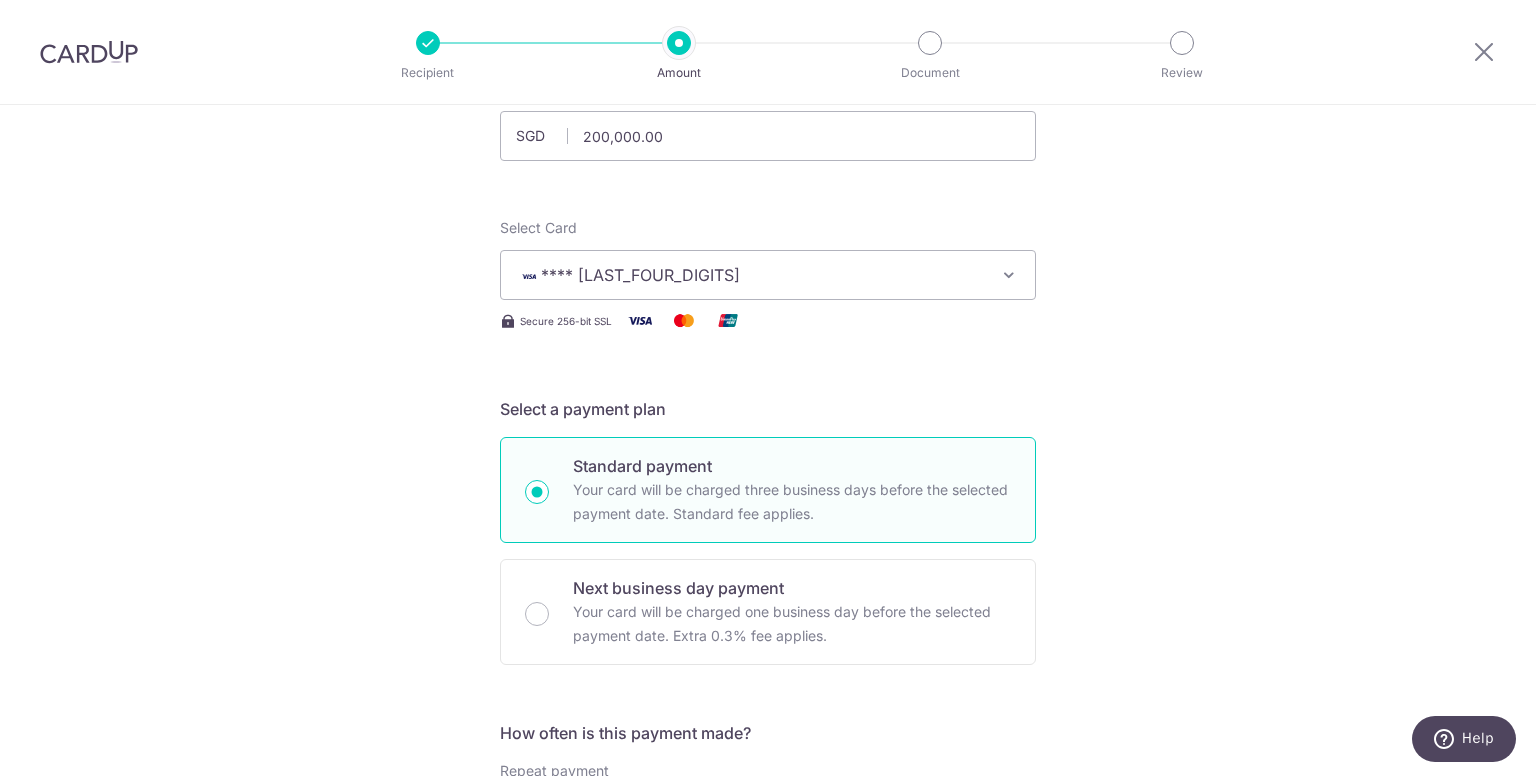 scroll, scrollTop: 13, scrollLeft: 0, axis: vertical 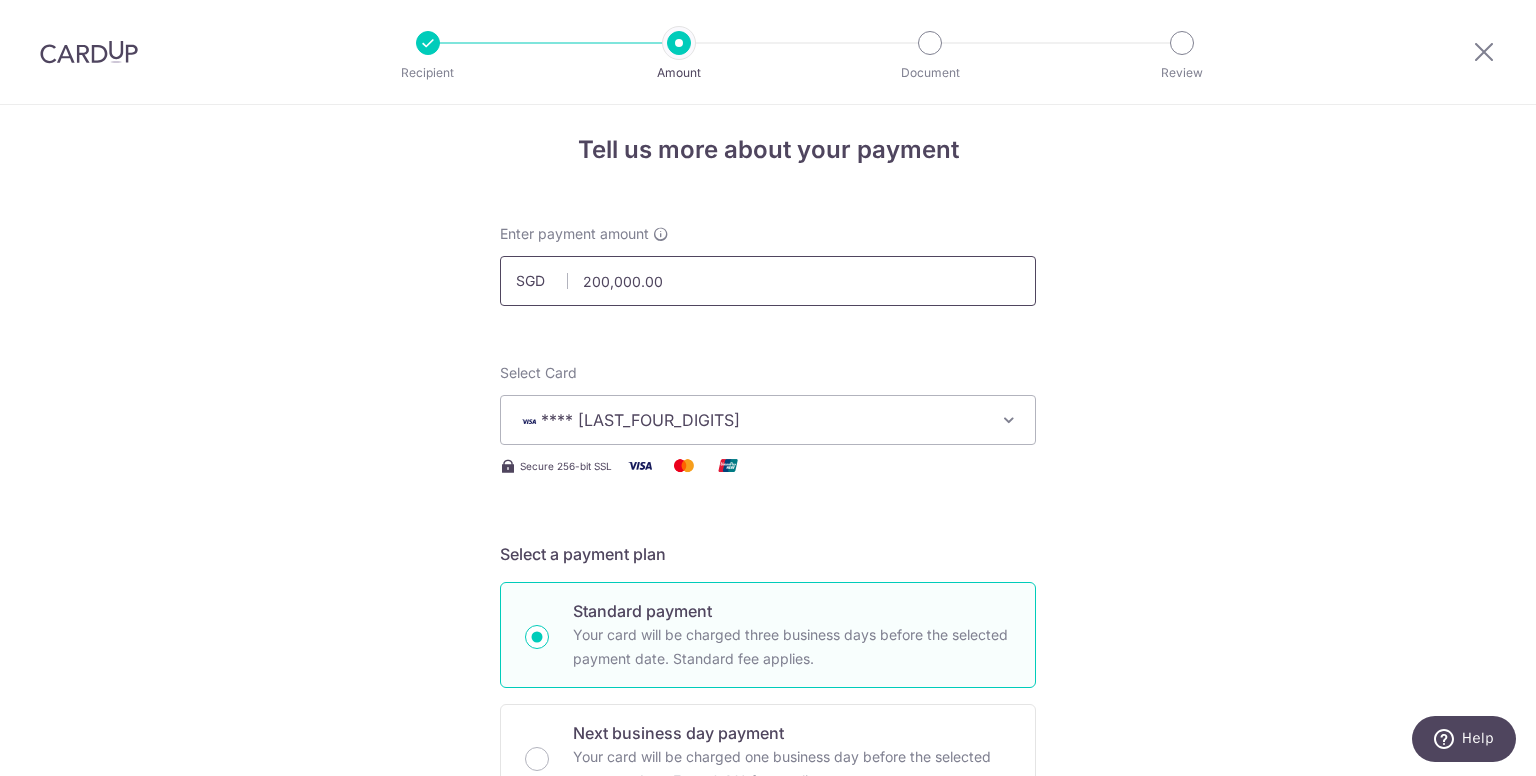 type on "kelvink17" 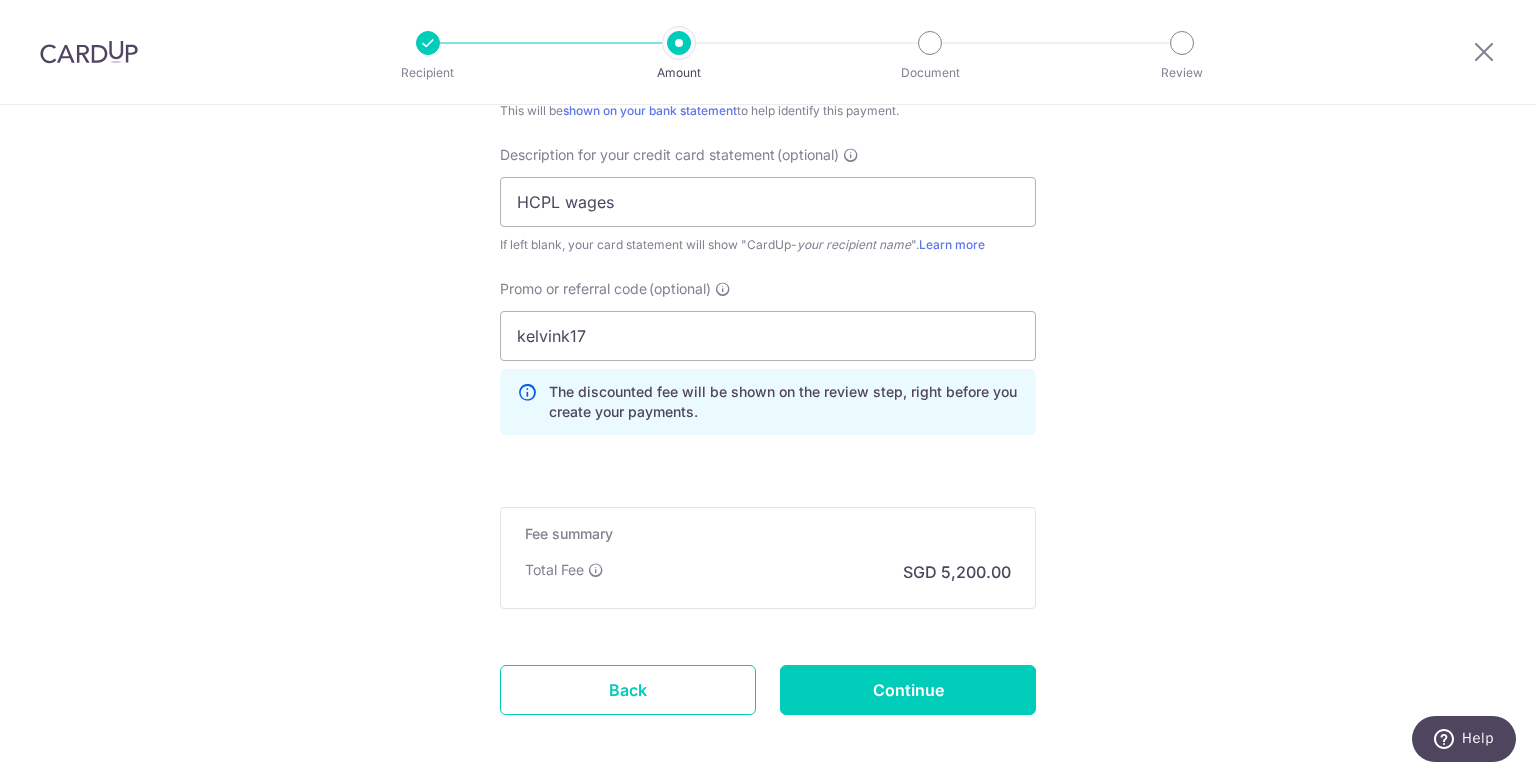 scroll, scrollTop: 1337, scrollLeft: 0, axis: vertical 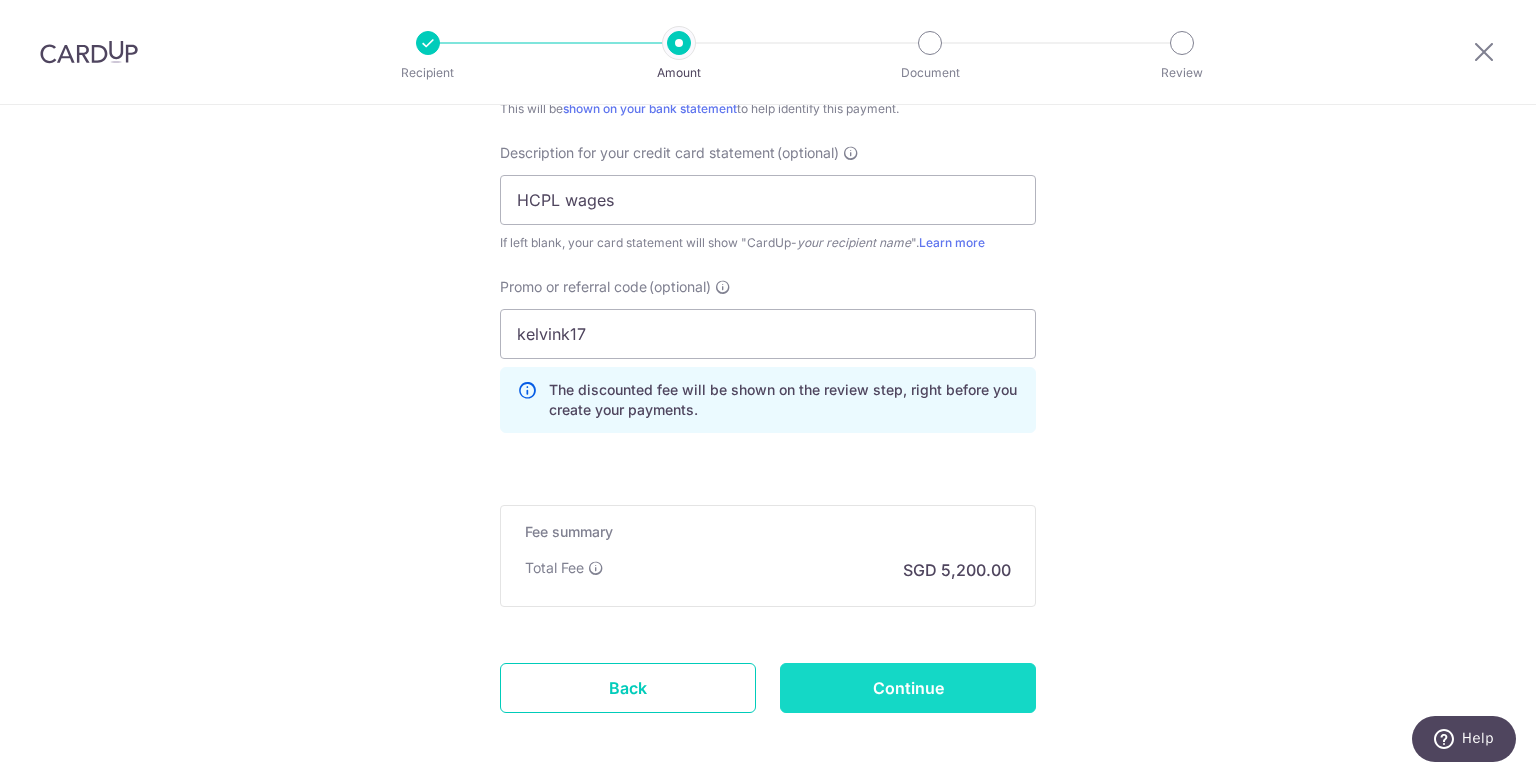 type on "180,000.00" 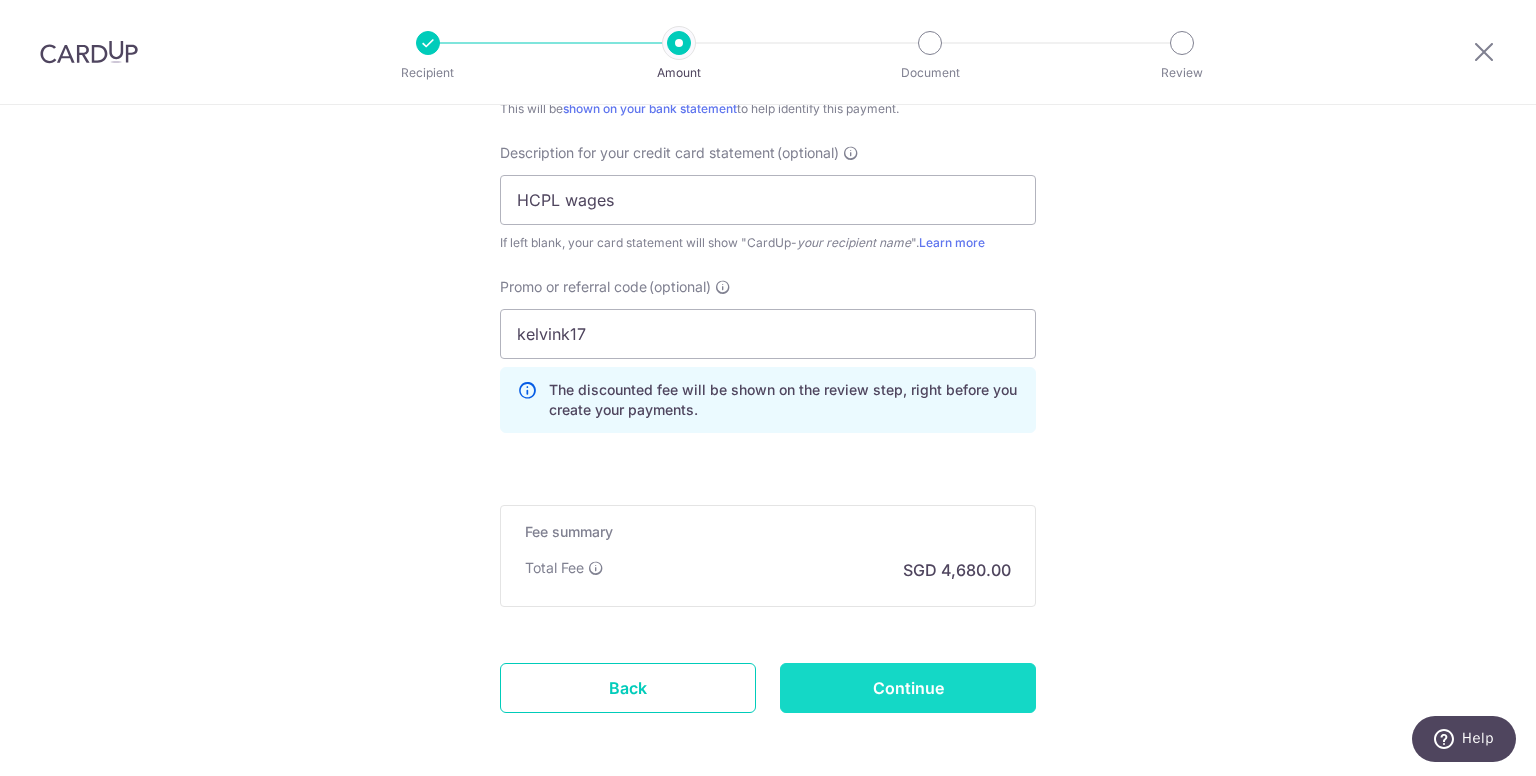 click on "Continue" at bounding box center (908, 688) 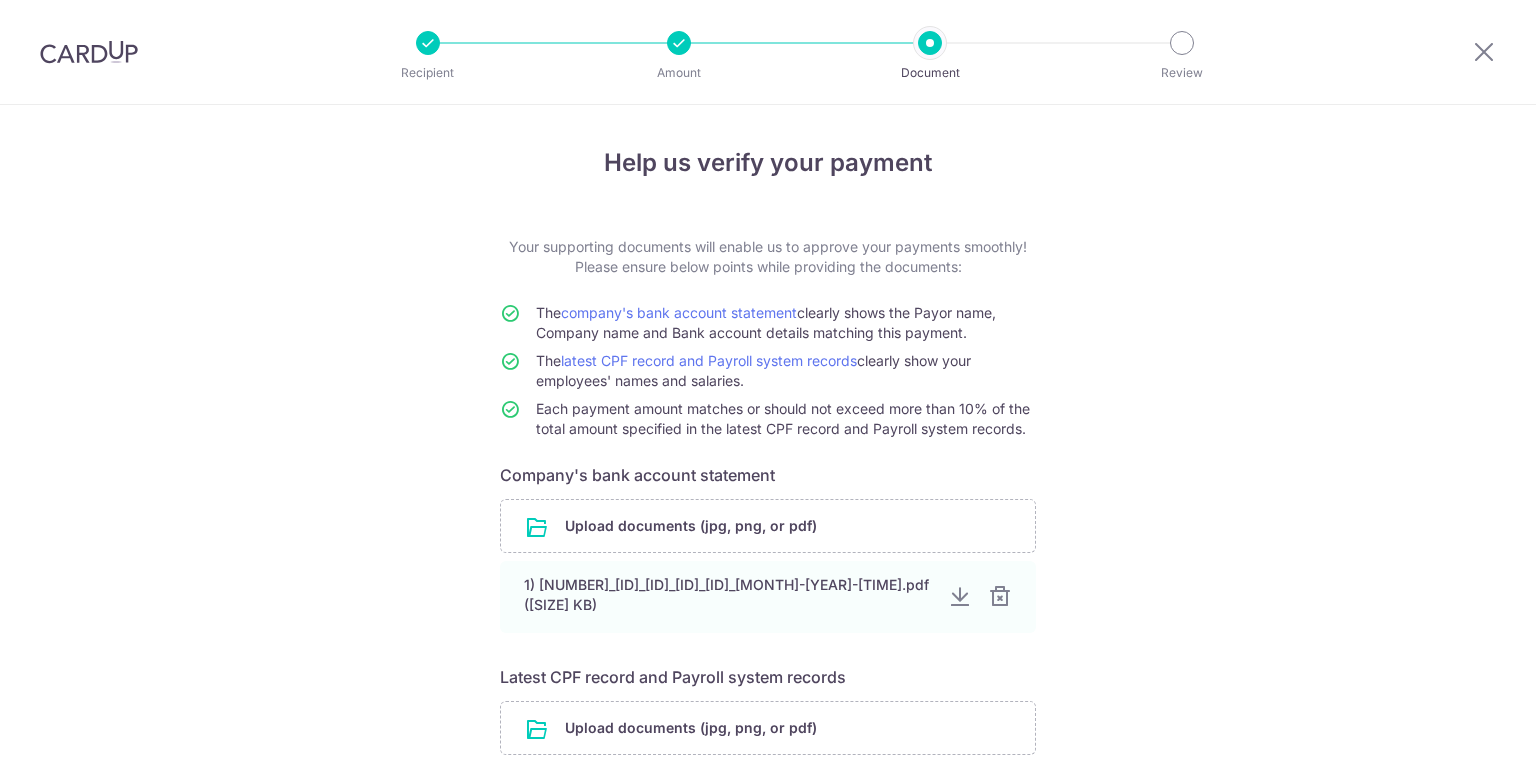 scroll, scrollTop: 0, scrollLeft: 0, axis: both 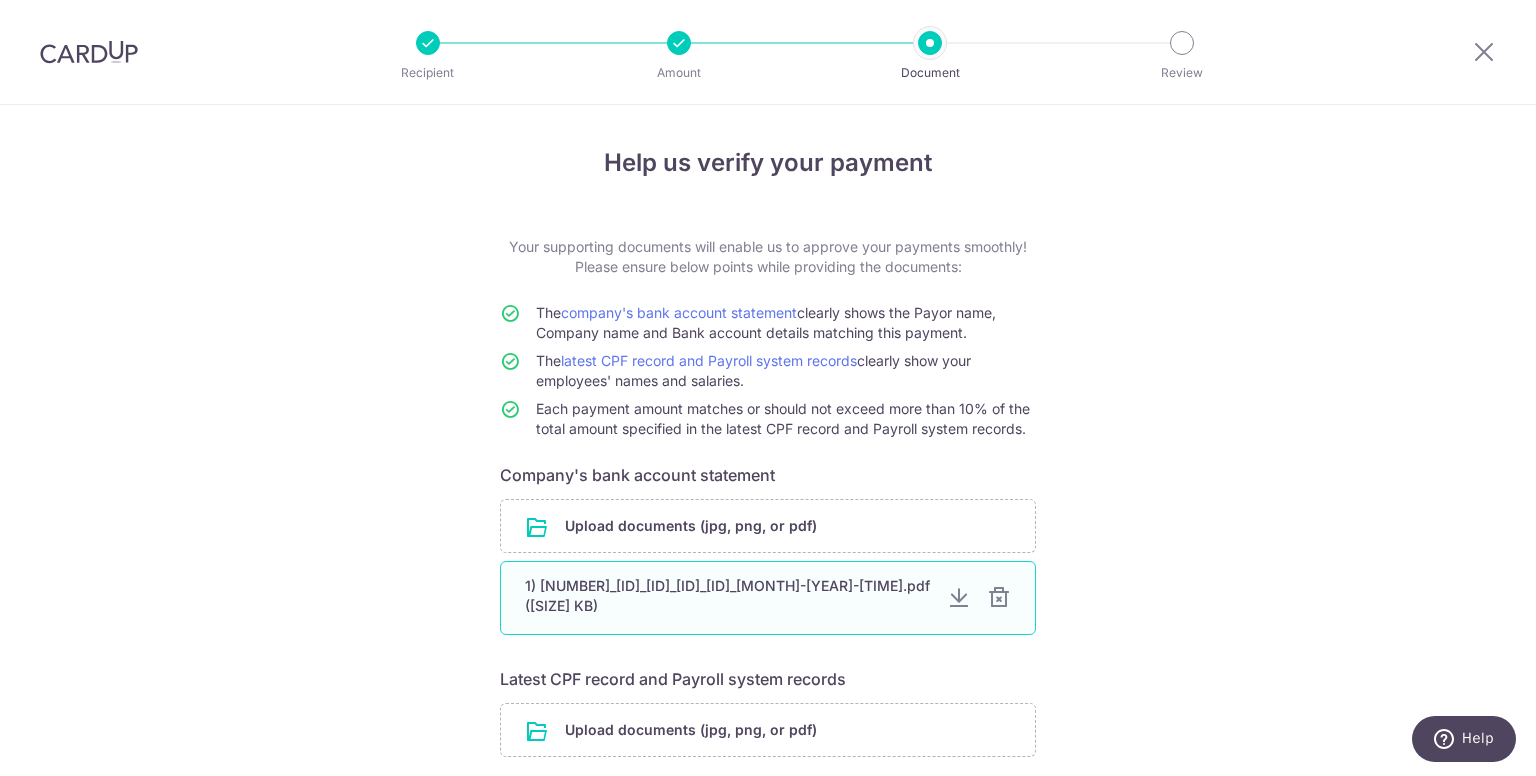 click at bounding box center (999, 598) 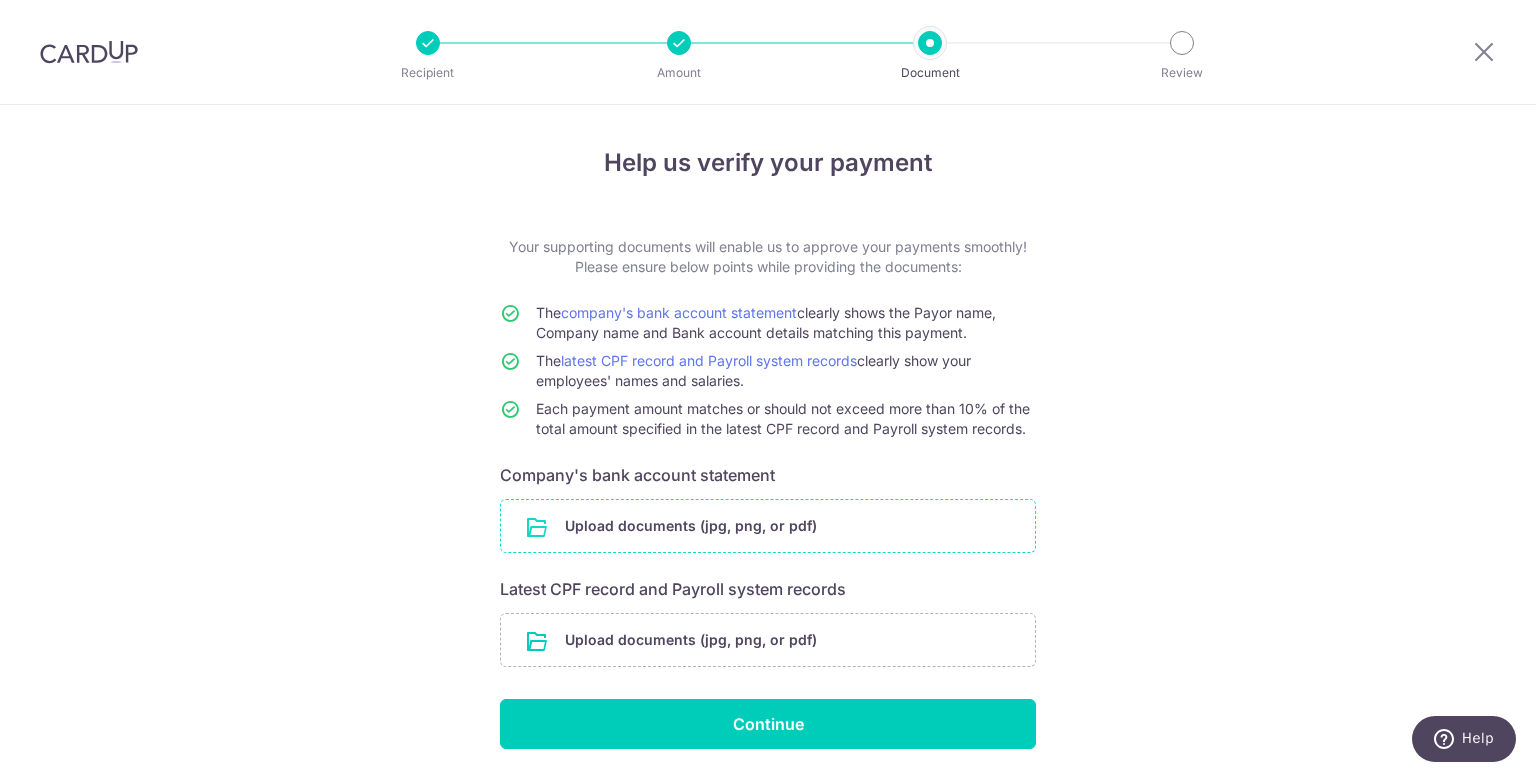 click at bounding box center (768, 526) 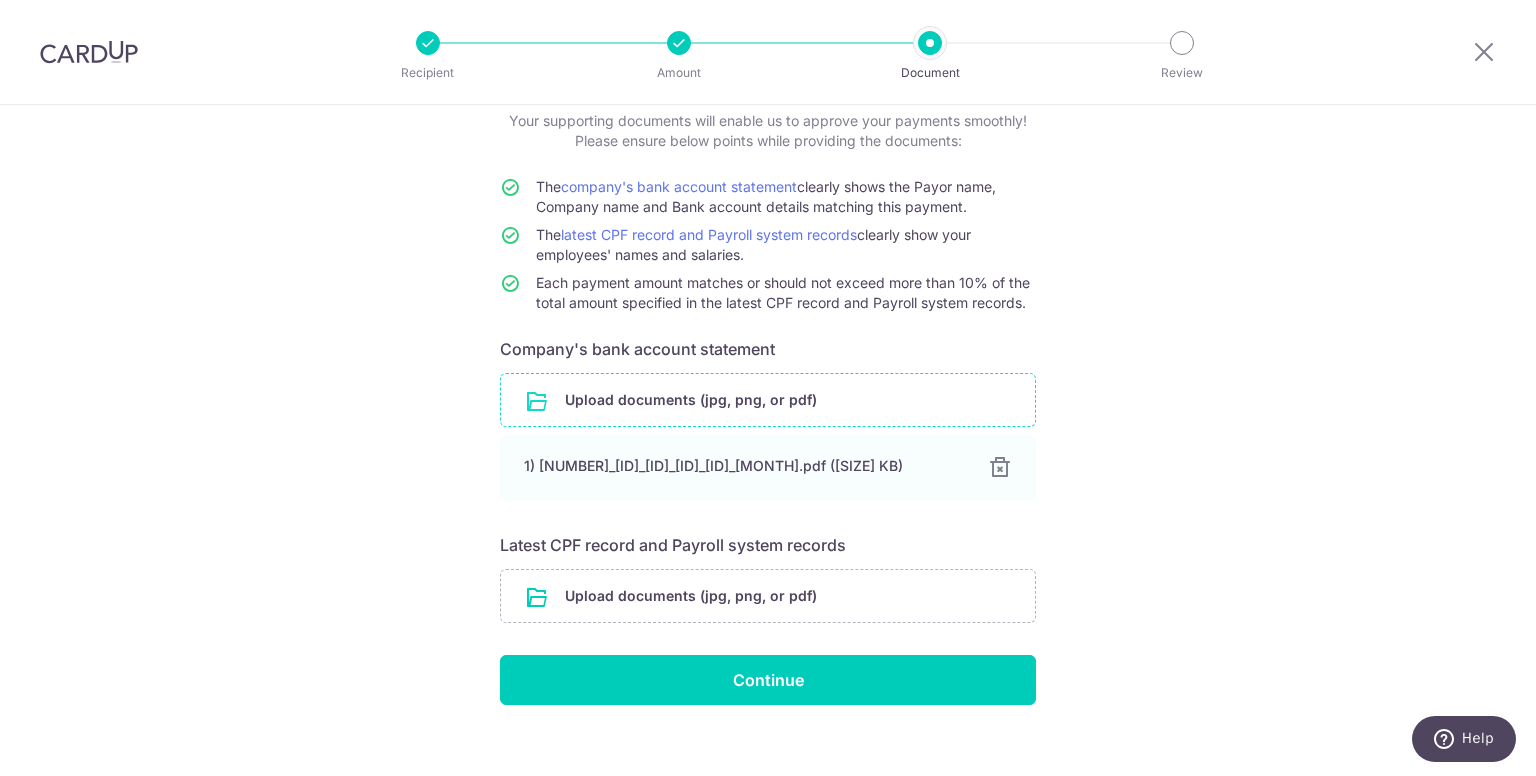 scroll, scrollTop: 129, scrollLeft: 0, axis: vertical 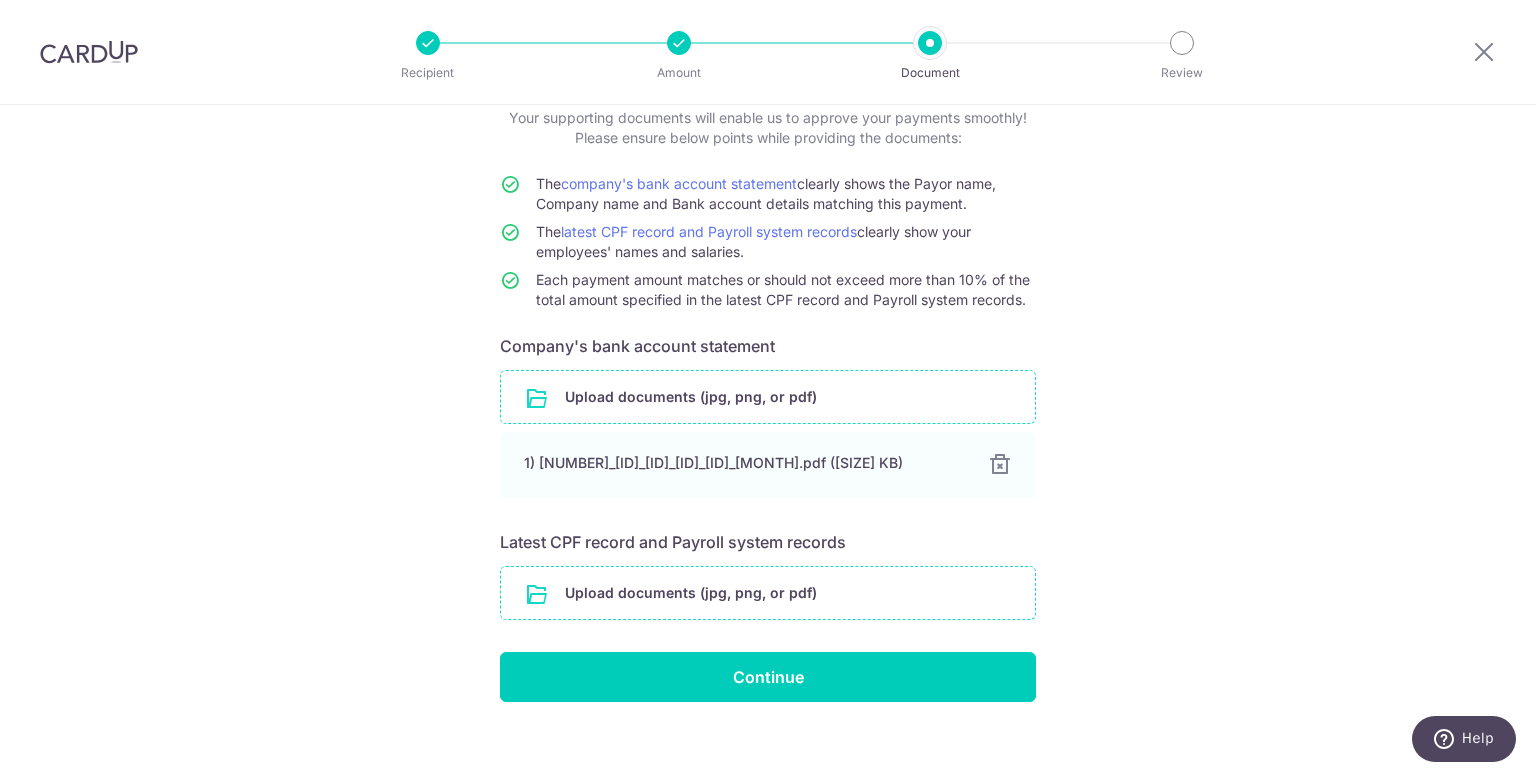 click at bounding box center [768, 593] 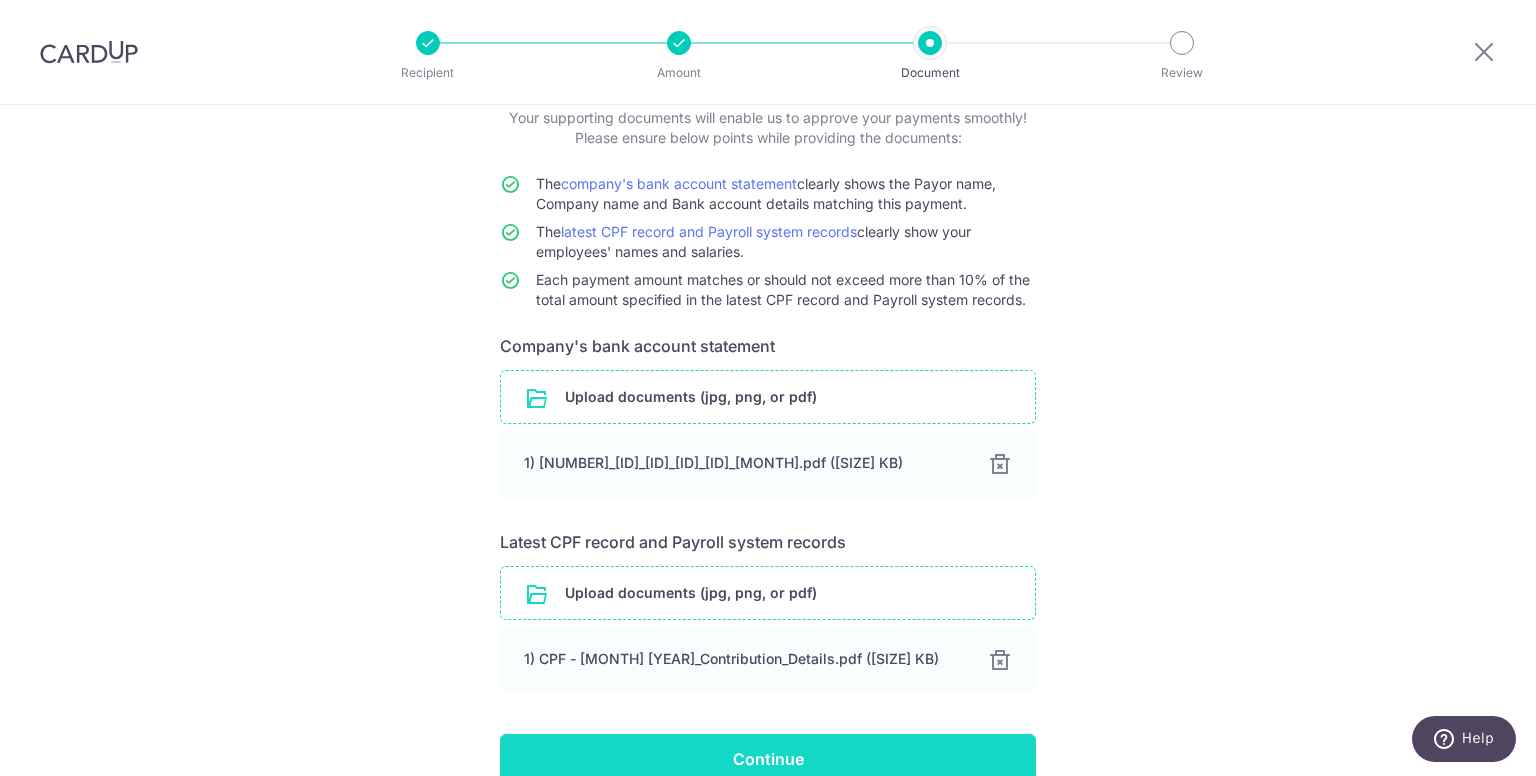 click on "Continue" at bounding box center [768, 759] 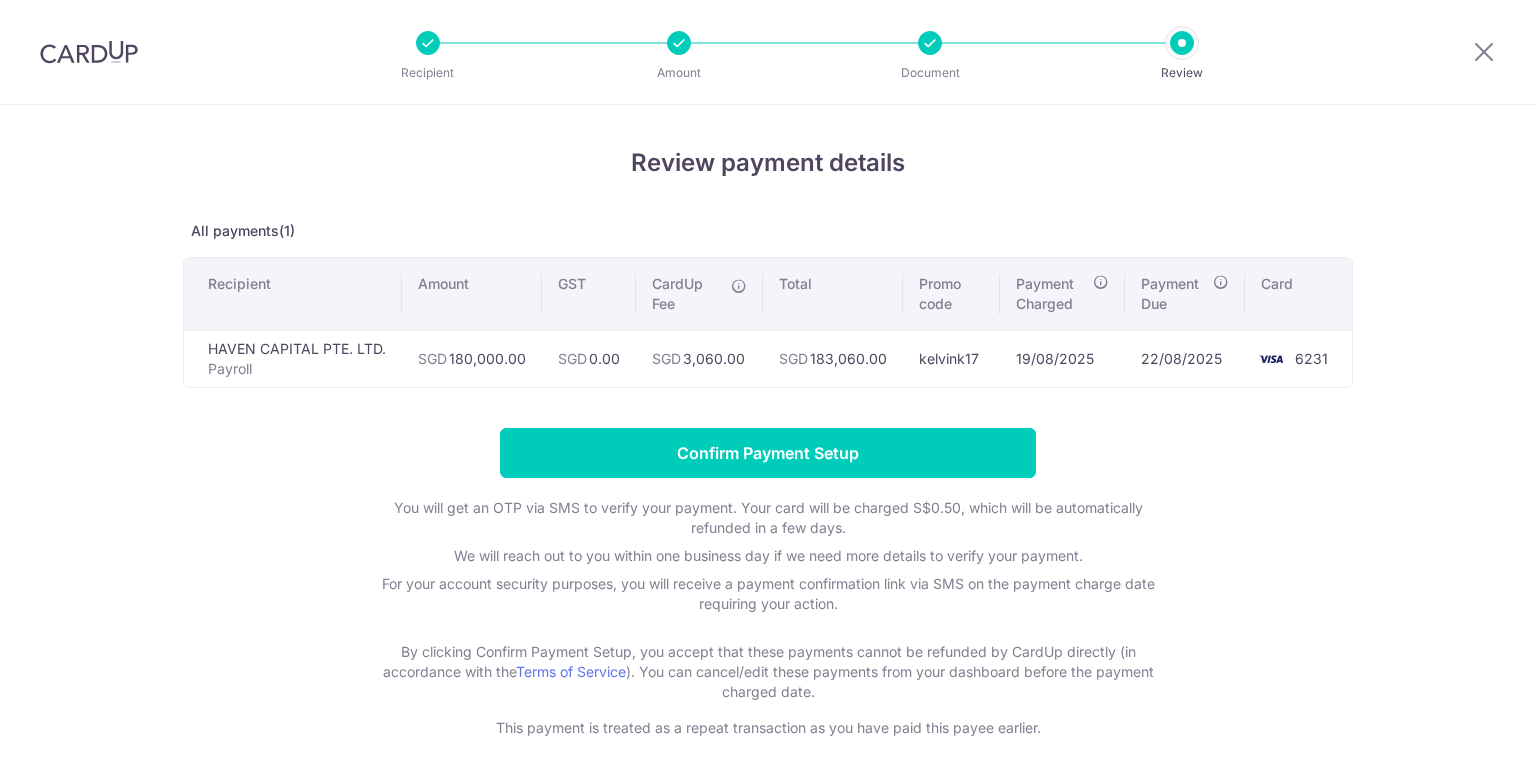 scroll, scrollTop: 0, scrollLeft: 0, axis: both 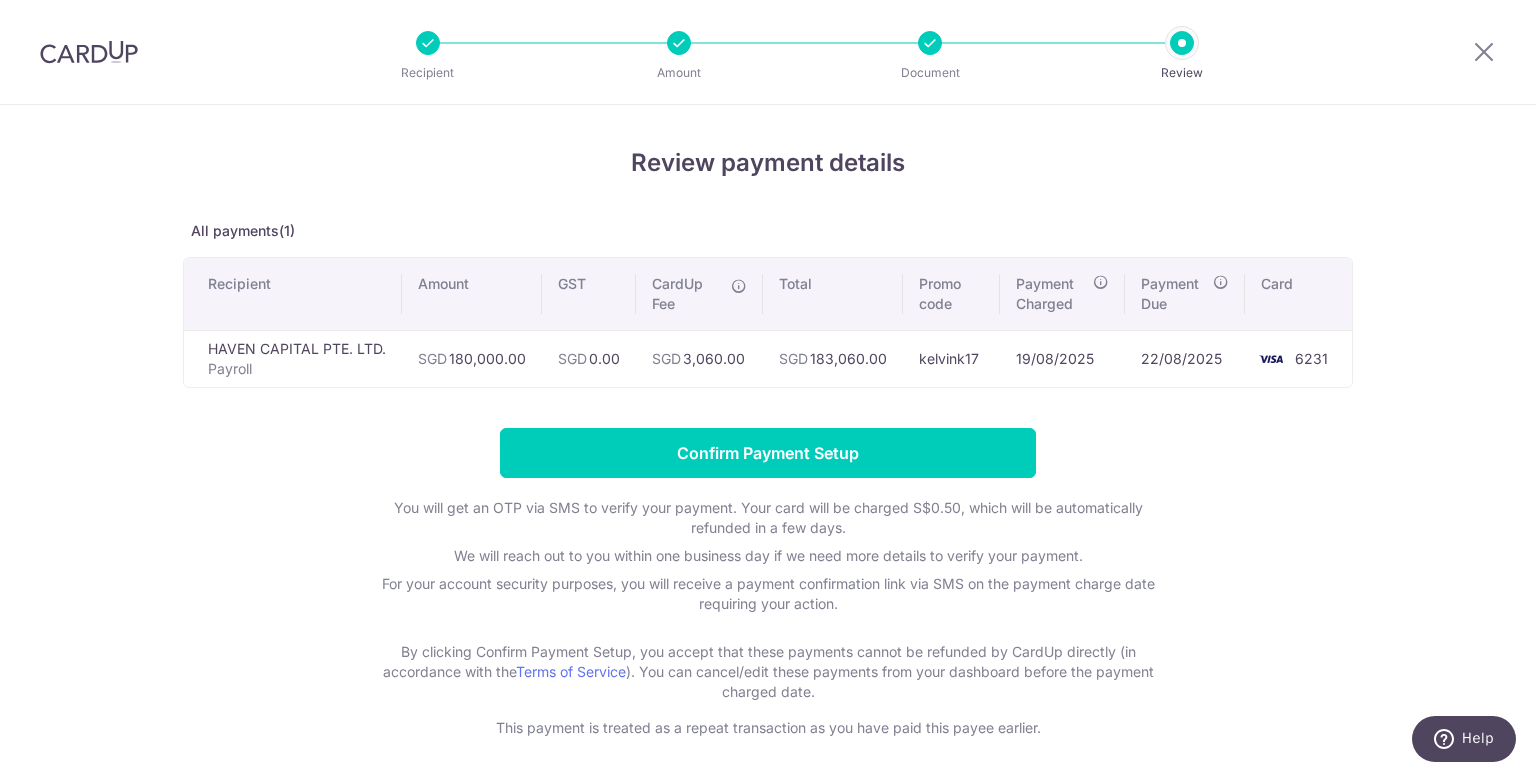 click at bounding box center [679, 43] 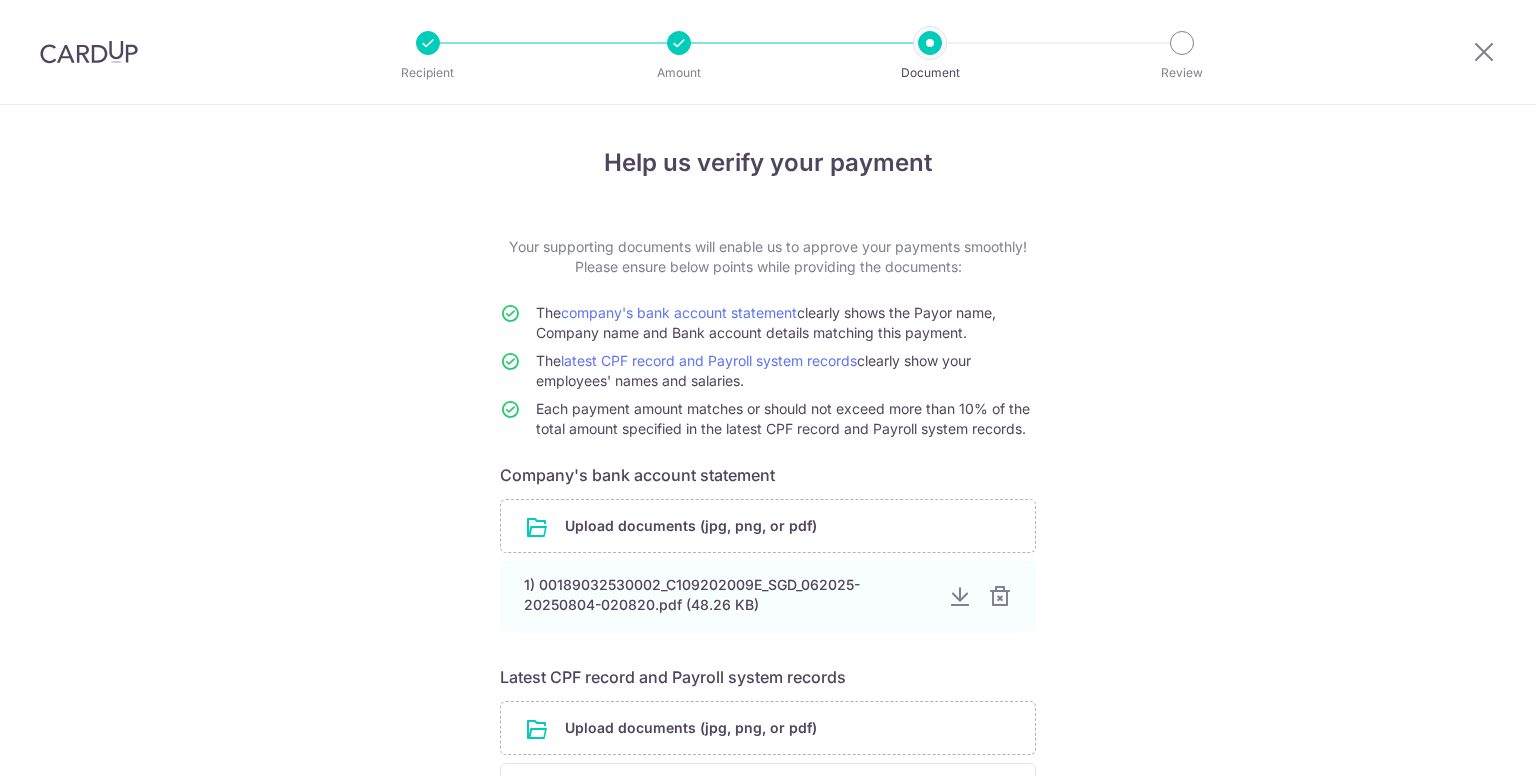 scroll, scrollTop: 0, scrollLeft: 0, axis: both 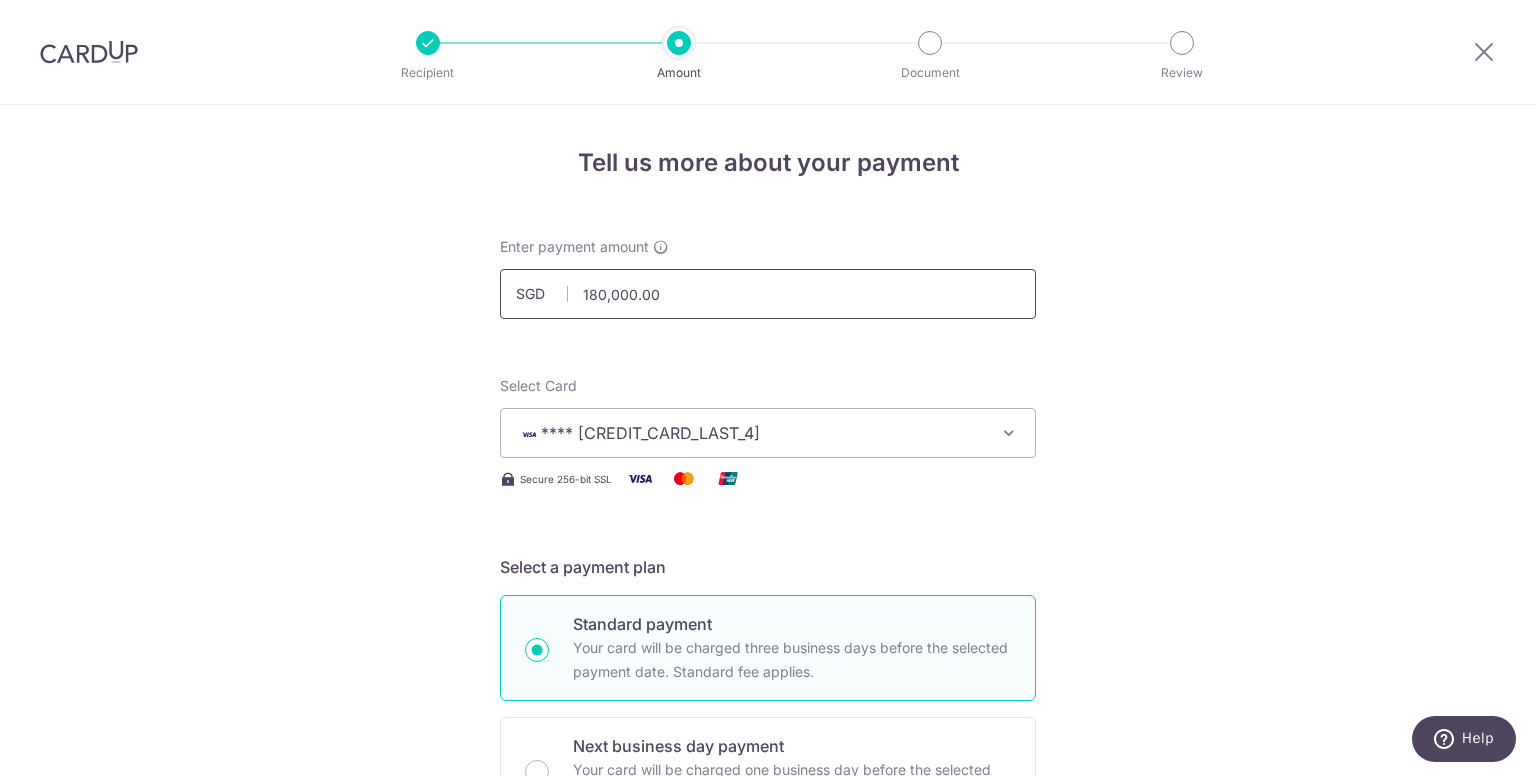 click on "180,000.00" at bounding box center [768, 294] 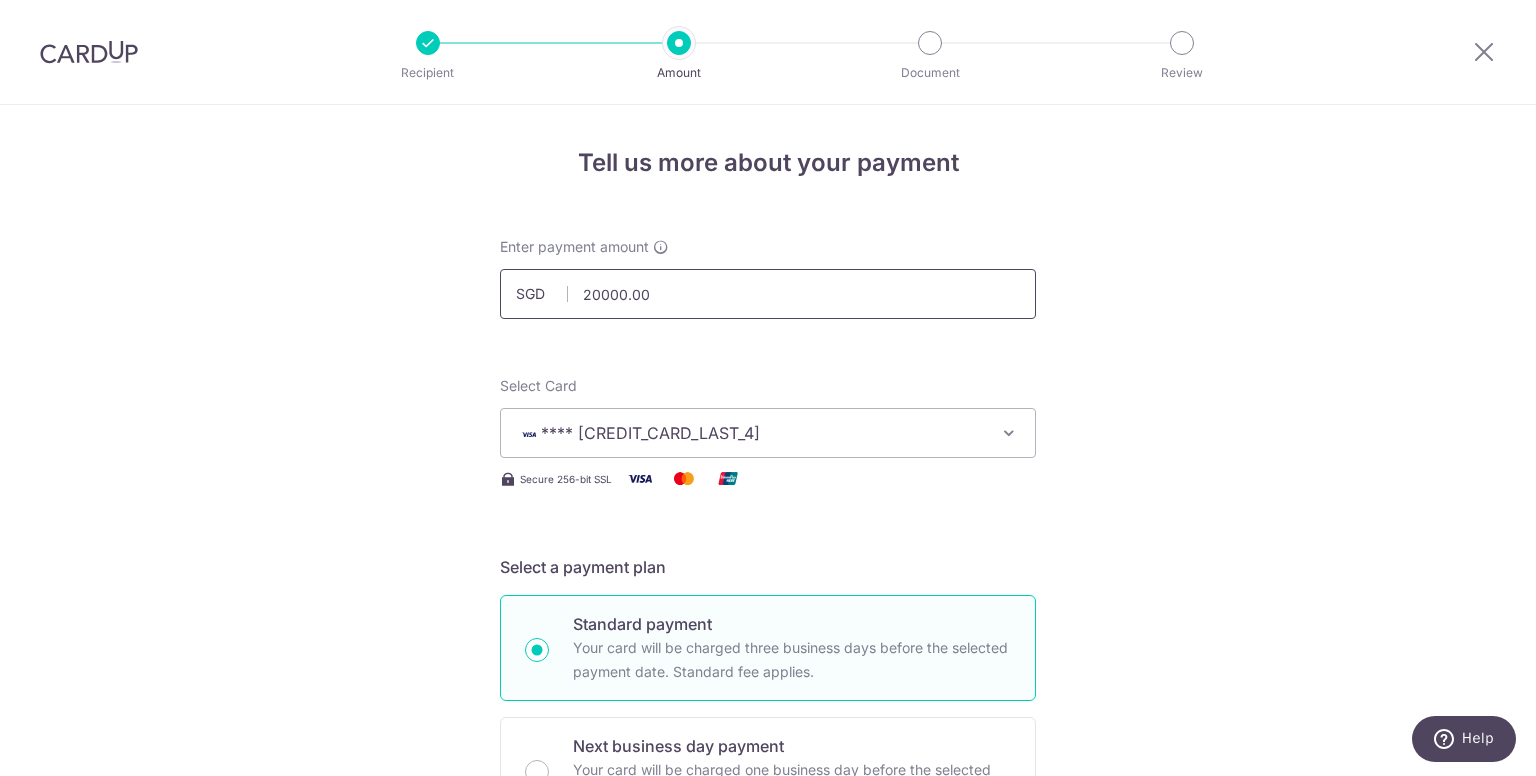 click on "20000.00" at bounding box center [768, 294] 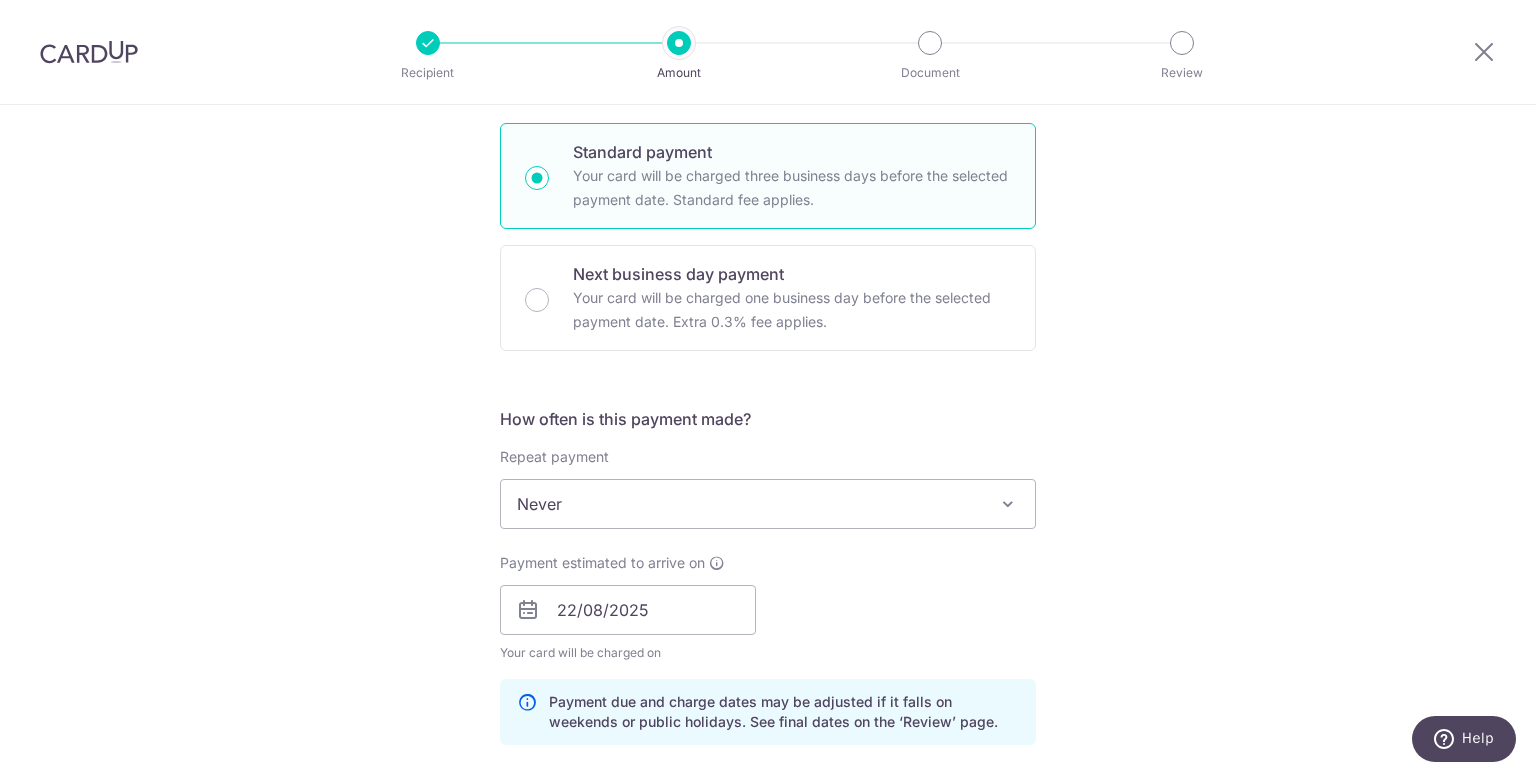 scroll, scrollTop: 0, scrollLeft: 0, axis: both 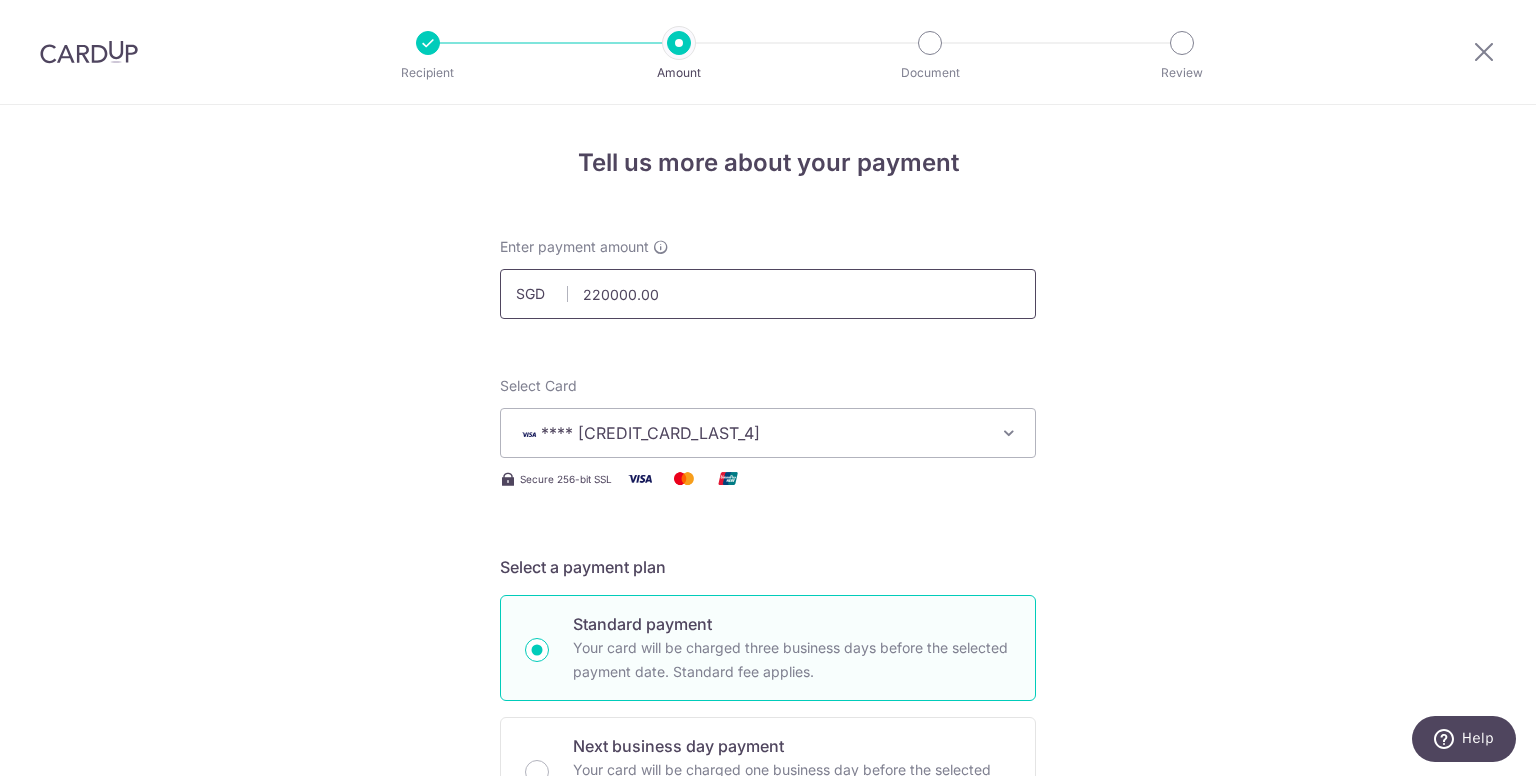 click on "220000.00" at bounding box center [768, 294] 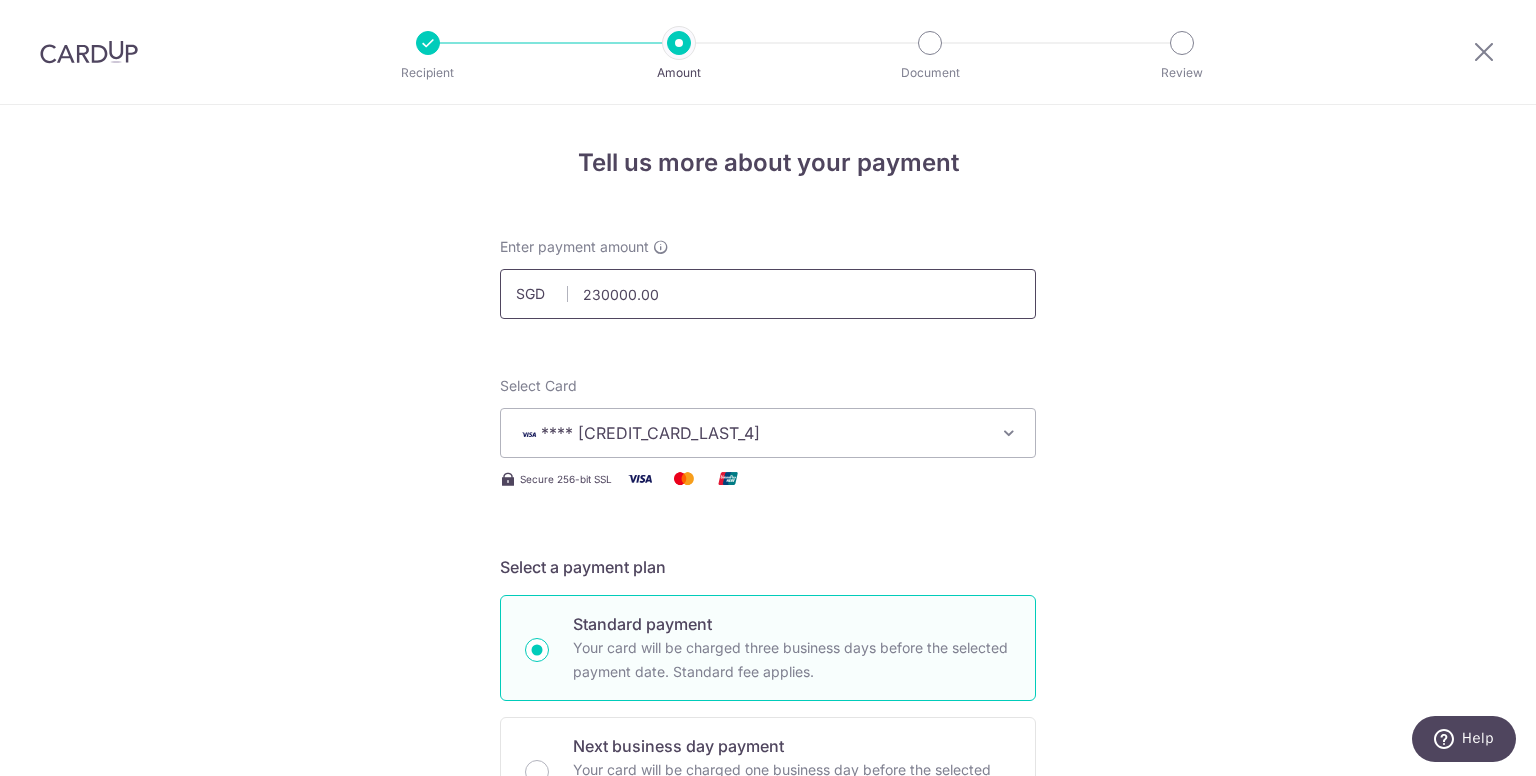 click on "230000.00" at bounding box center (768, 294) 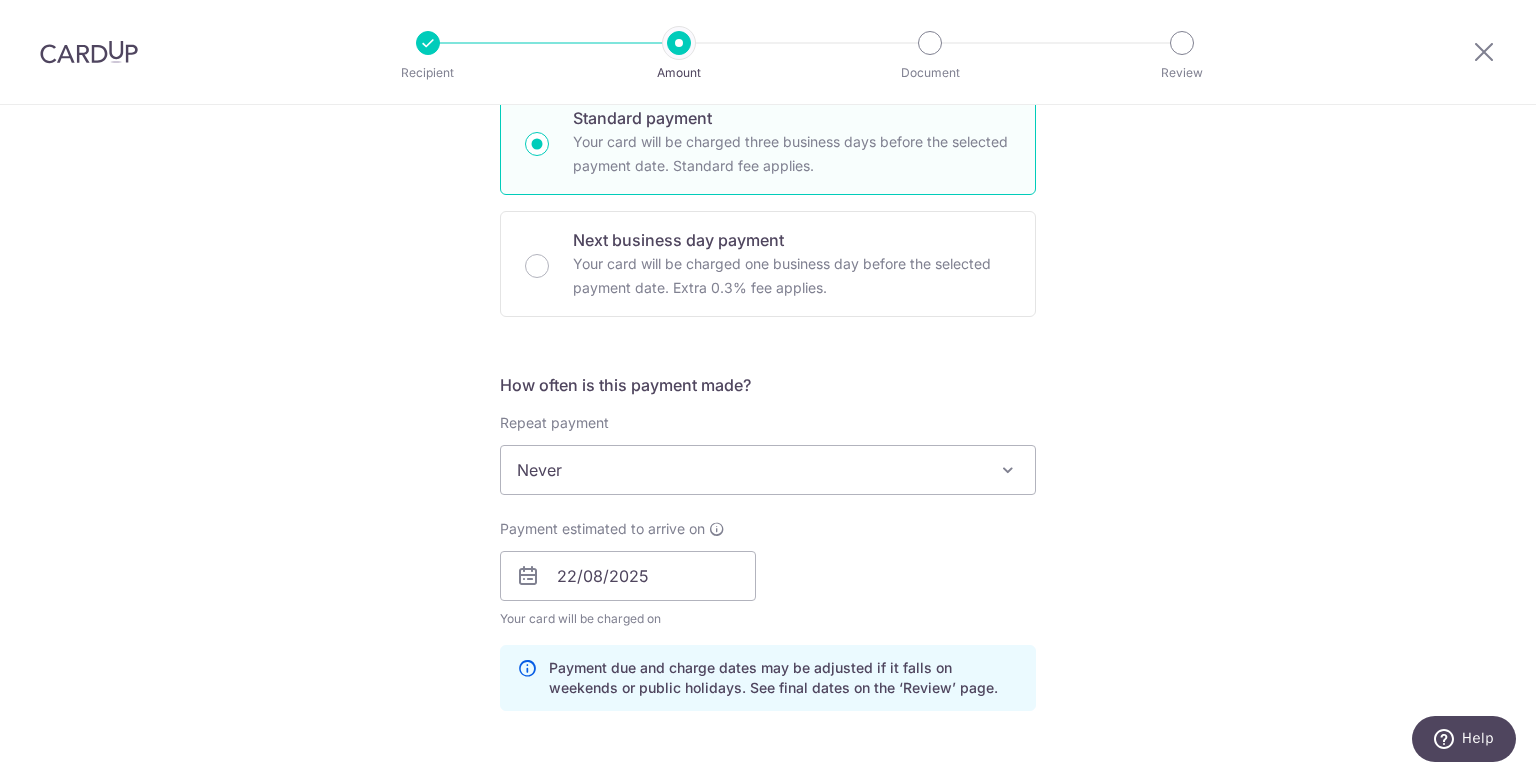 scroll, scrollTop: 732, scrollLeft: 0, axis: vertical 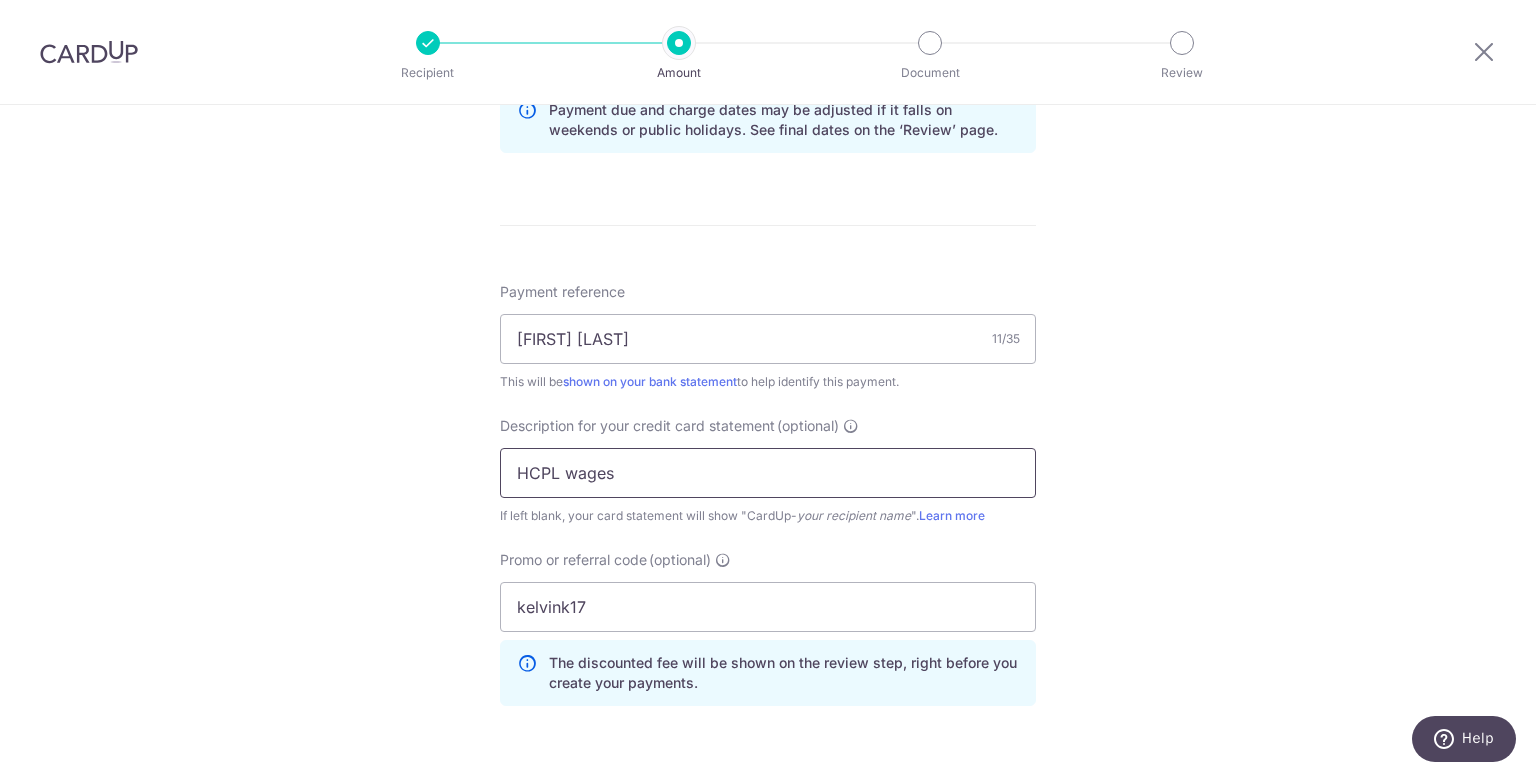type on "240,000.00" 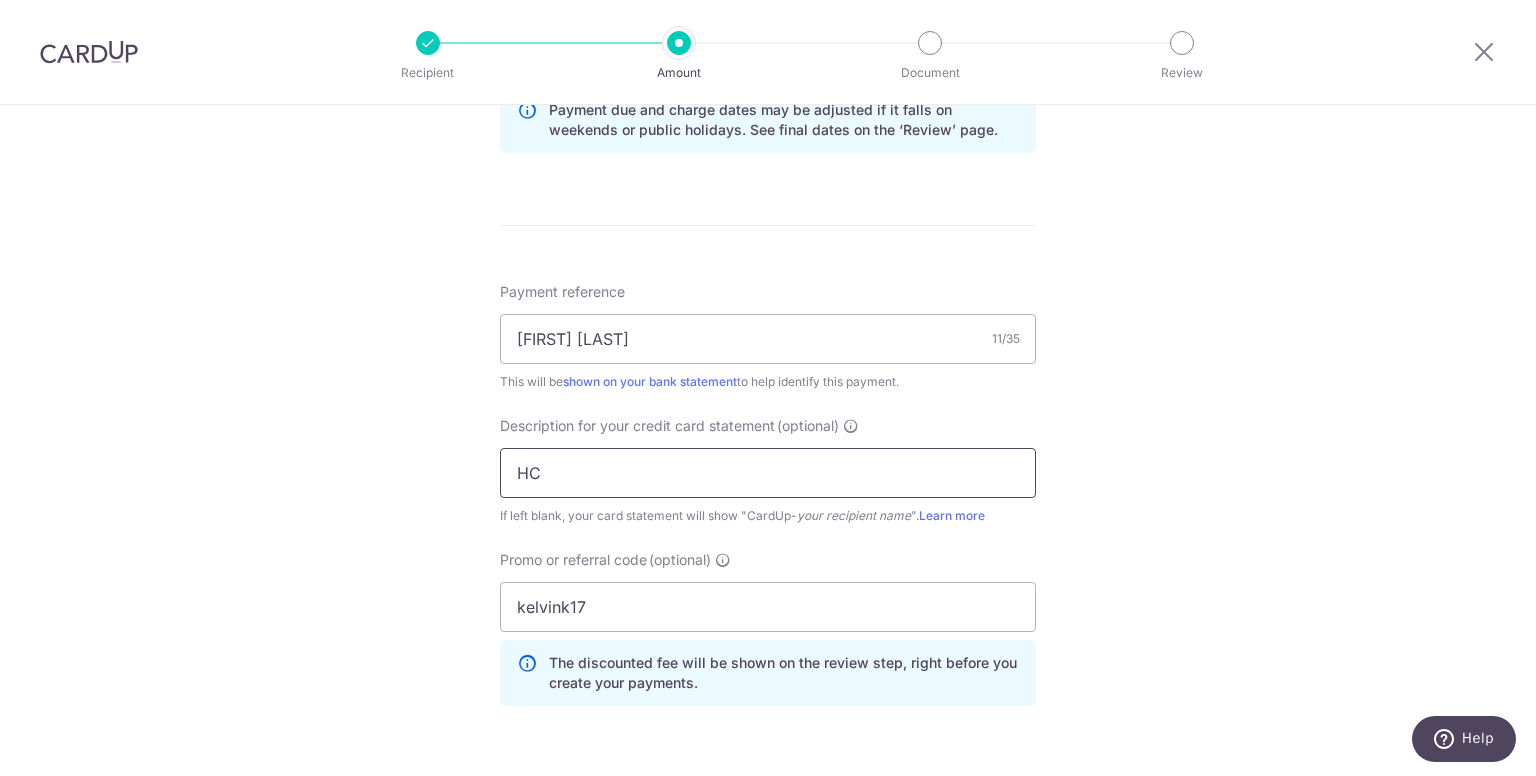 type on "H" 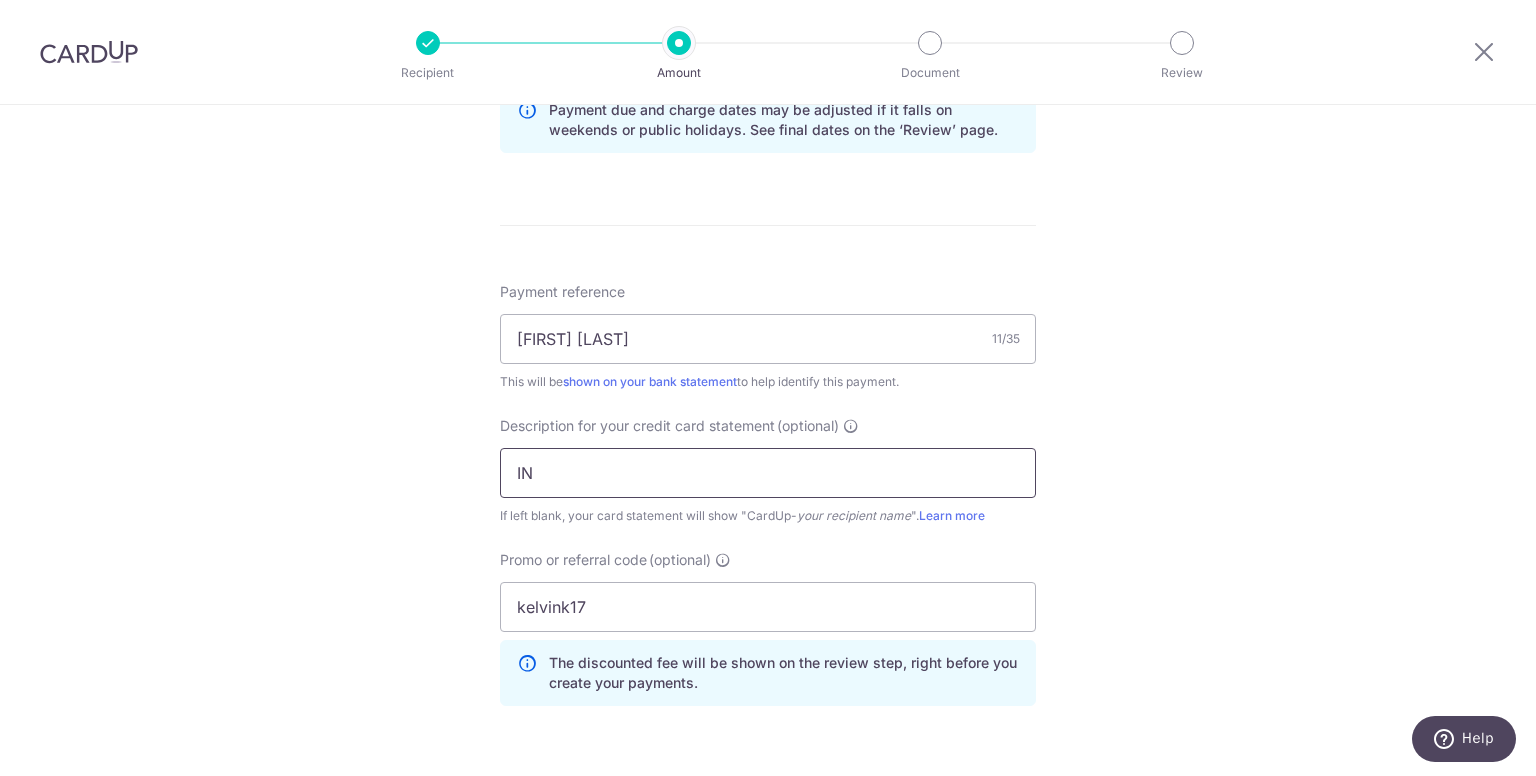 type on "I" 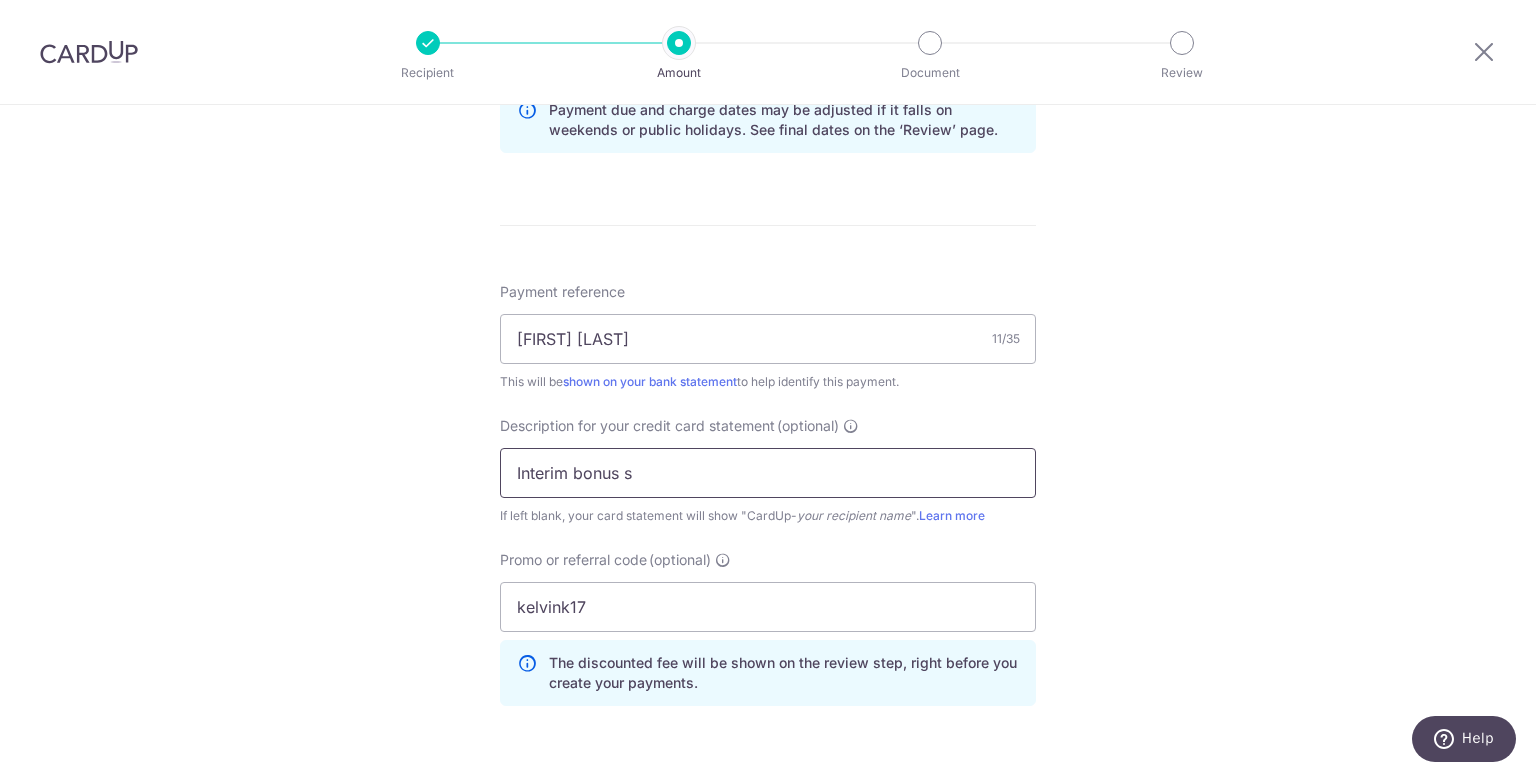 drag, startPoint x: 630, startPoint y: 473, endPoint x: 572, endPoint y: 470, distance: 58.077534 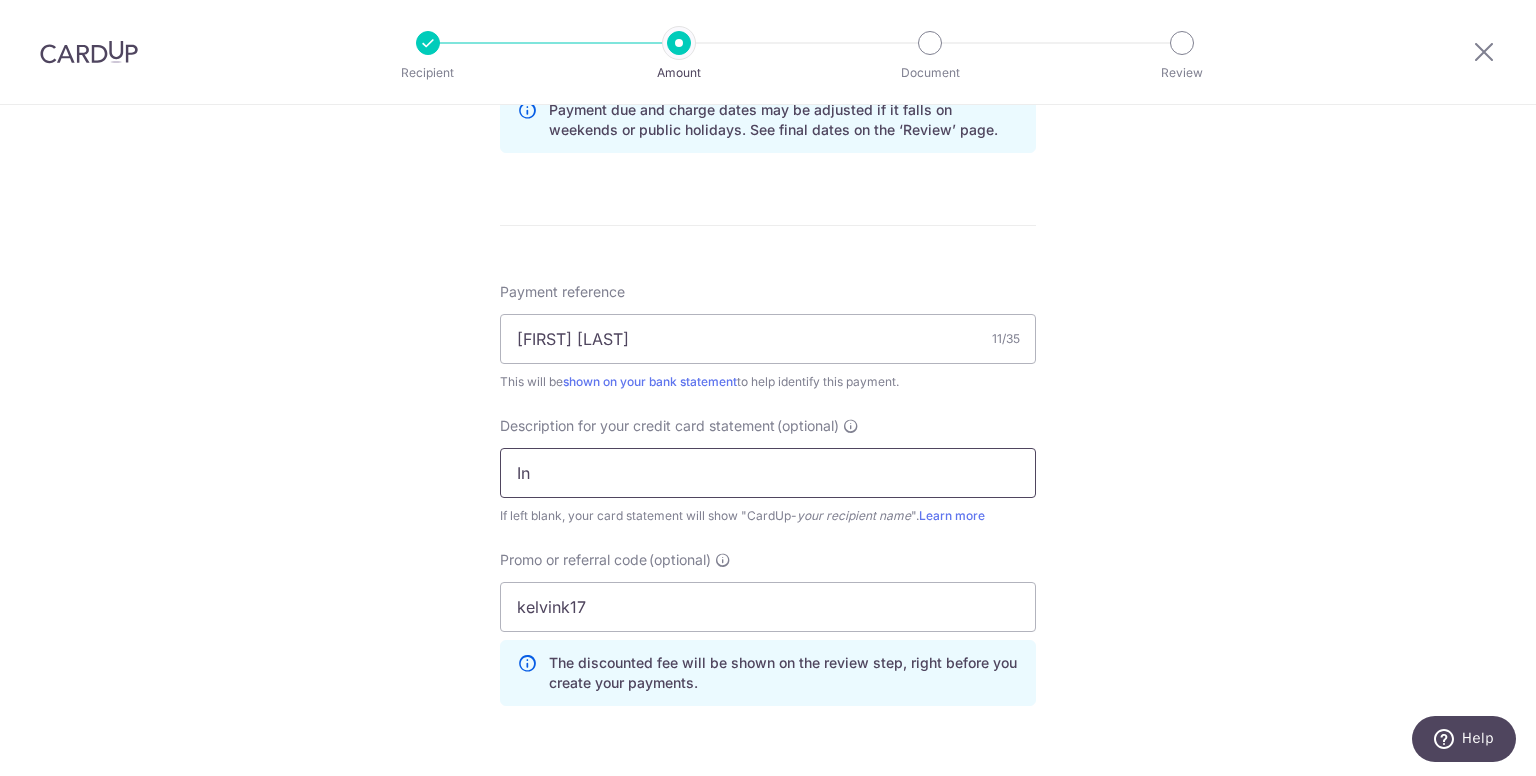 type on "I" 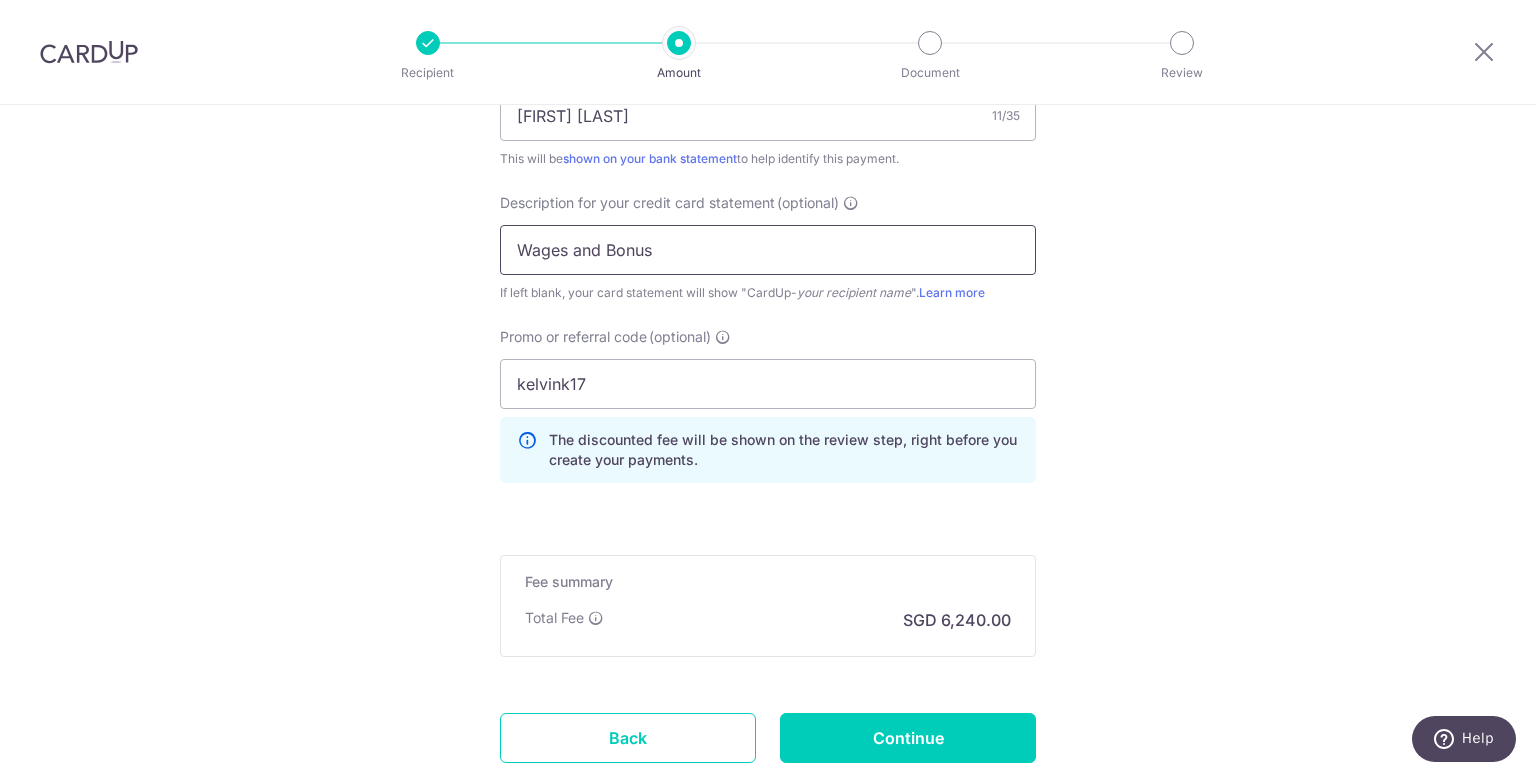 scroll, scrollTop: 1420, scrollLeft: 0, axis: vertical 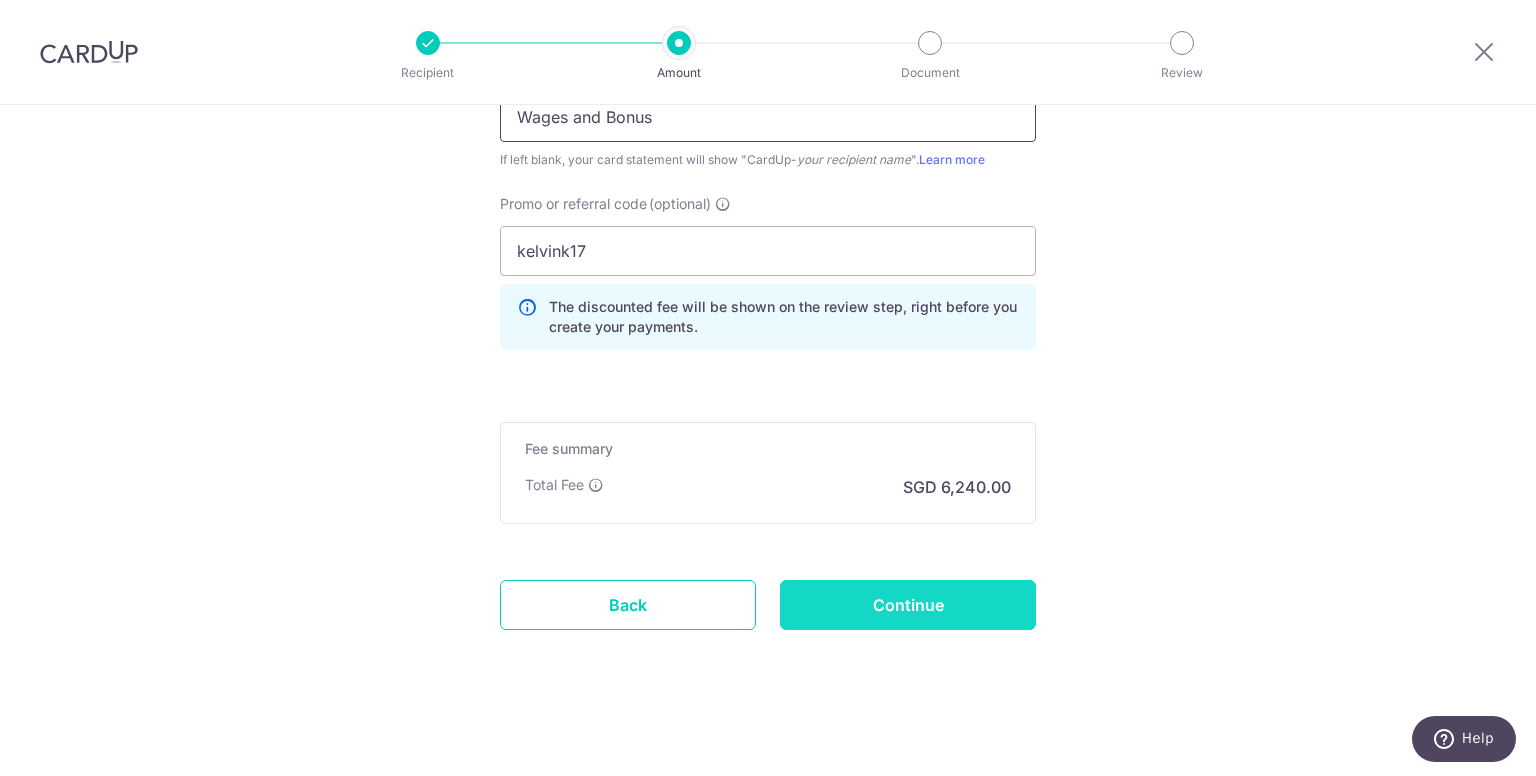 type on "Wages and Bonus" 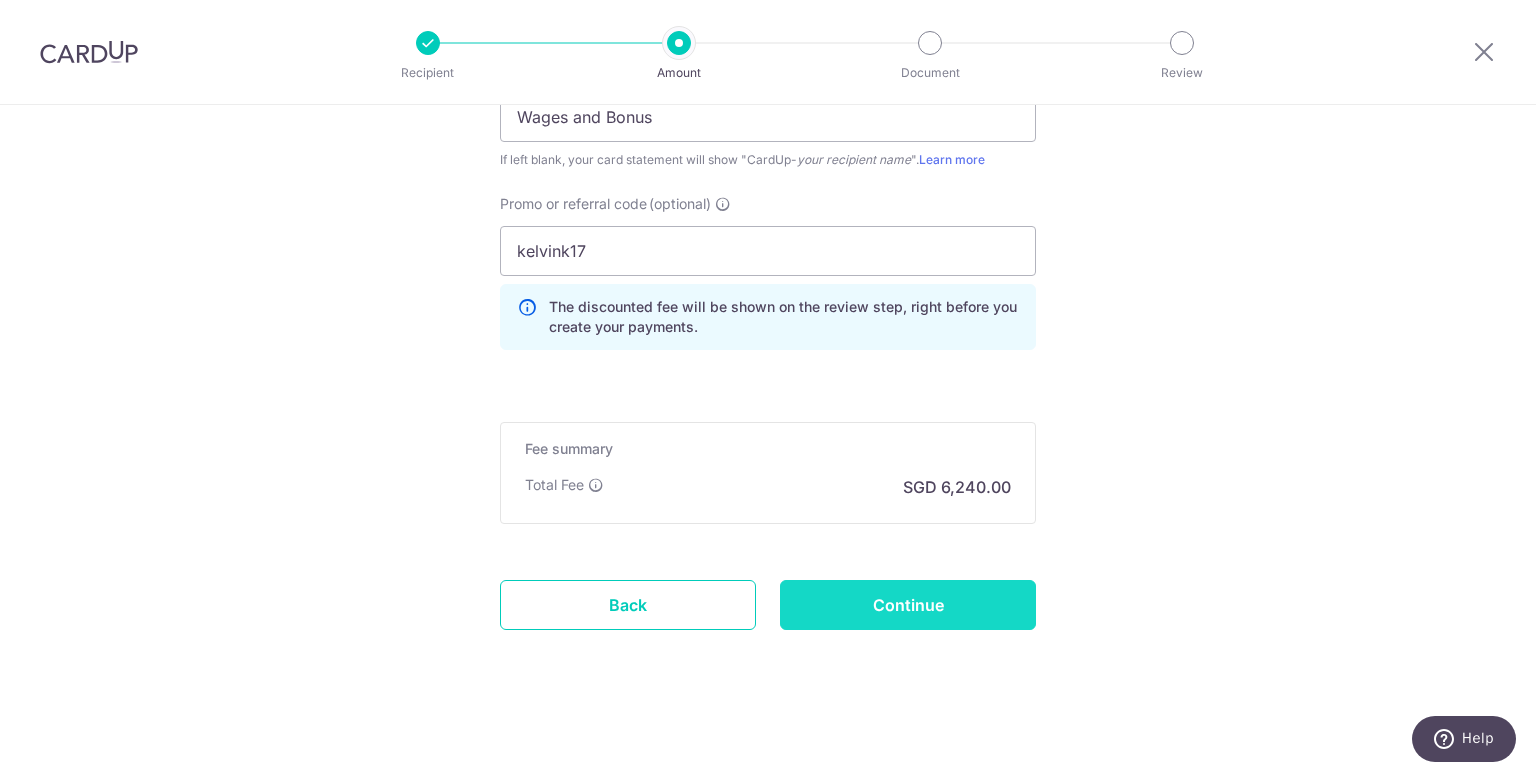 click on "Continue" at bounding box center (908, 605) 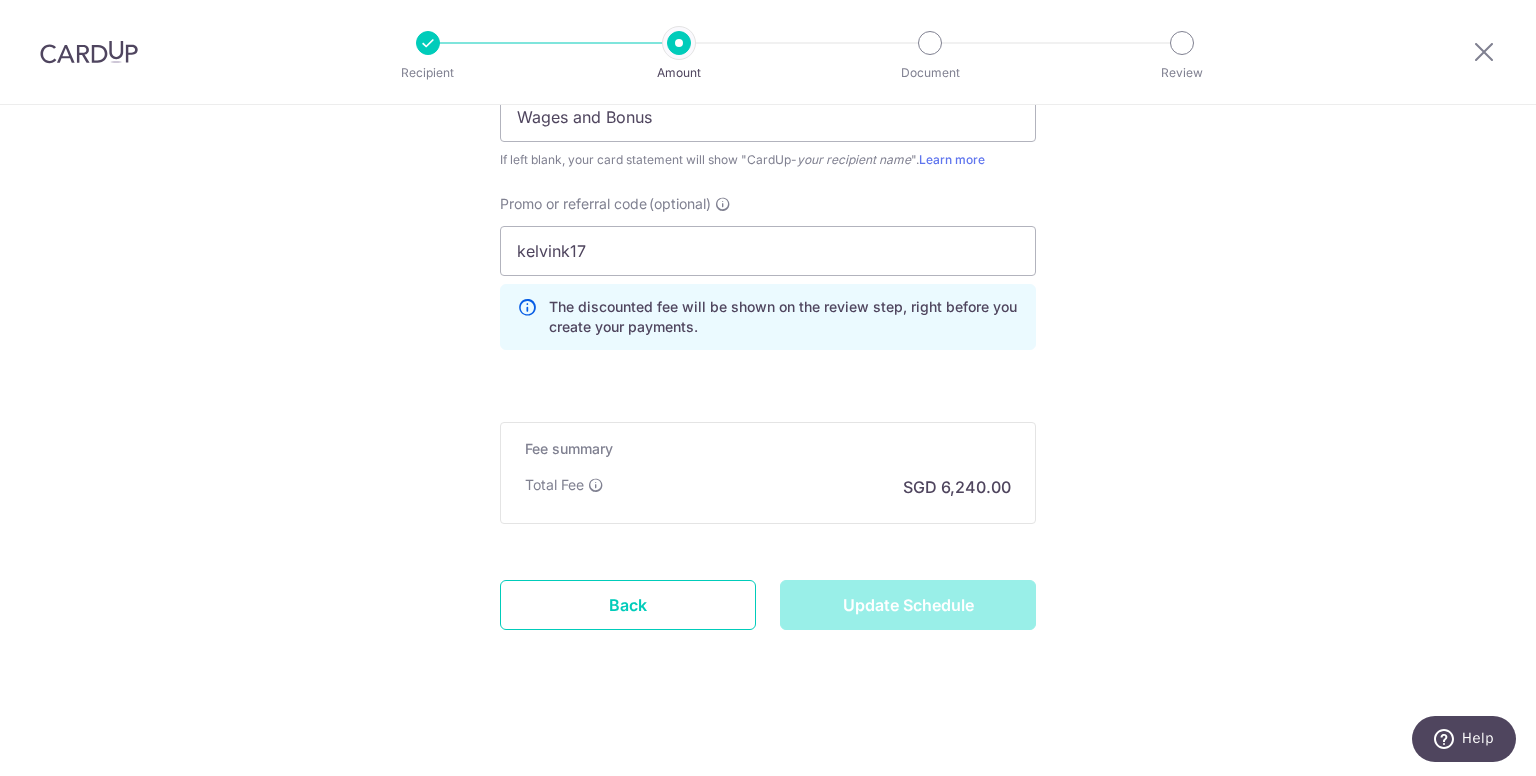 type on "Update Schedule" 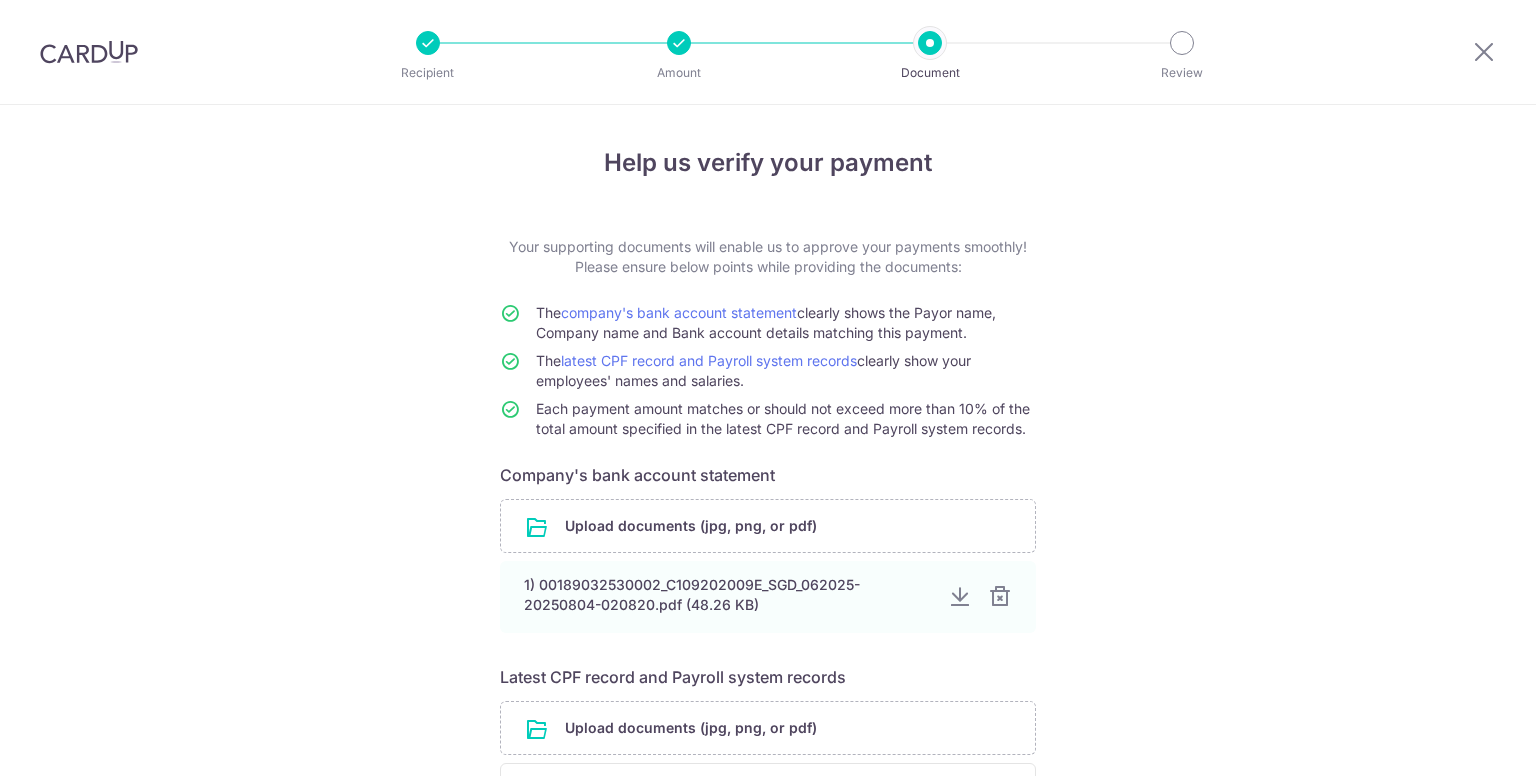 scroll, scrollTop: 0, scrollLeft: 0, axis: both 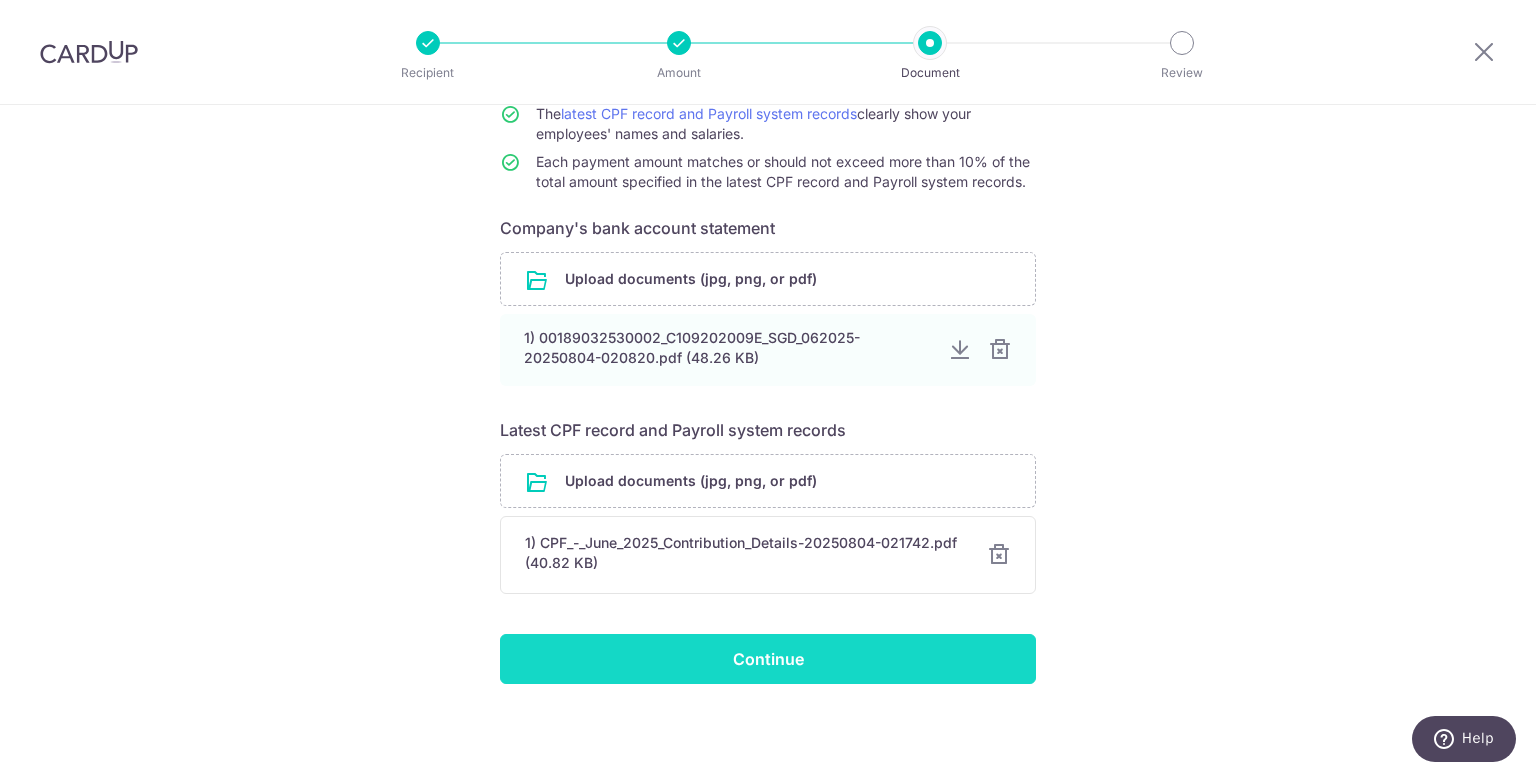 click on "Continue" at bounding box center (768, 659) 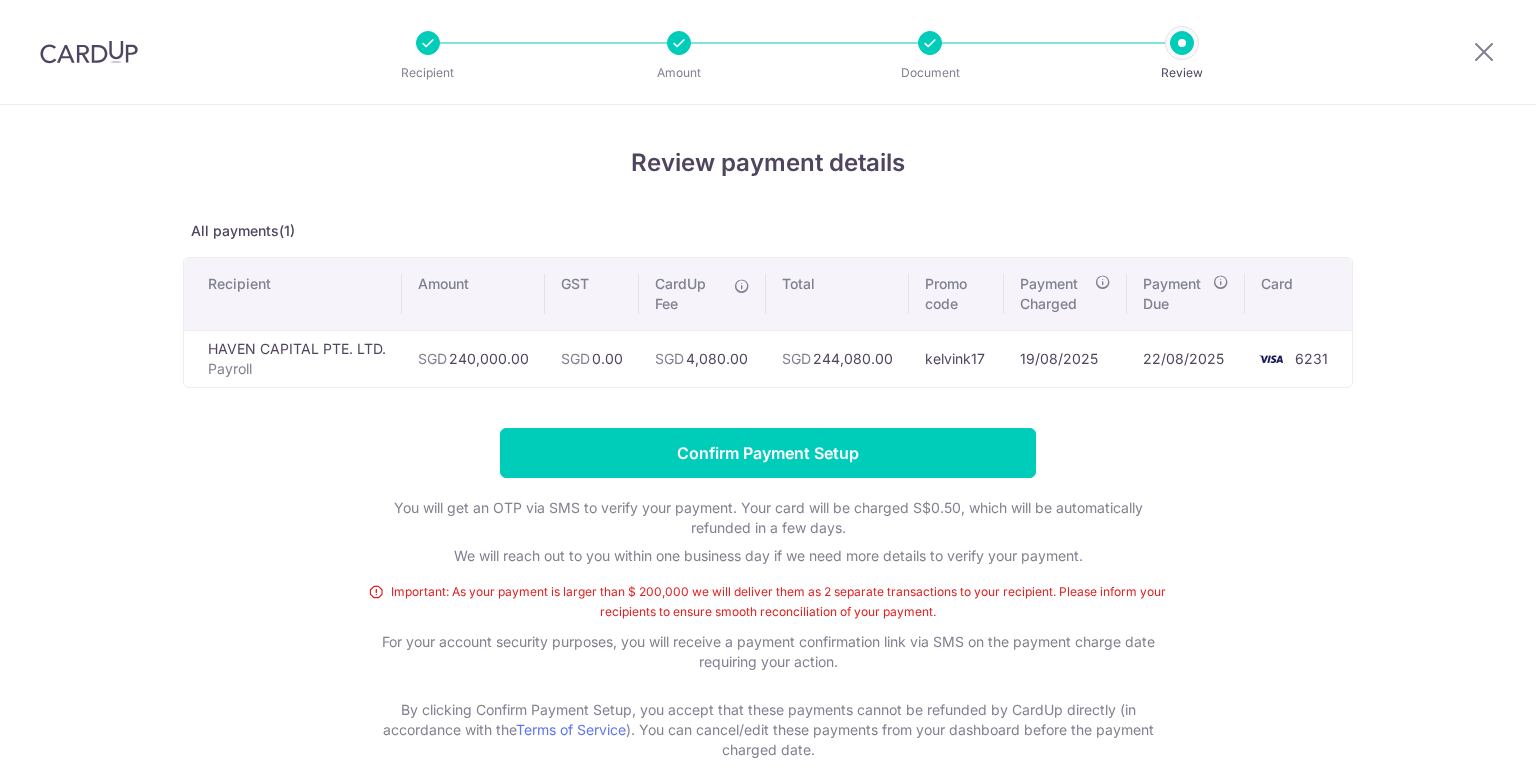 scroll, scrollTop: 0, scrollLeft: 0, axis: both 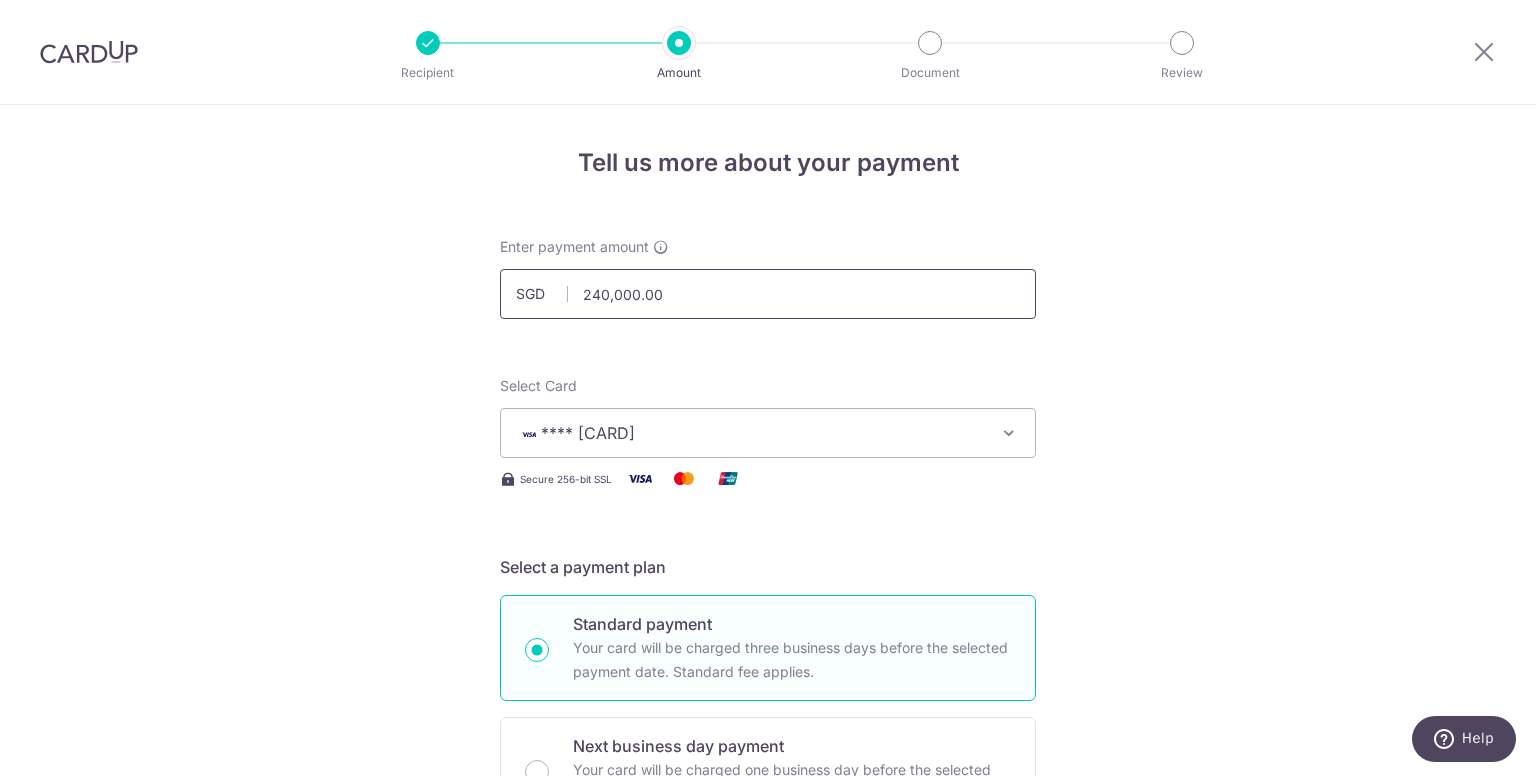 click on "240,000.00" at bounding box center [768, 294] 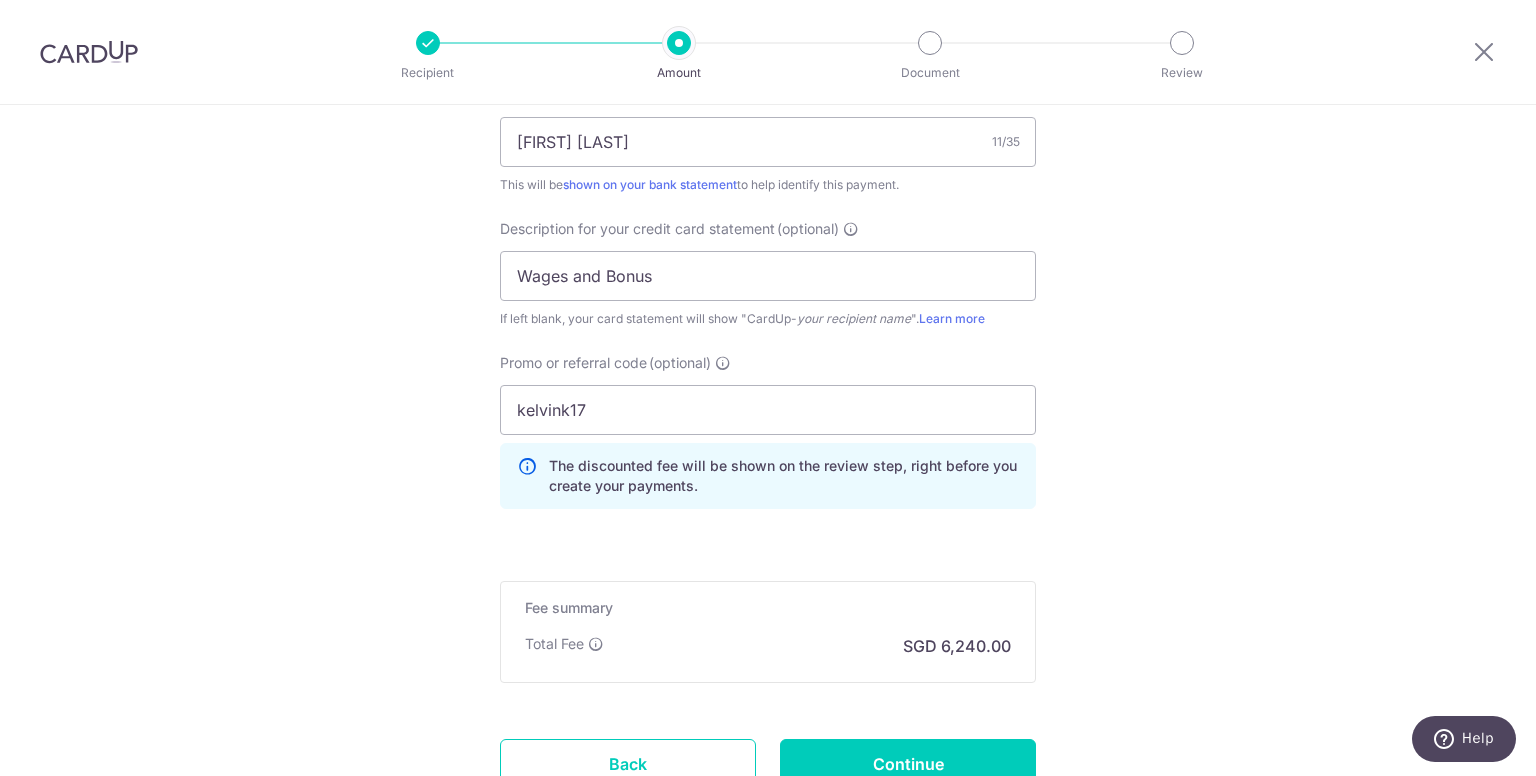 scroll, scrollTop: 1305, scrollLeft: 0, axis: vertical 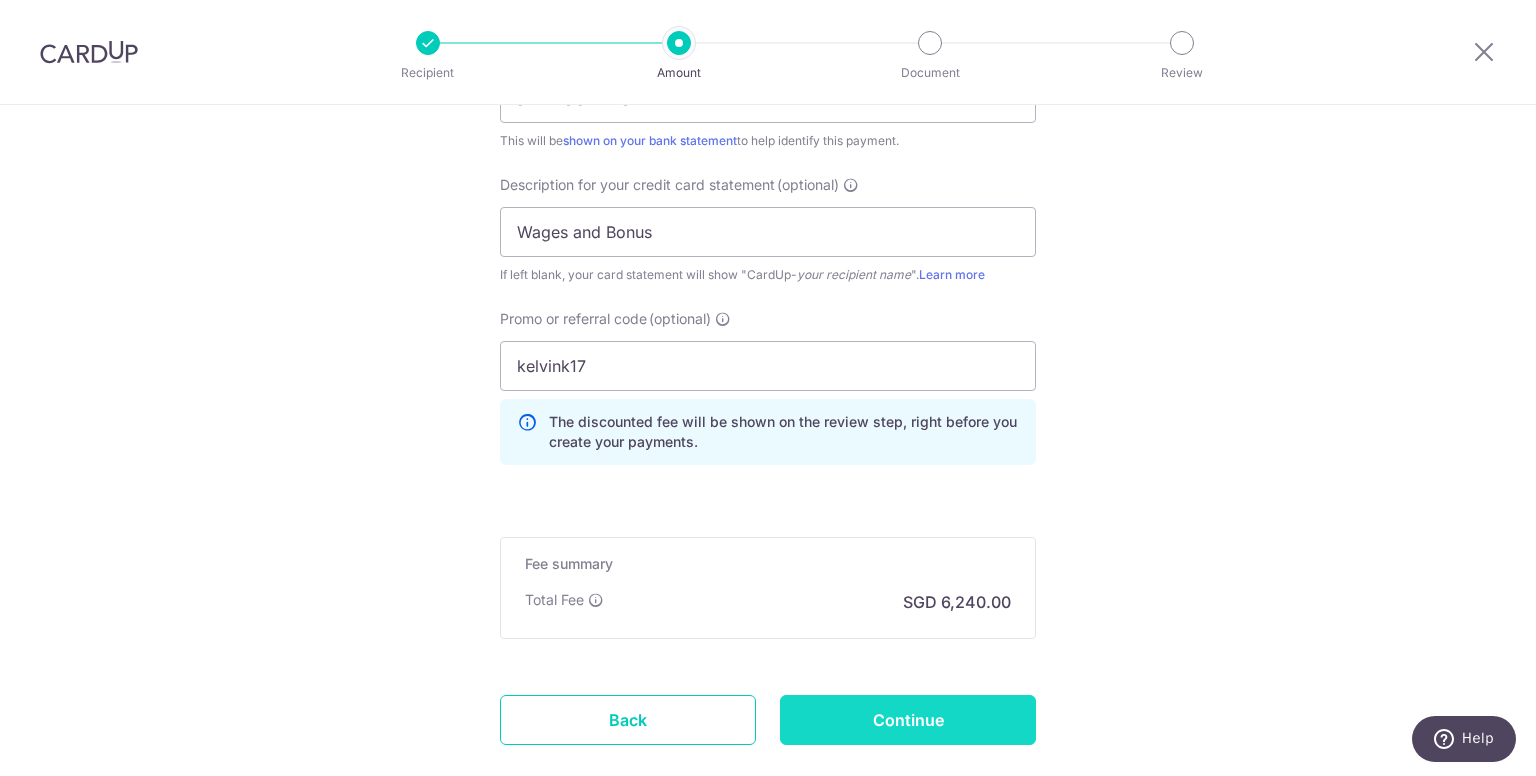 type on "200,000.00" 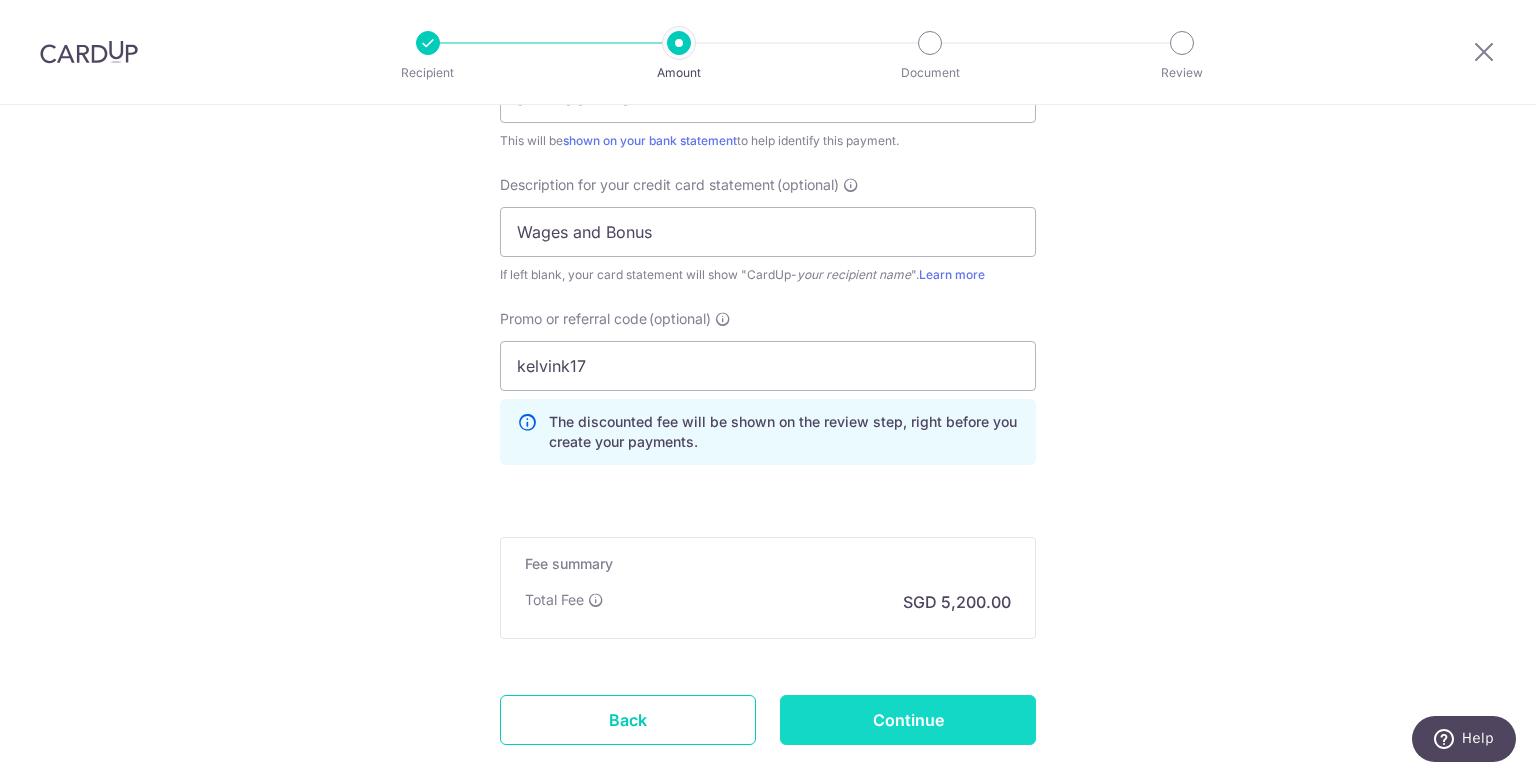 click on "Continue" at bounding box center (908, 720) 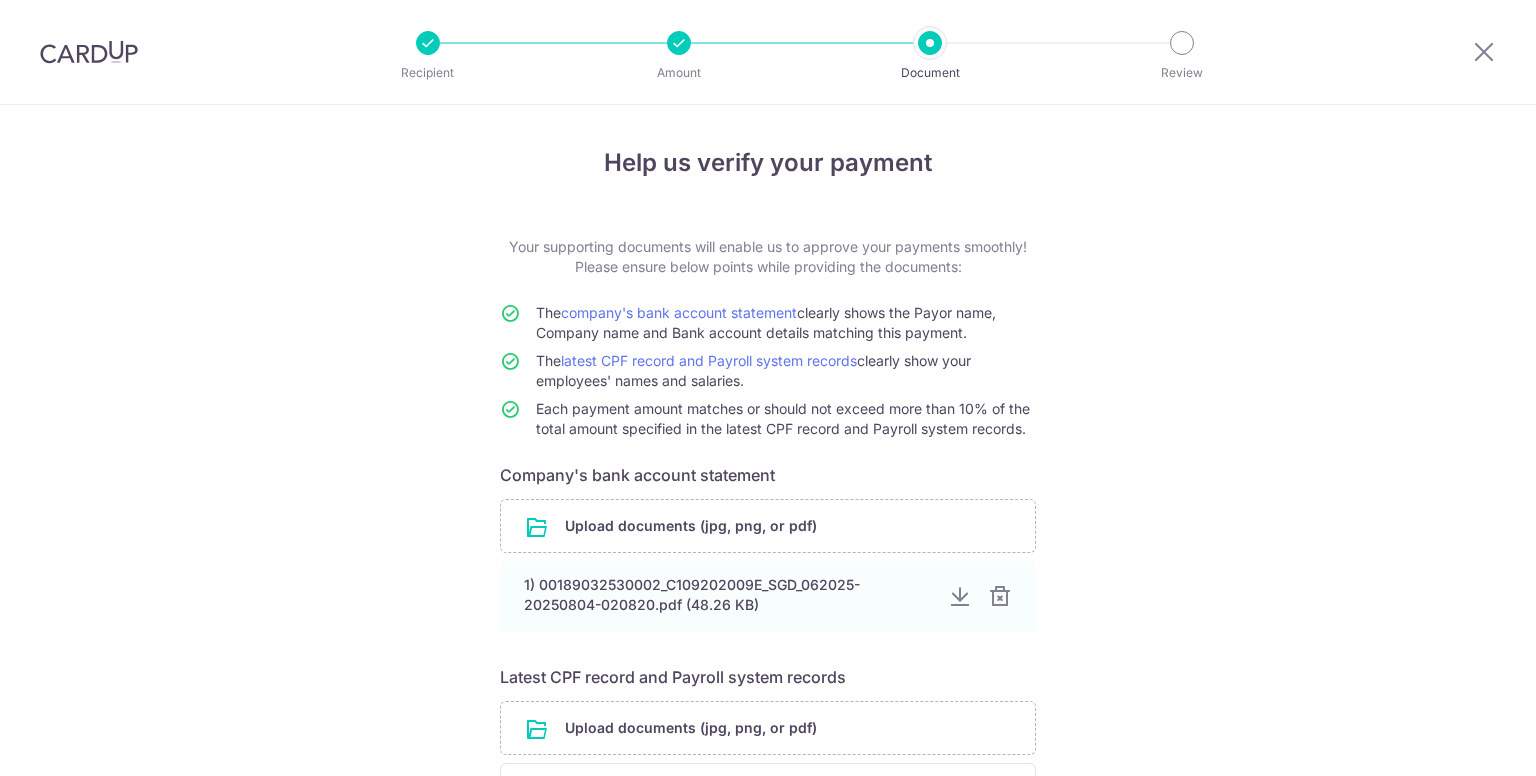 scroll, scrollTop: 0, scrollLeft: 0, axis: both 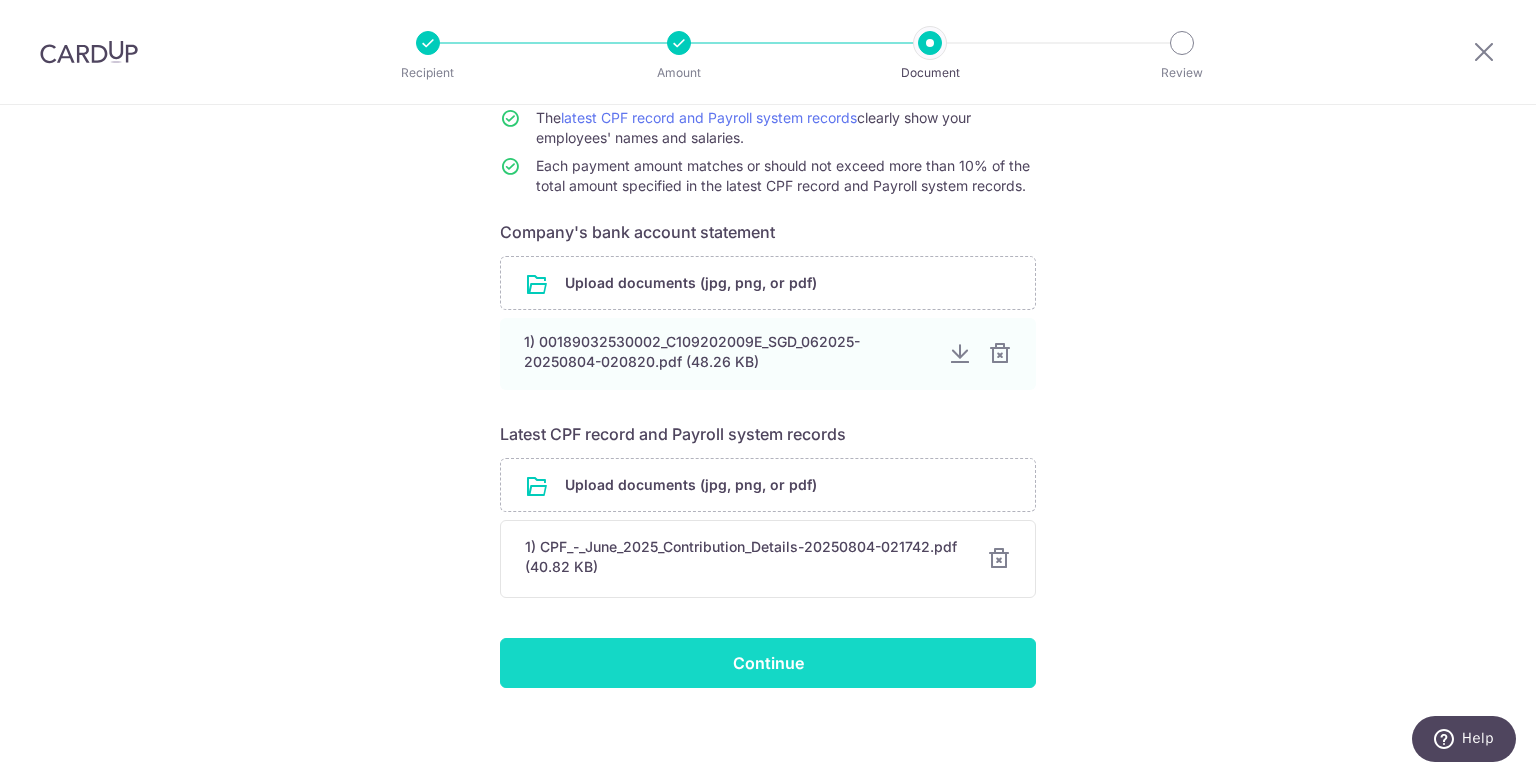 click on "Continue" at bounding box center (768, 663) 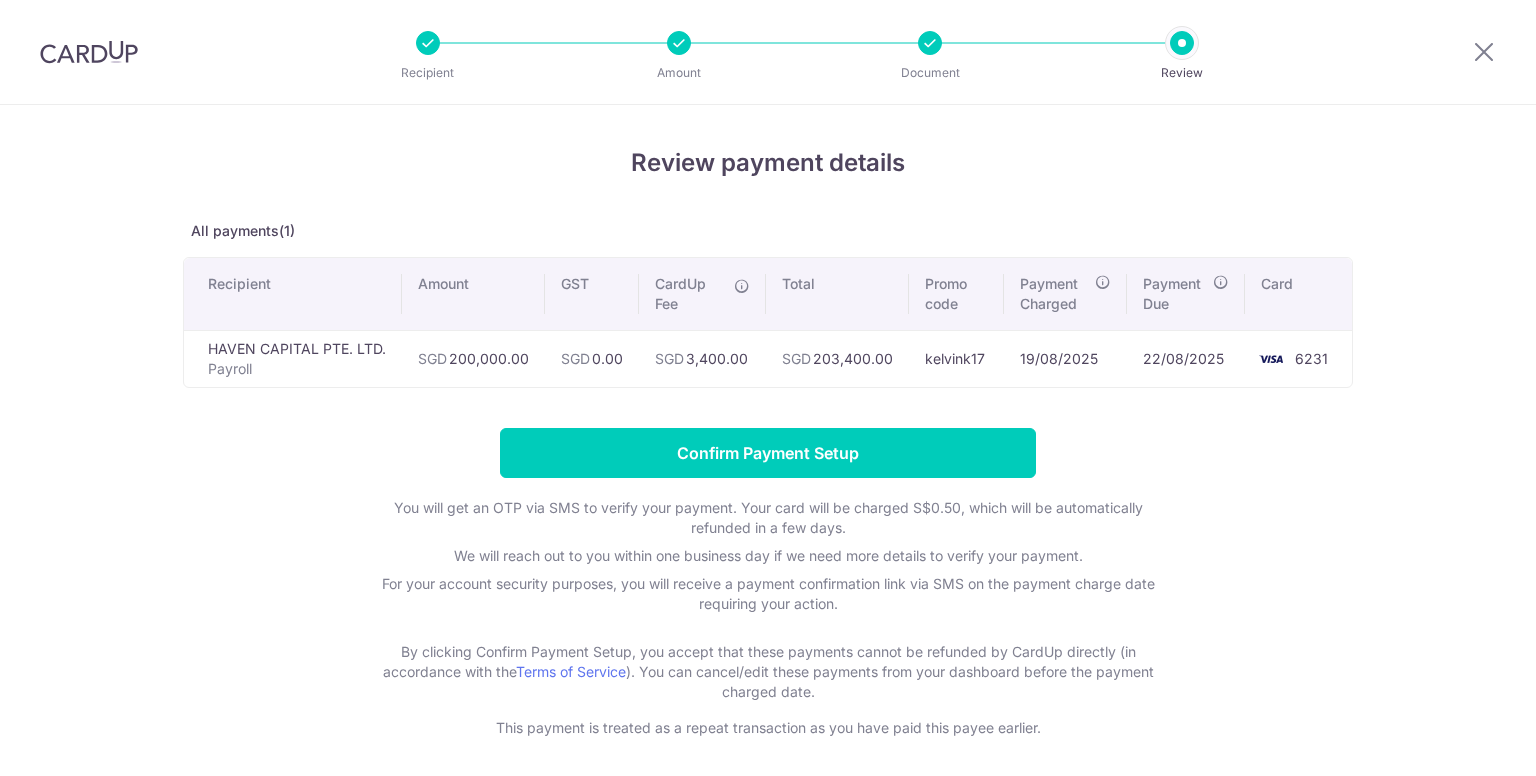 scroll, scrollTop: 0, scrollLeft: 0, axis: both 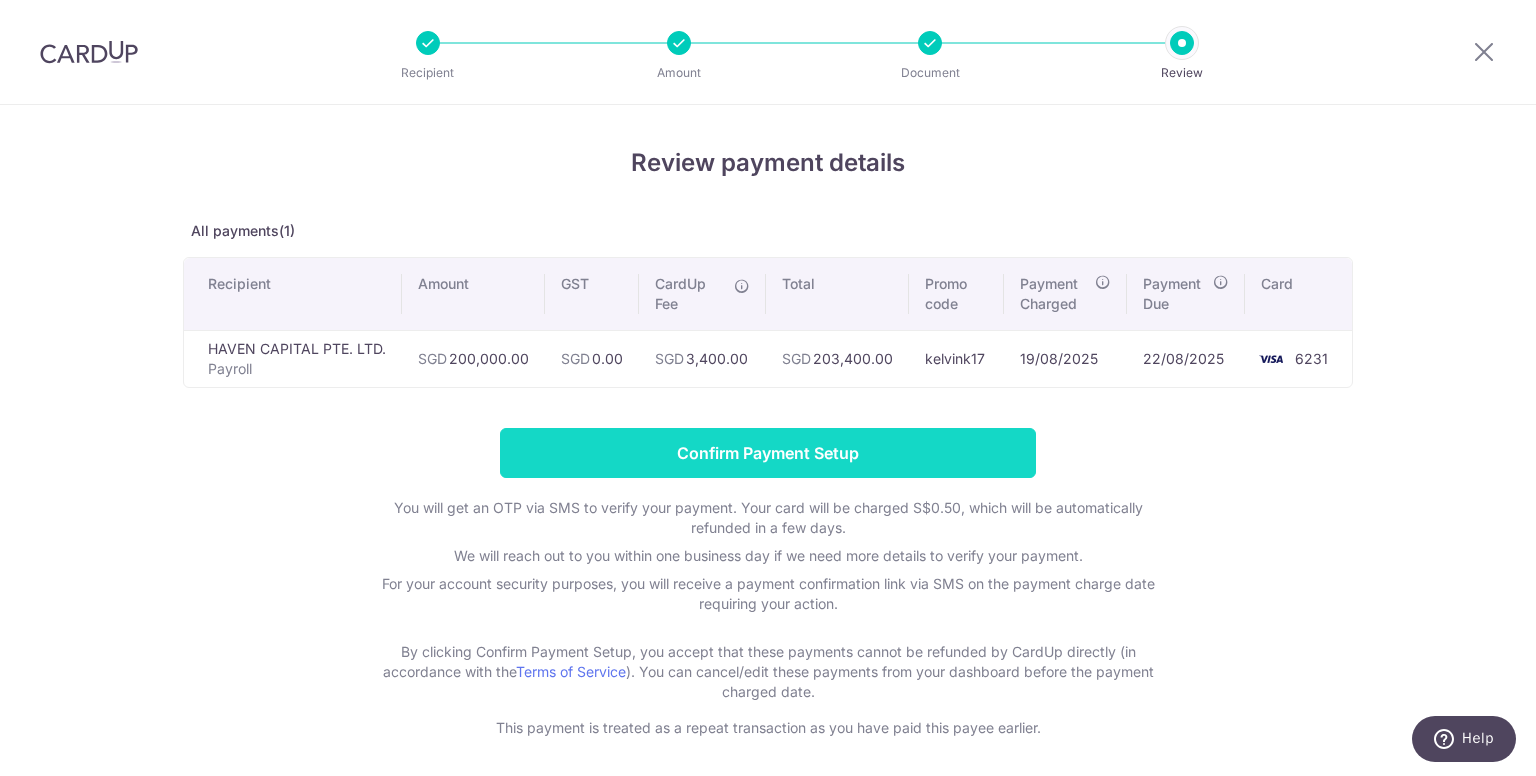 click on "Confirm Payment Setup" at bounding box center (768, 453) 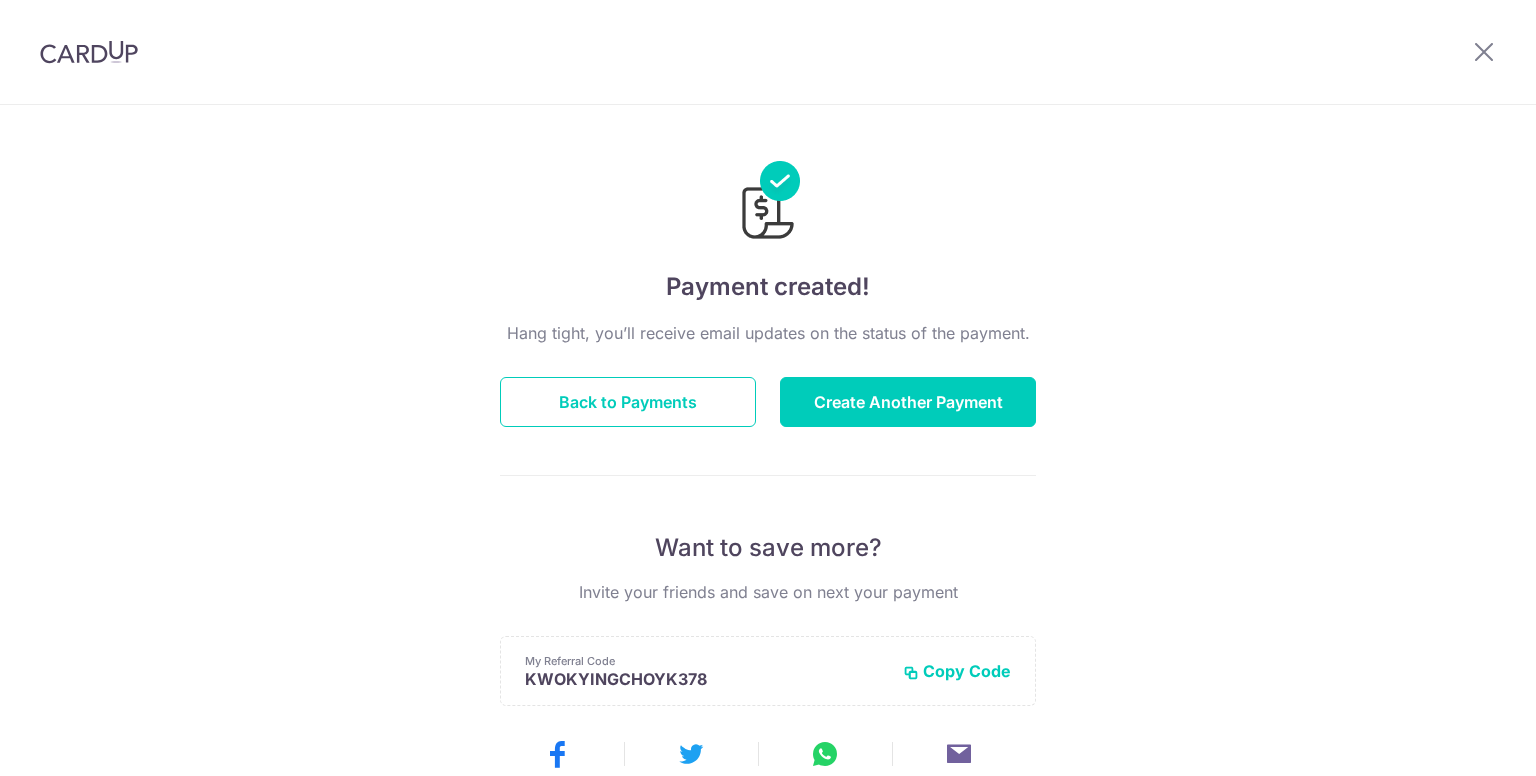 scroll, scrollTop: 0, scrollLeft: 0, axis: both 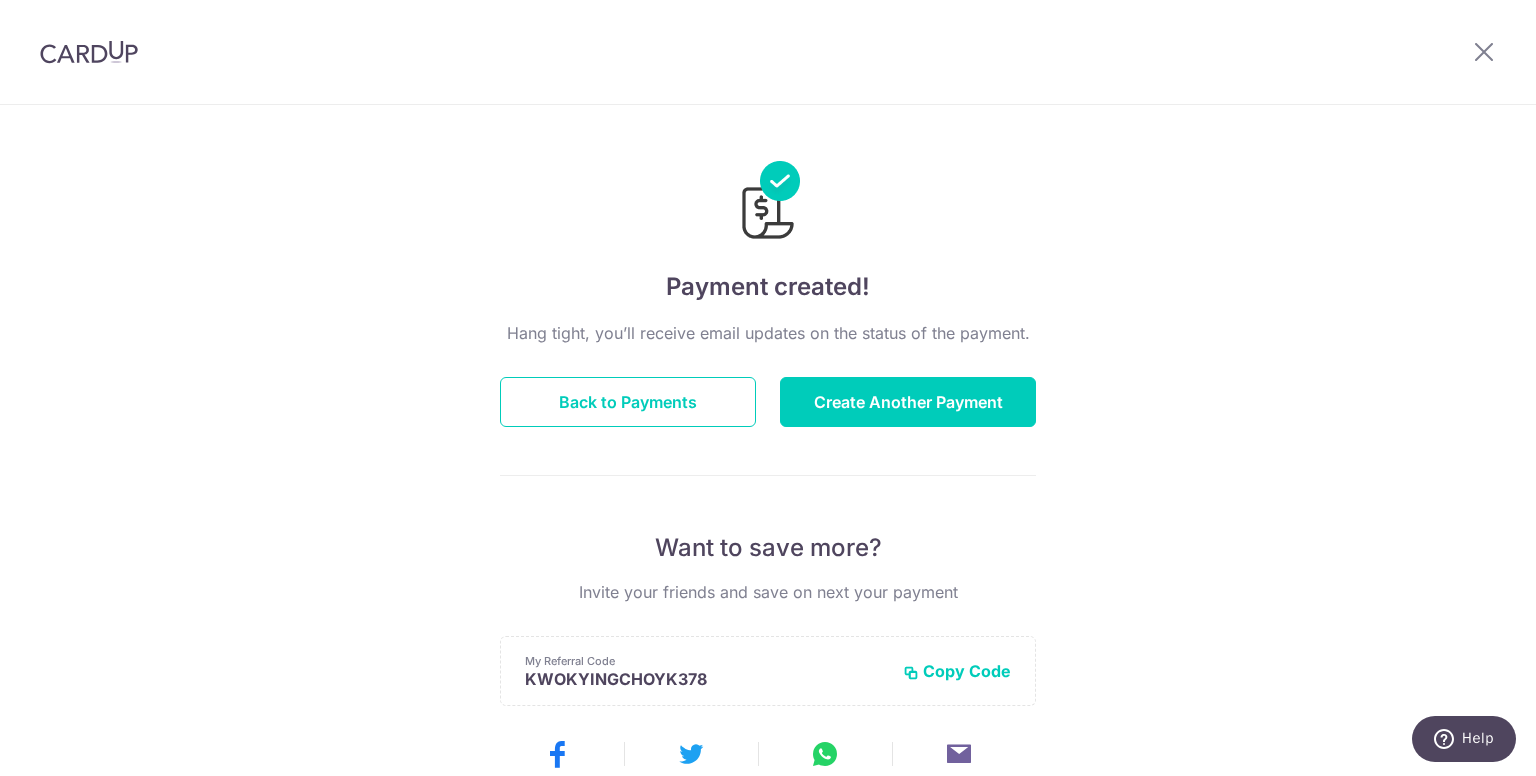 click on "Hang tight, you’ll receive email updates on the status of the payment.
Back to Payments
Create Another Payment
Want to save more?
Invite your friends and save on next your payment
My Referral Code
[ALPHANUMERIC_CODE]
Copy Code
Copied
Facebook
Twitter
WhatsApp
Email" at bounding box center (768, 700) 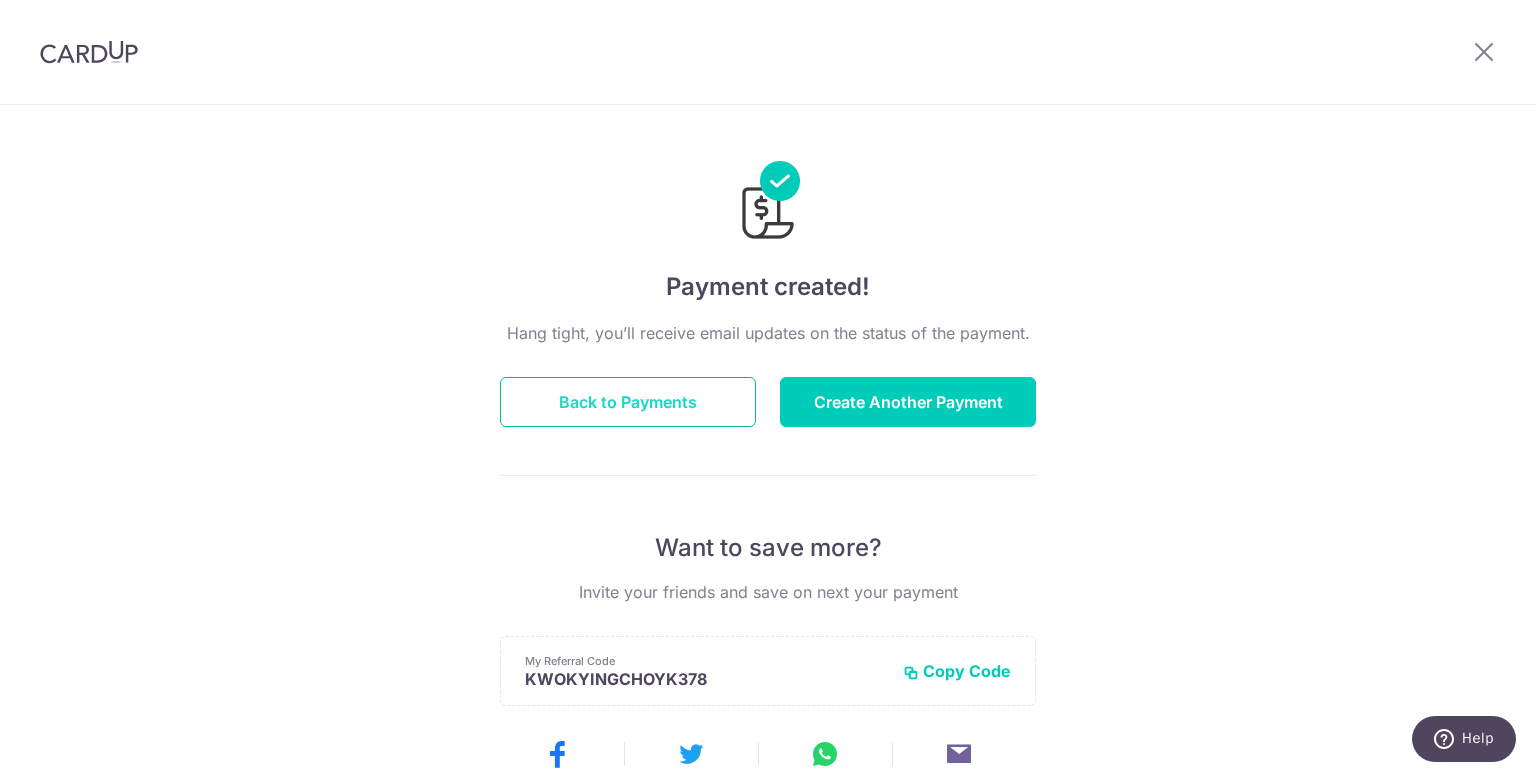 click on "Back to Payments" at bounding box center (628, 402) 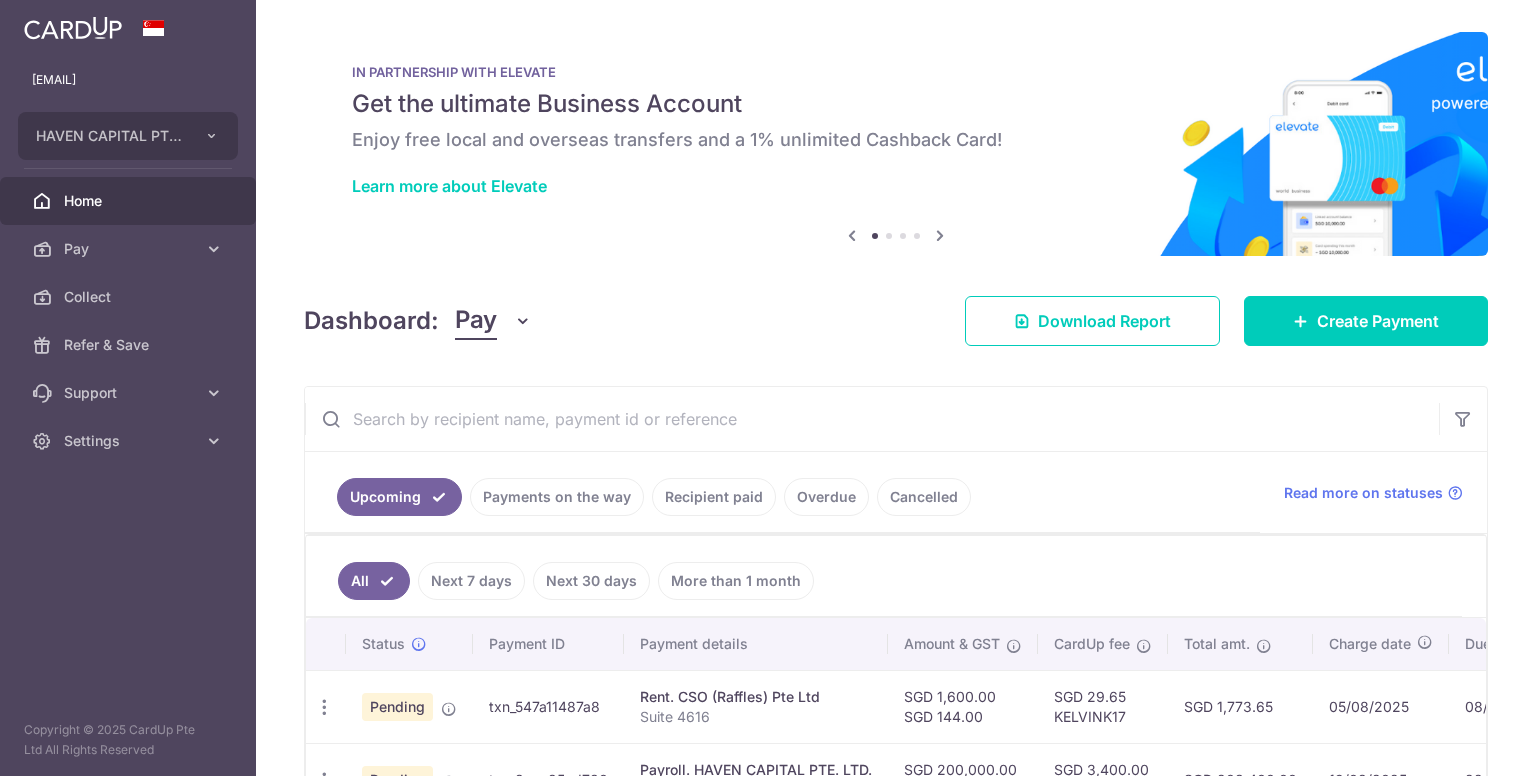 scroll, scrollTop: 0, scrollLeft: 0, axis: both 